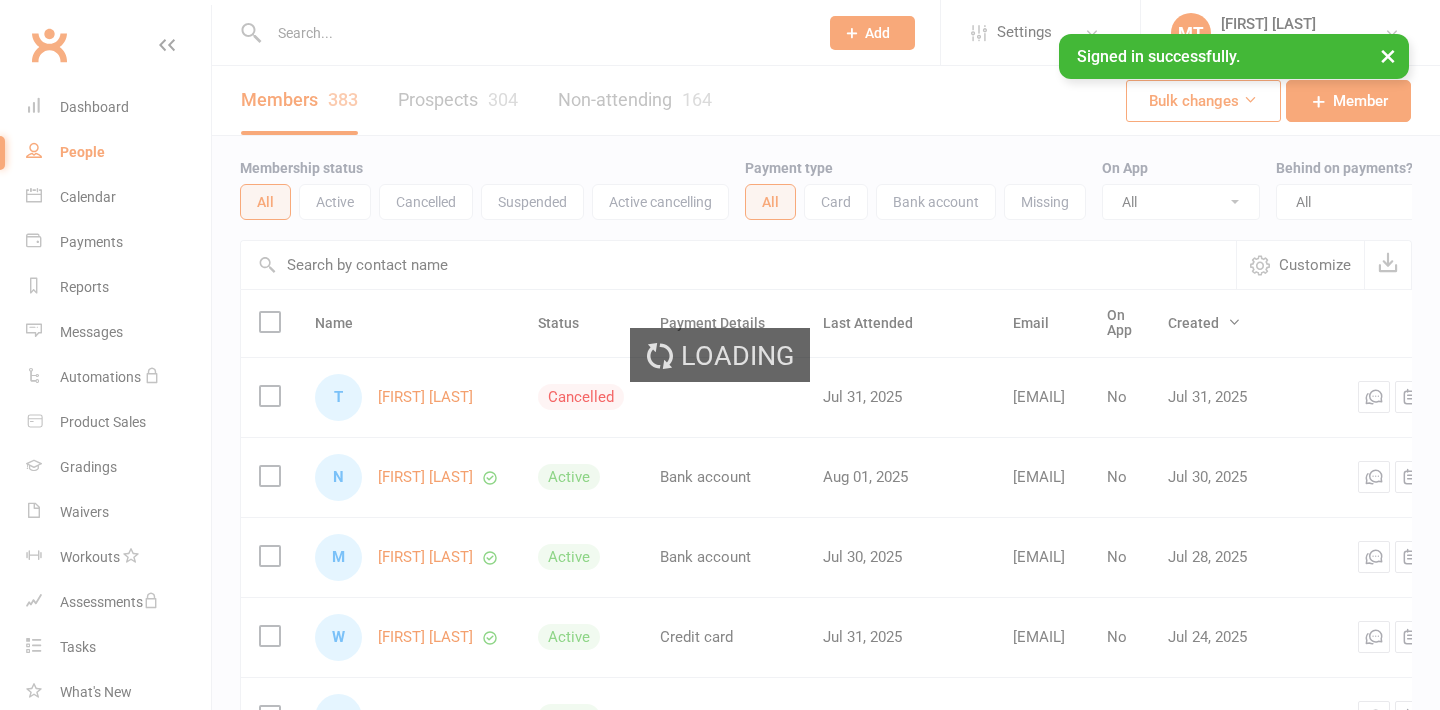select on "100" 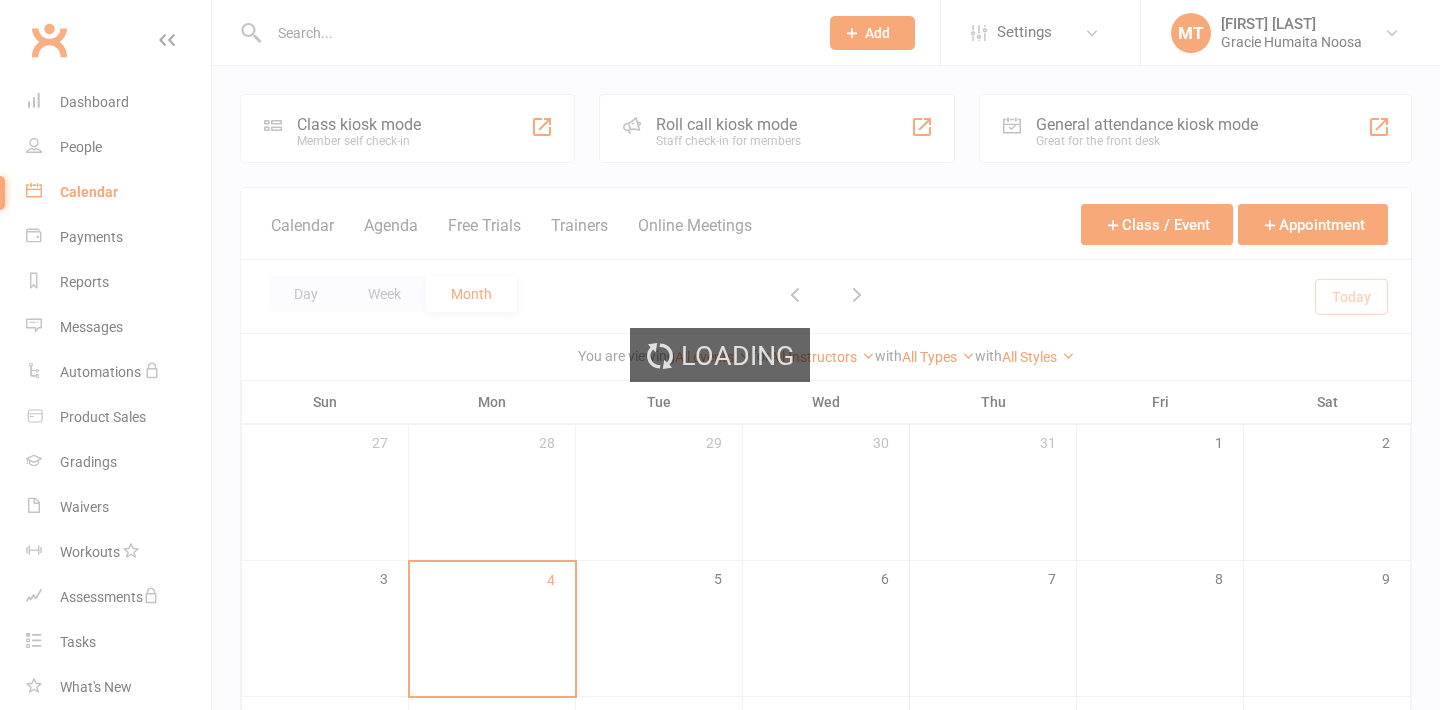 scroll, scrollTop: 0, scrollLeft: 0, axis: both 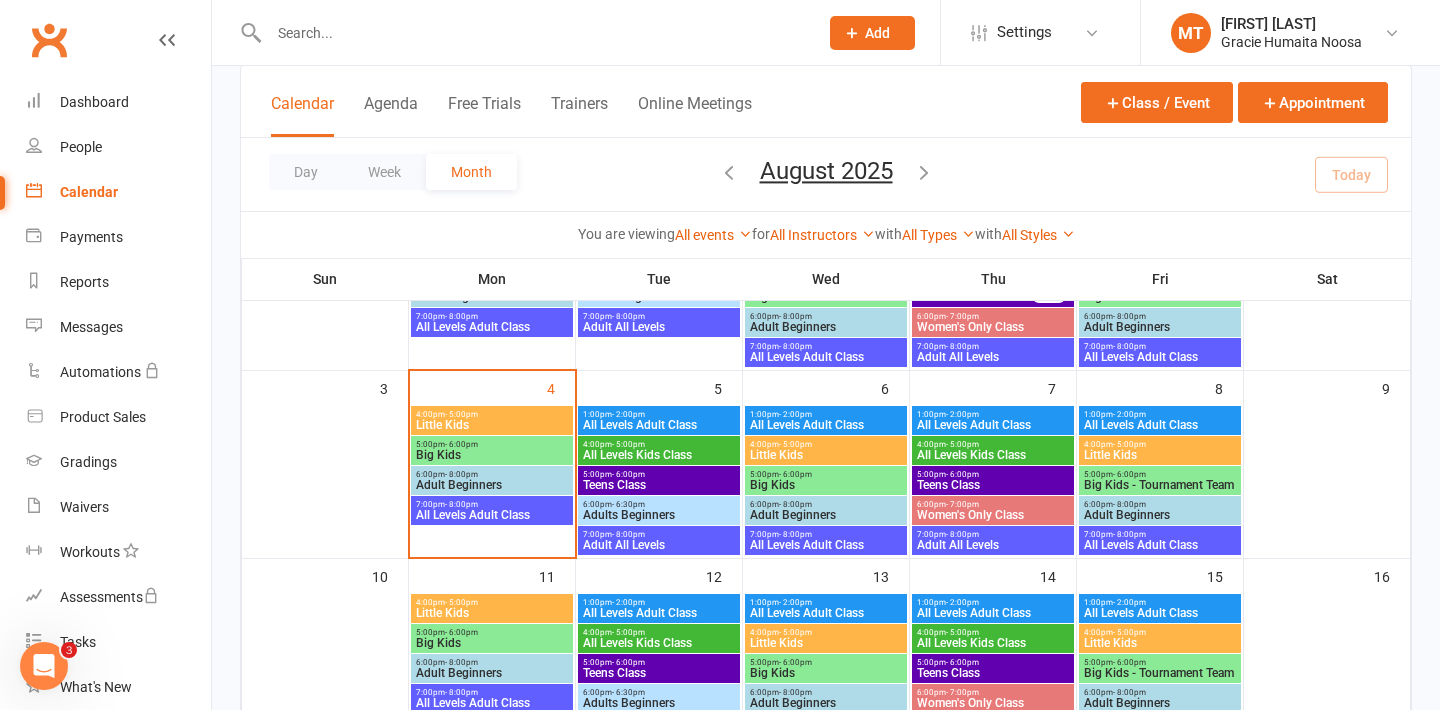 click on "- 6:00pm" at bounding box center (1129, 474) 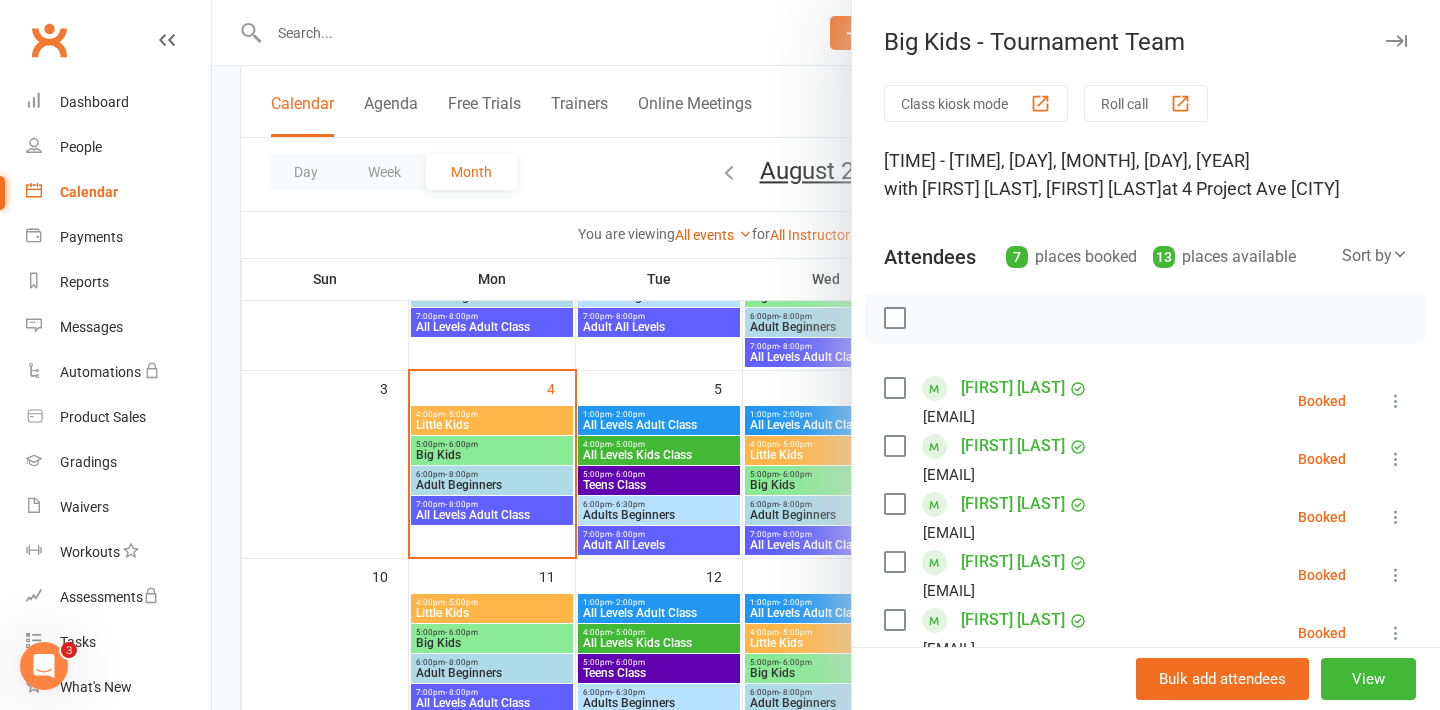 click at bounding box center [826, 355] 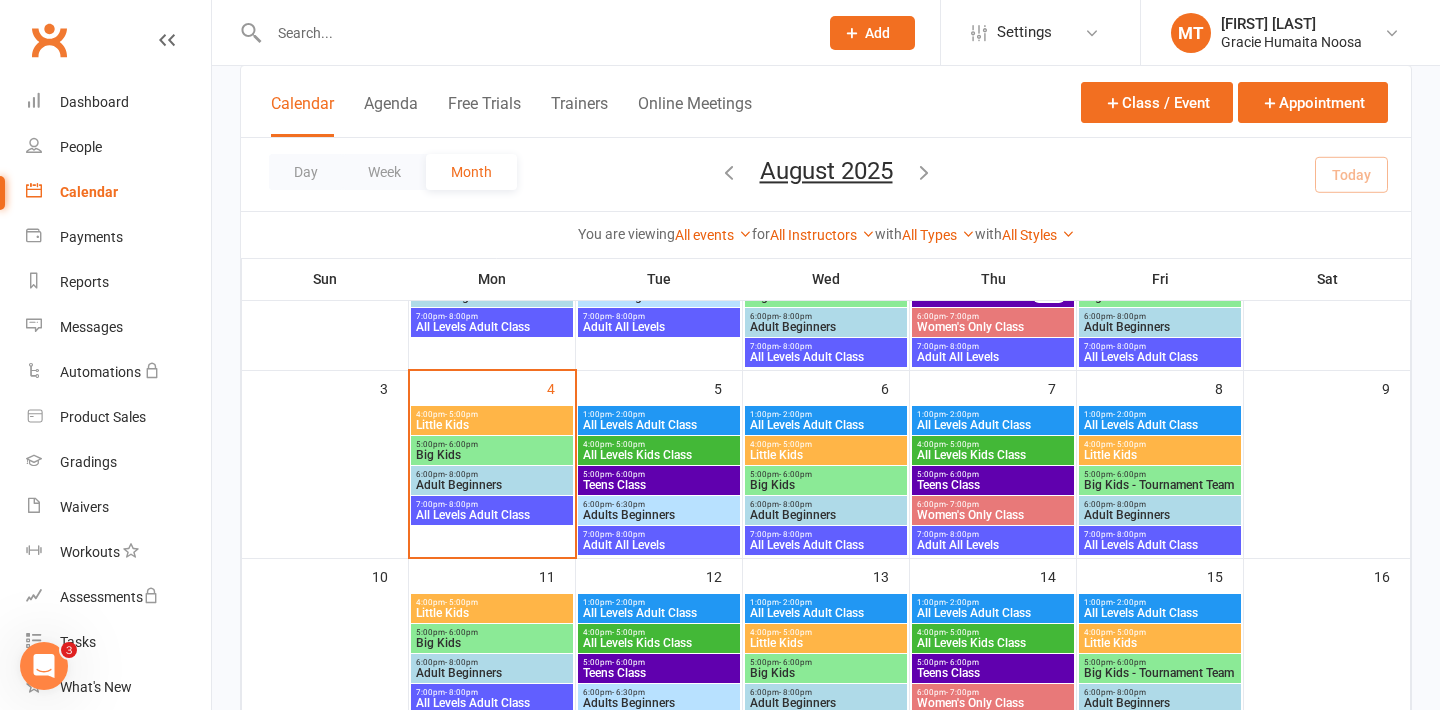 click at bounding box center [533, 33] 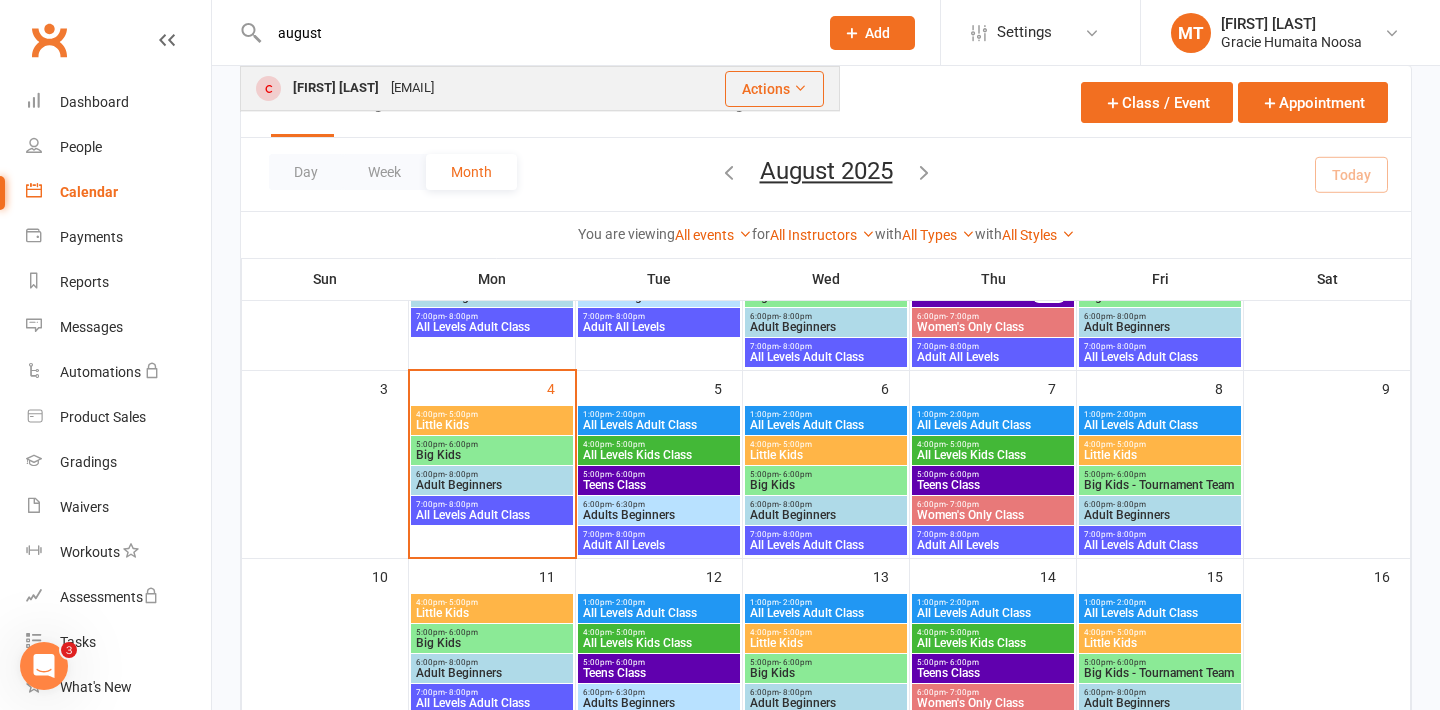 type on "august" 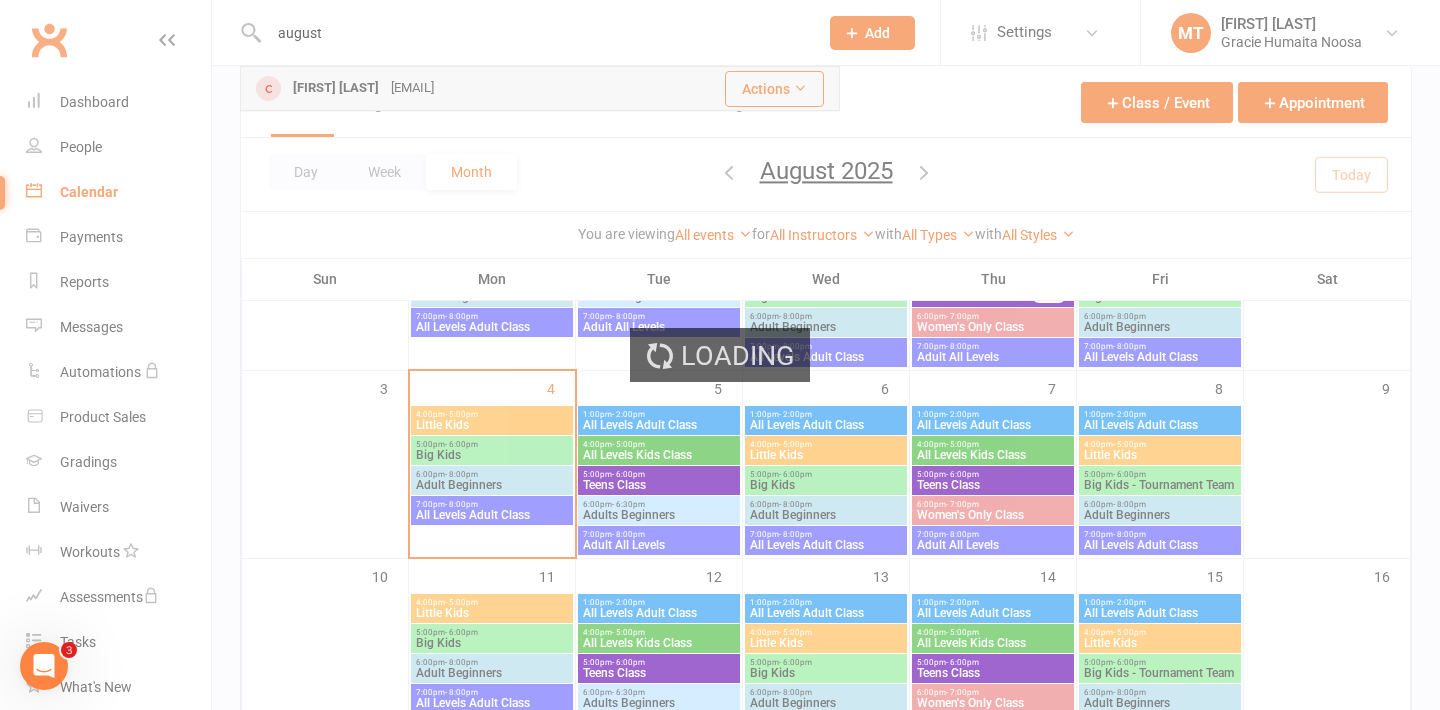 type 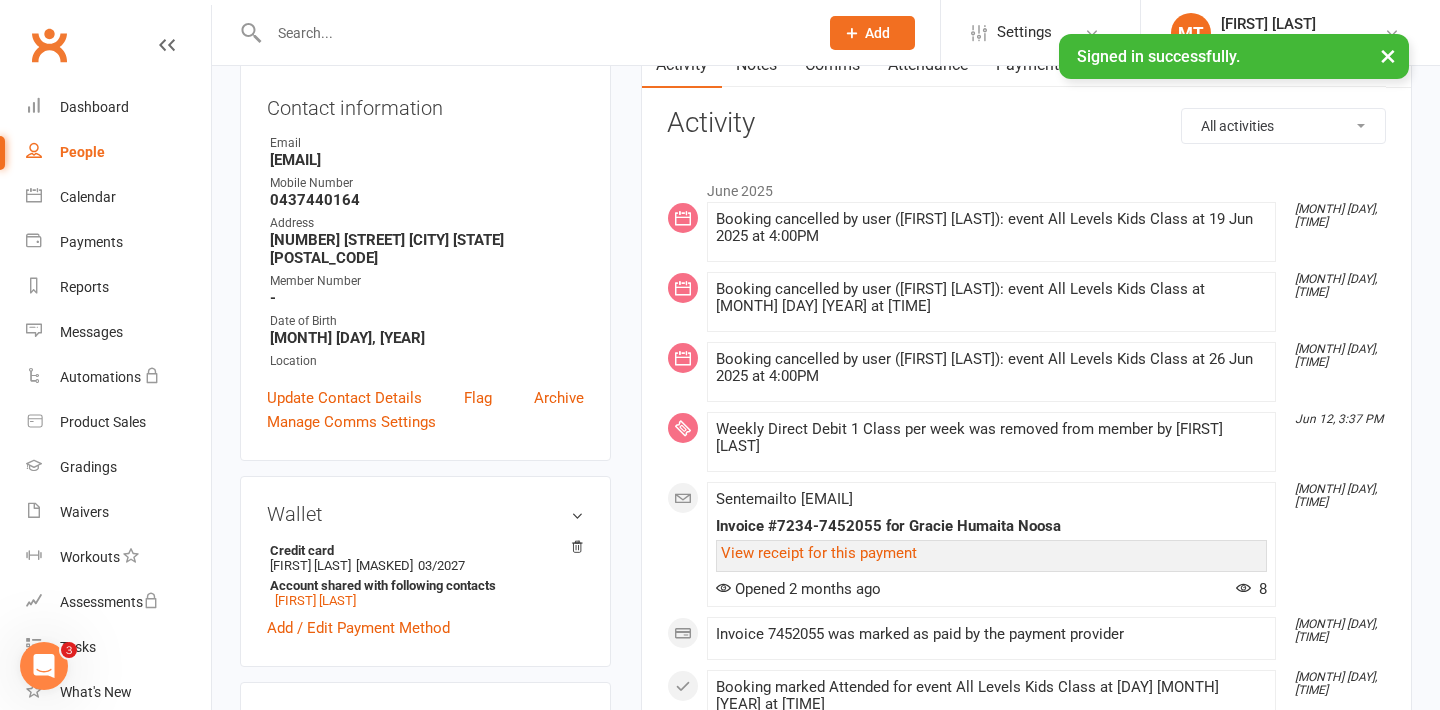 scroll, scrollTop: 0, scrollLeft: 0, axis: both 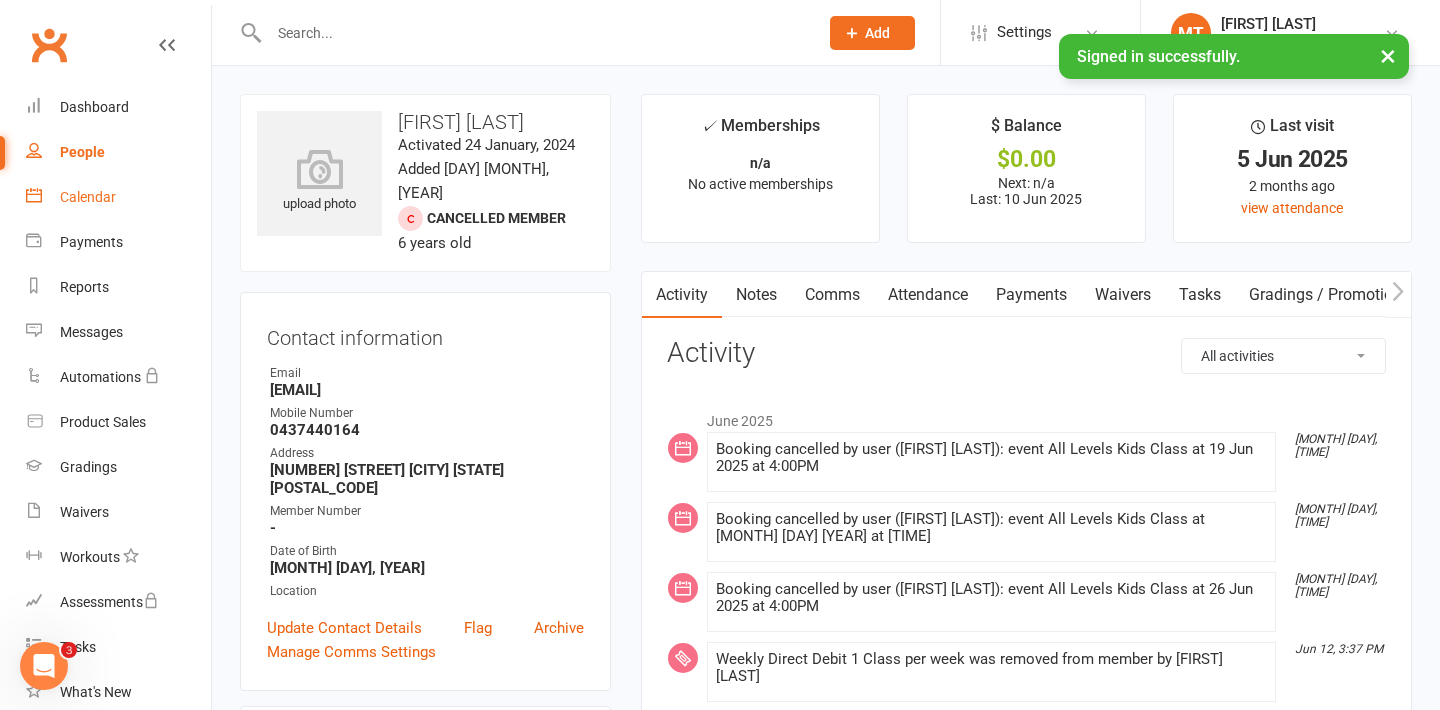 click on "Calendar" at bounding box center (118, 197) 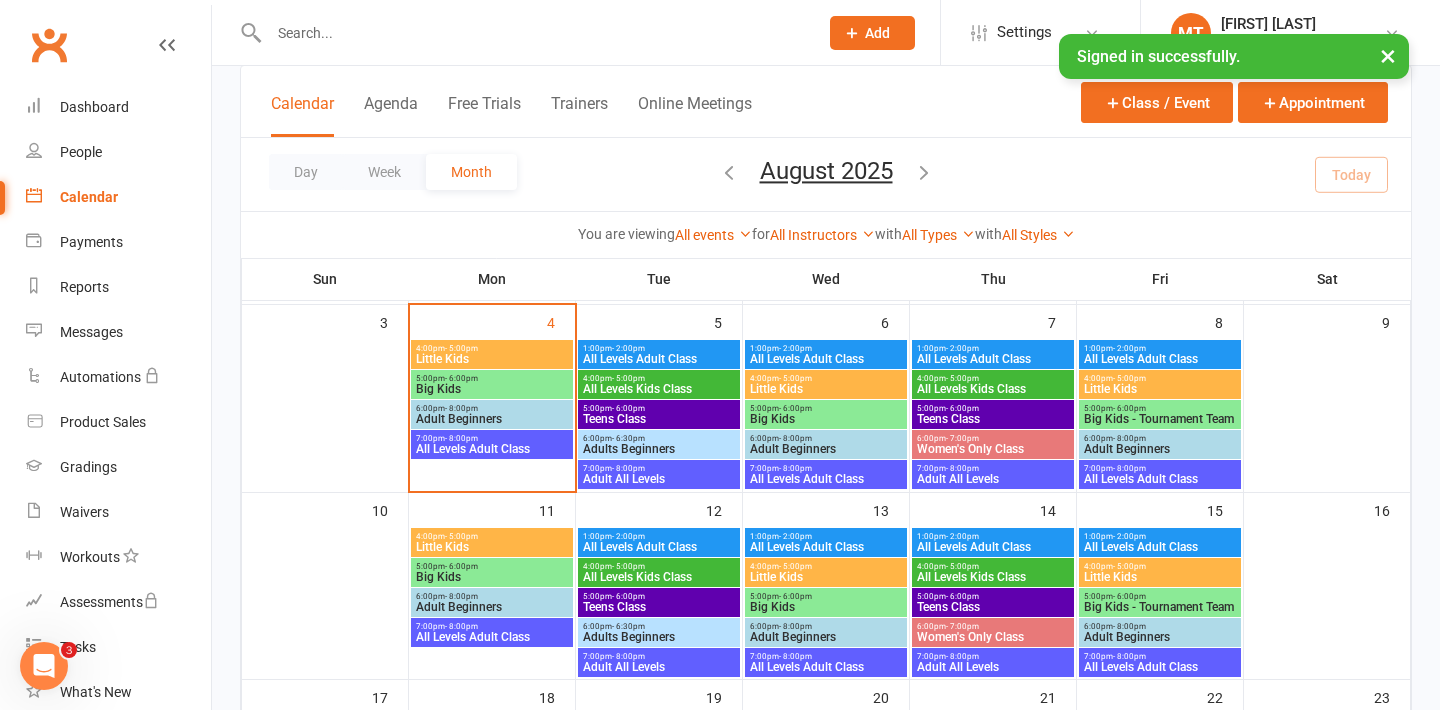scroll, scrollTop: 307, scrollLeft: 0, axis: vertical 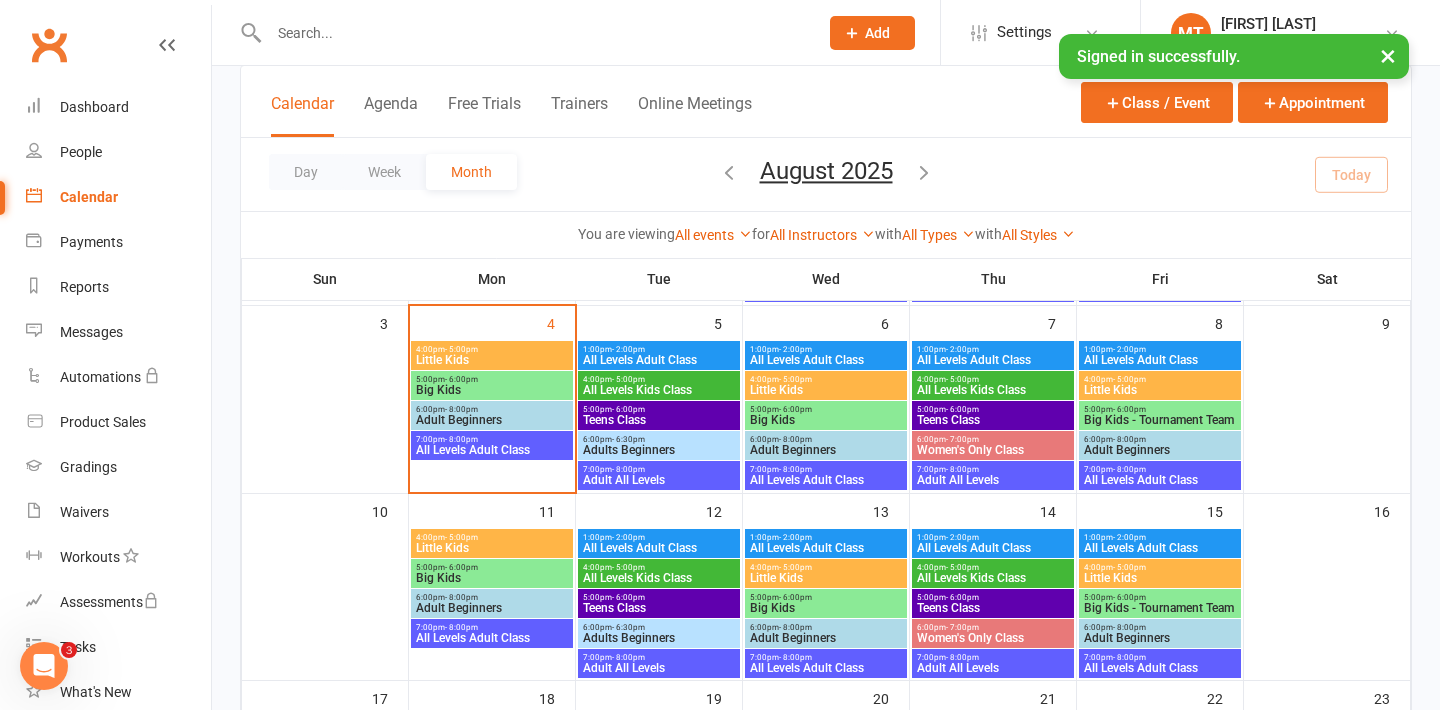 click on "5:00pm  - 6:00pm" at bounding box center [1160, 409] 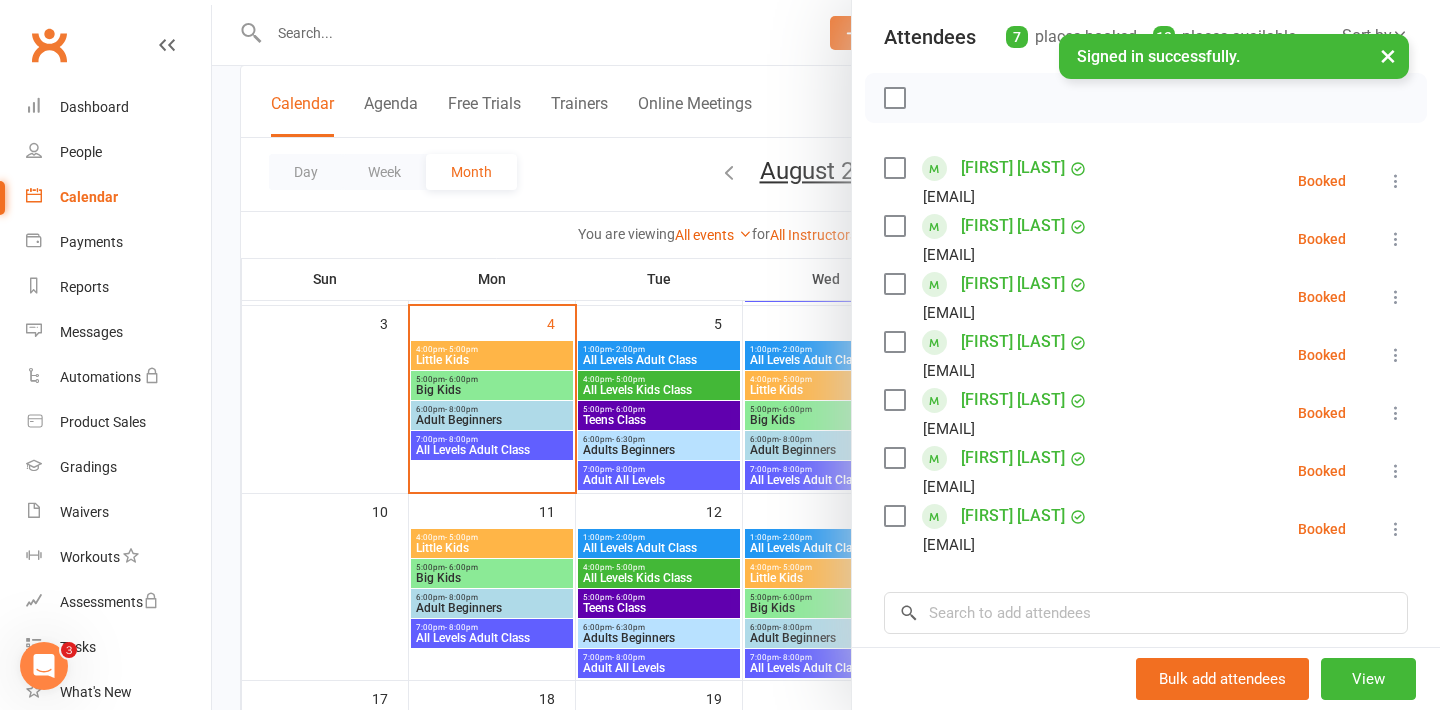 scroll, scrollTop: 276, scrollLeft: 0, axis: vertical 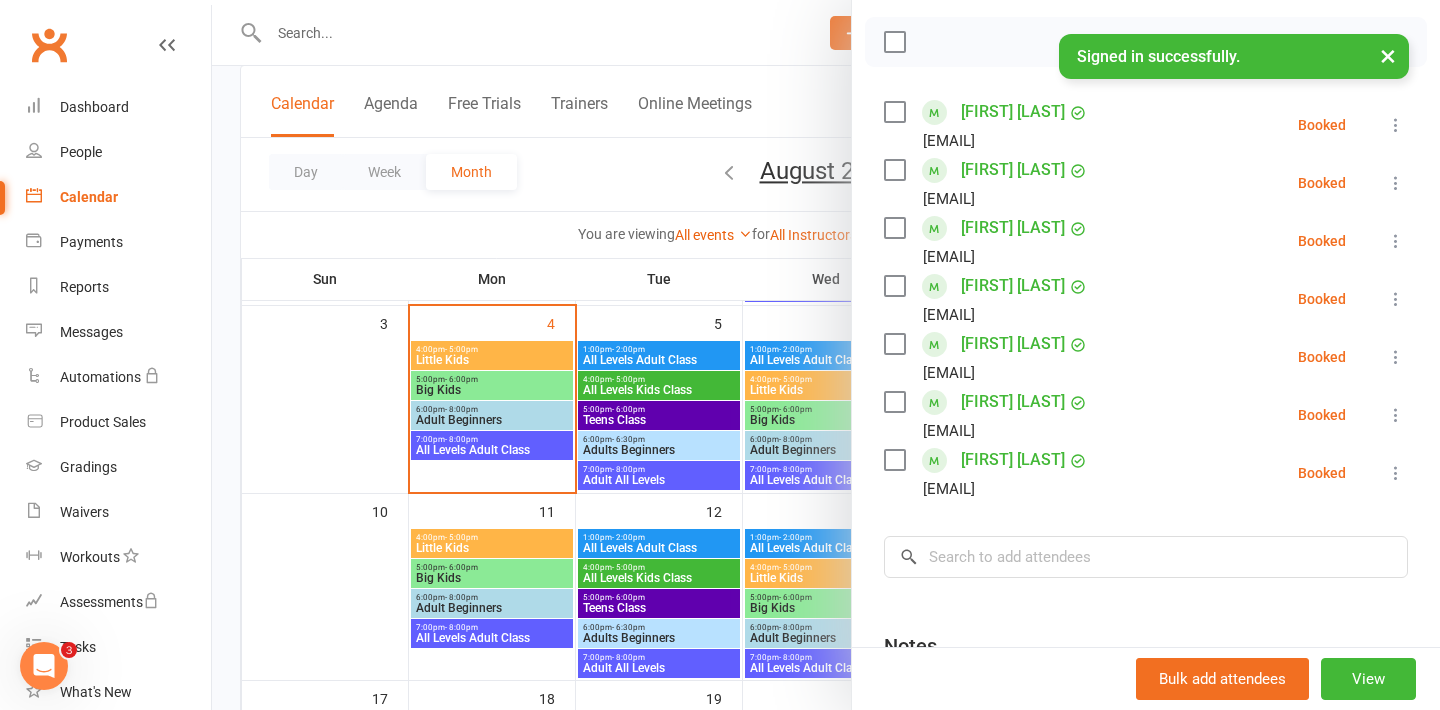 click on "Class kiosk mode  Roll call  [TIME] - [TIME], [DAY], [MONTH], [YEAR] with [FIRST] [LAST], [FIRST] [LAST]  at  [NUMBER] [STREET] [CITY]  Attendees  7  places booked 13  places available Sort by  Last name  First name  Booking created    [FIRST] [LAST]  [EMAIL] Booked More info  Remove  Check in  Mark absent  Send message  All bookings for series    [FIRST] [LAST]  [EMAIL] Booked More info  Remove  Check in  Mark absent  Send message  All bookings for series    [FIRST] [LAST]  [EMAIL] Booked More info  Remove  Check in  Mark absent  Send message  All bookings for series    [FIRST] [LAST]  [EMAIL] Booked More info  Remove  Check in  Mark absent  Send message  All bookings for series    [FIRST] [LAST]  [EMAIL] Booked More info  Remove  Check in  Mark absent  Send message  All bookings for series    [FIRST] [LAST]  [EMAIL] Booked More info  Remove  Check in  Mark absent  Send message  All bookings for series    [FIRST] [LAST]  Booked ×" at bounding box center [1146, 335] 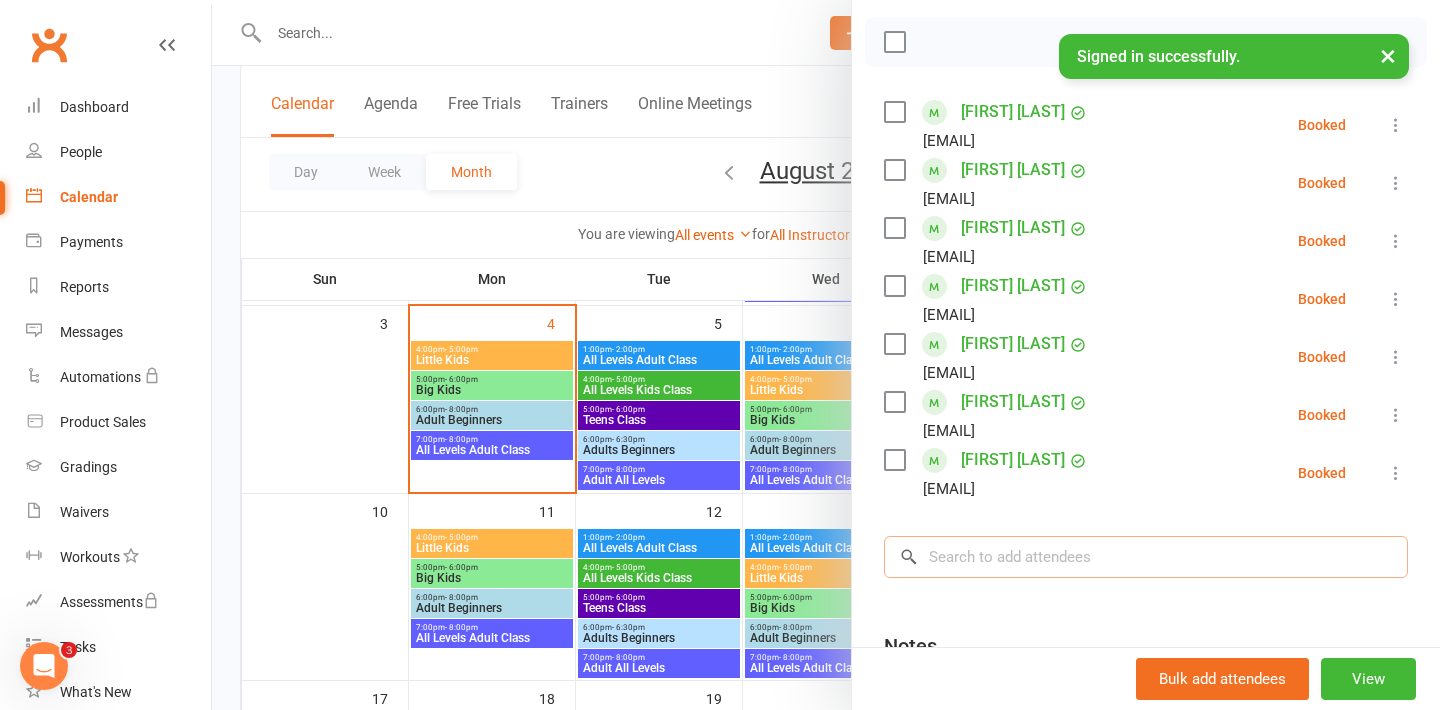 click at bounding box center [1146, 557] 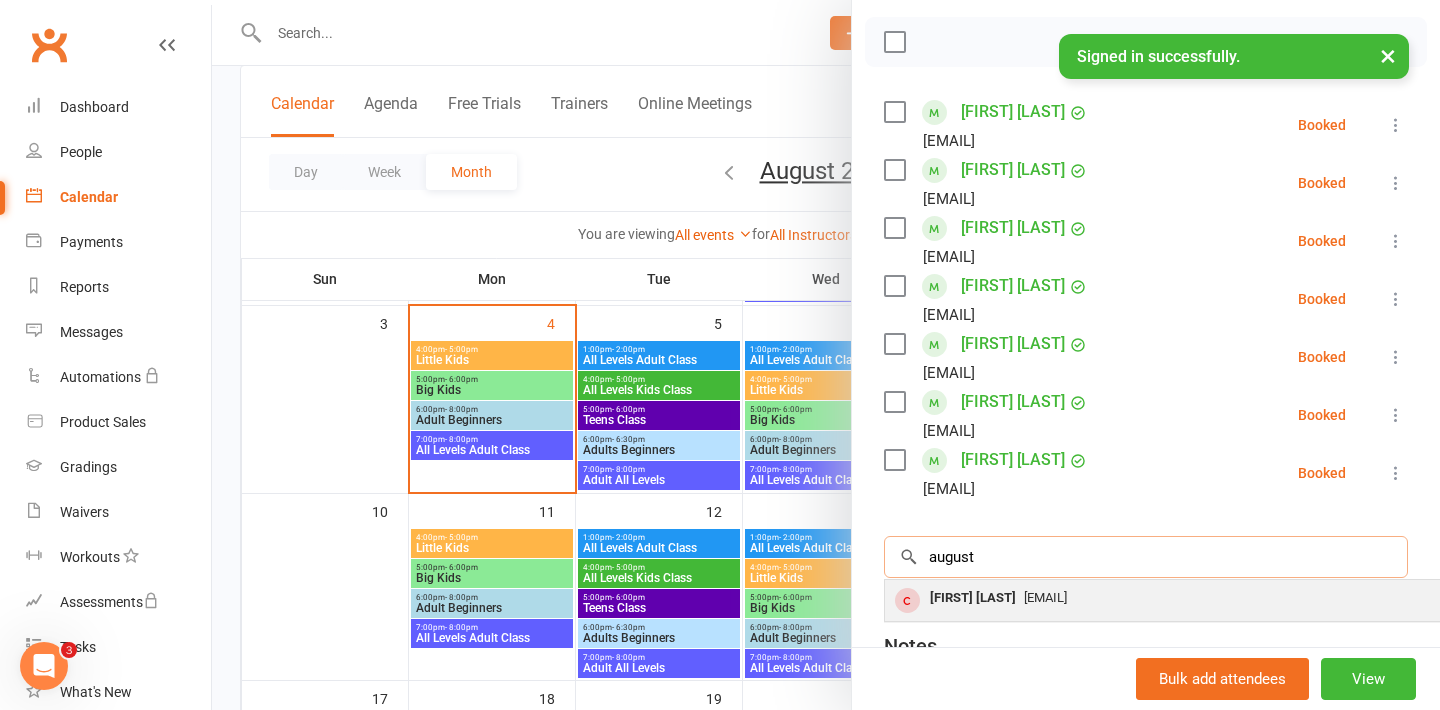 type on "august" 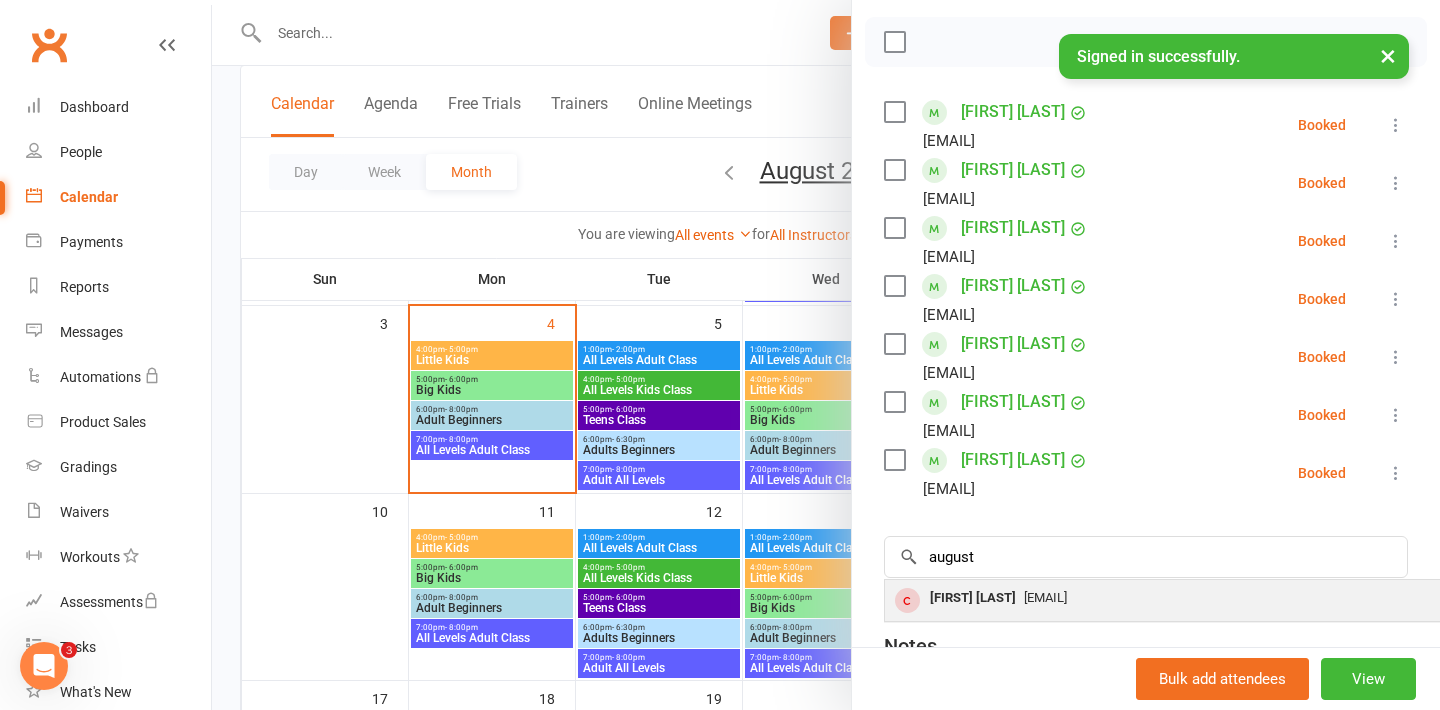 click on "[FIRST] [LAST]" at bounding box center (973, 598) 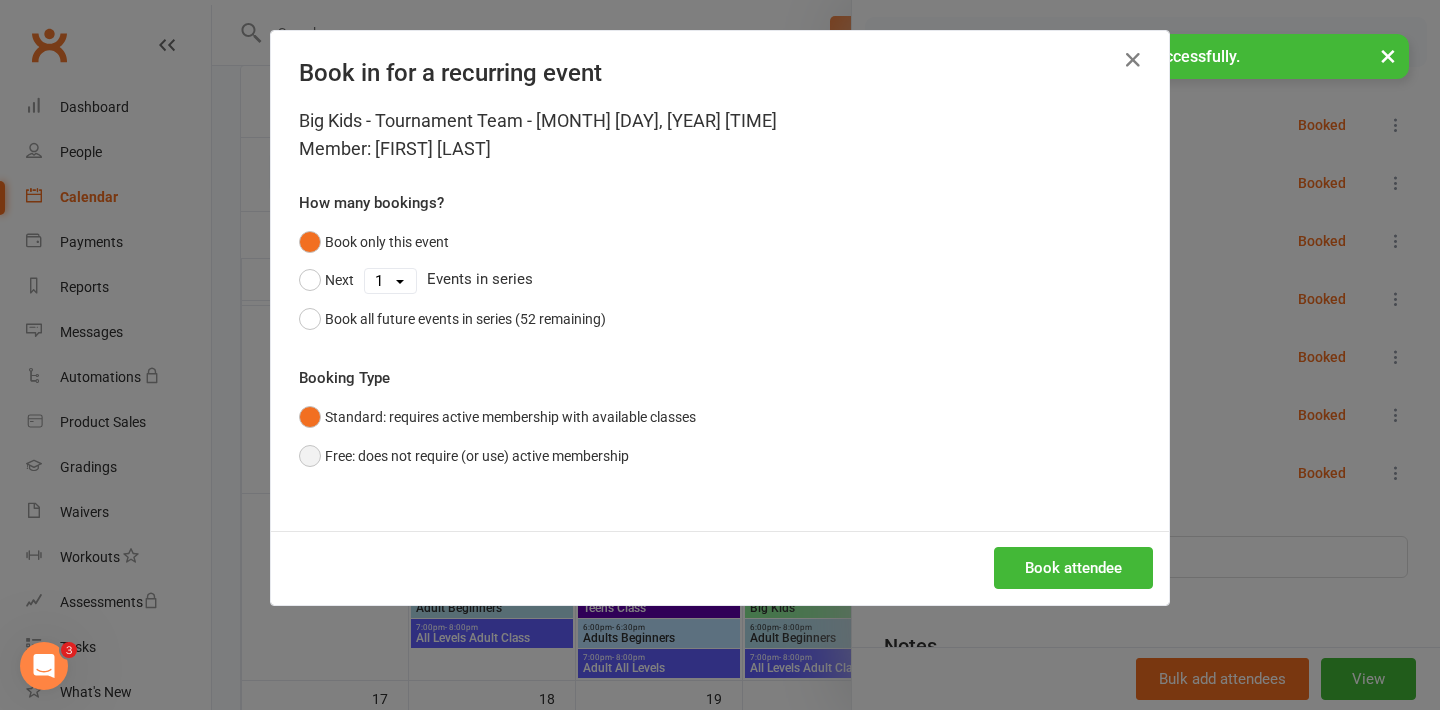click on "Free: does not require (or use) active membership" at bounding box center (464, 456) 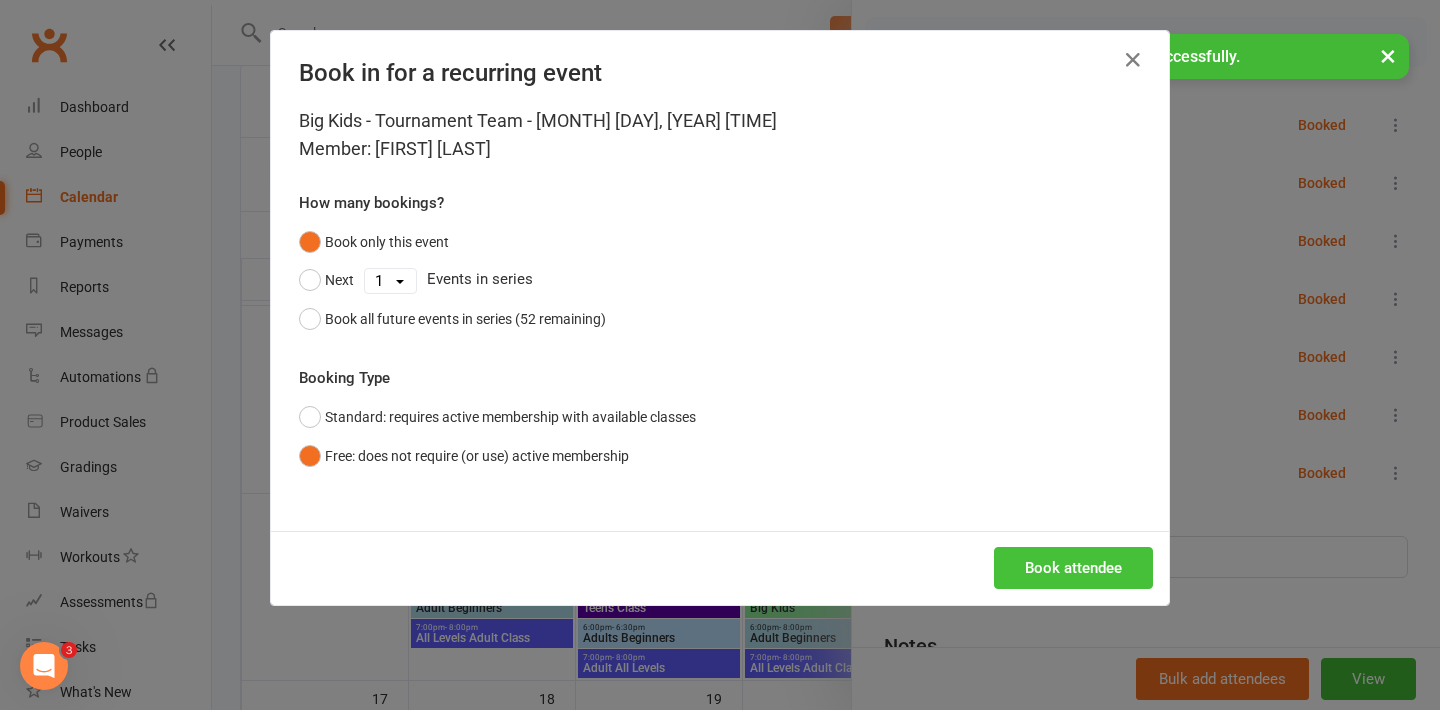 click on "Book attendee" at bounding box center [1073, 568] 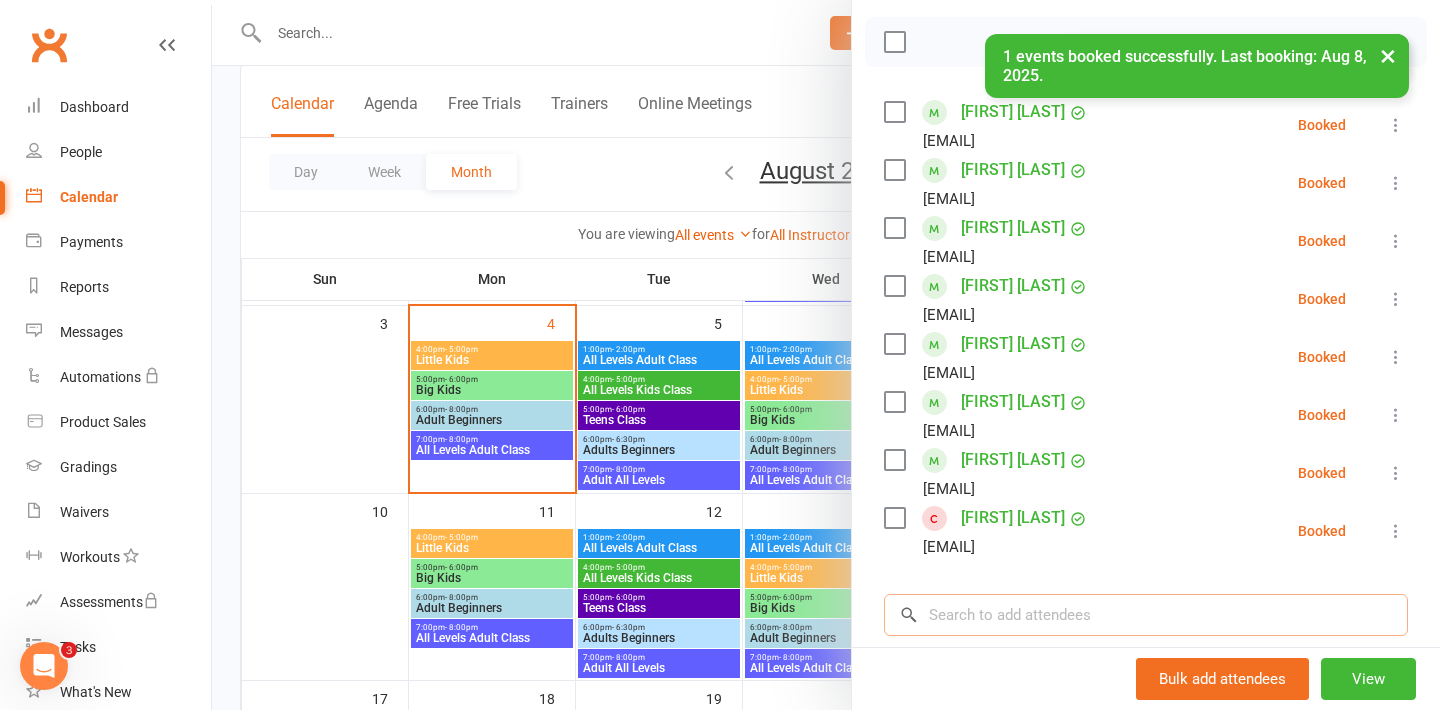 click at bounding box center (1146, 615) 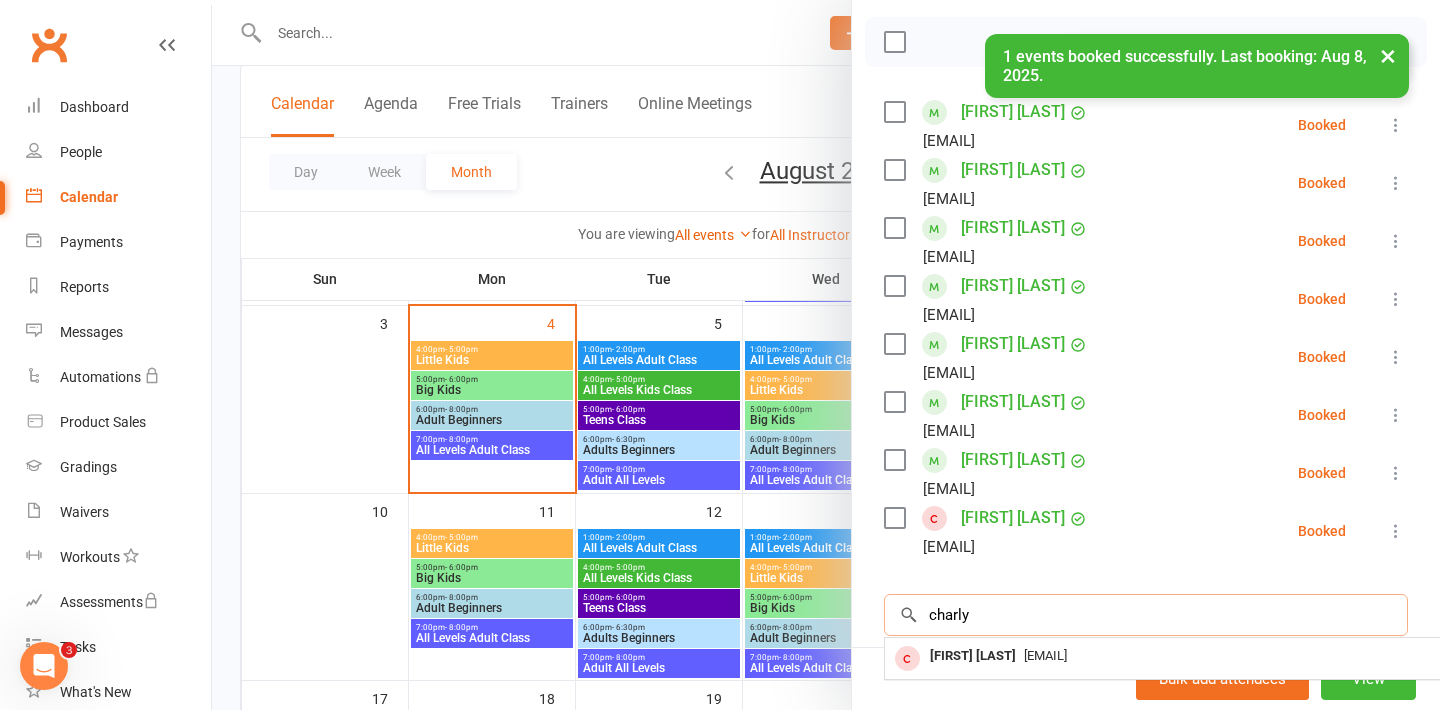 scroll, scrollTop: 377, scrollLeft: 0, axis: vertical 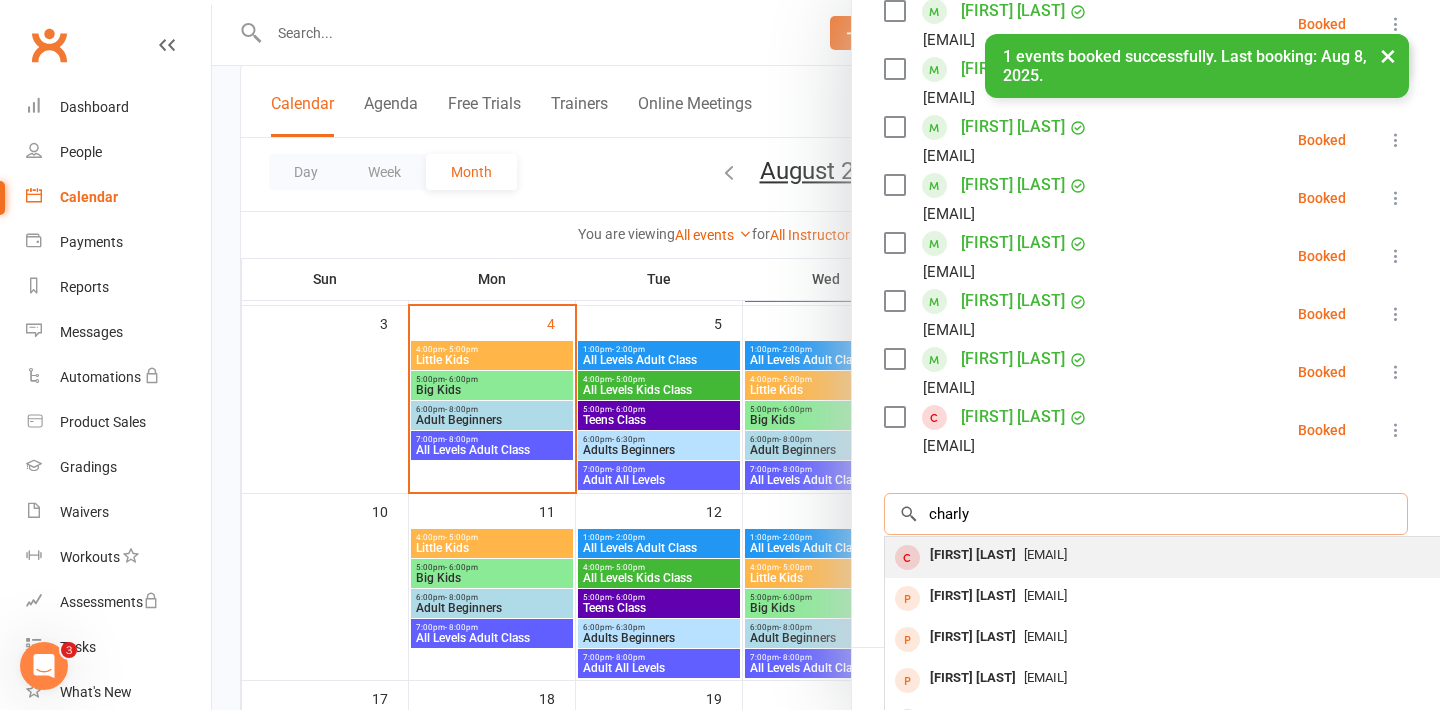 type on "charly" 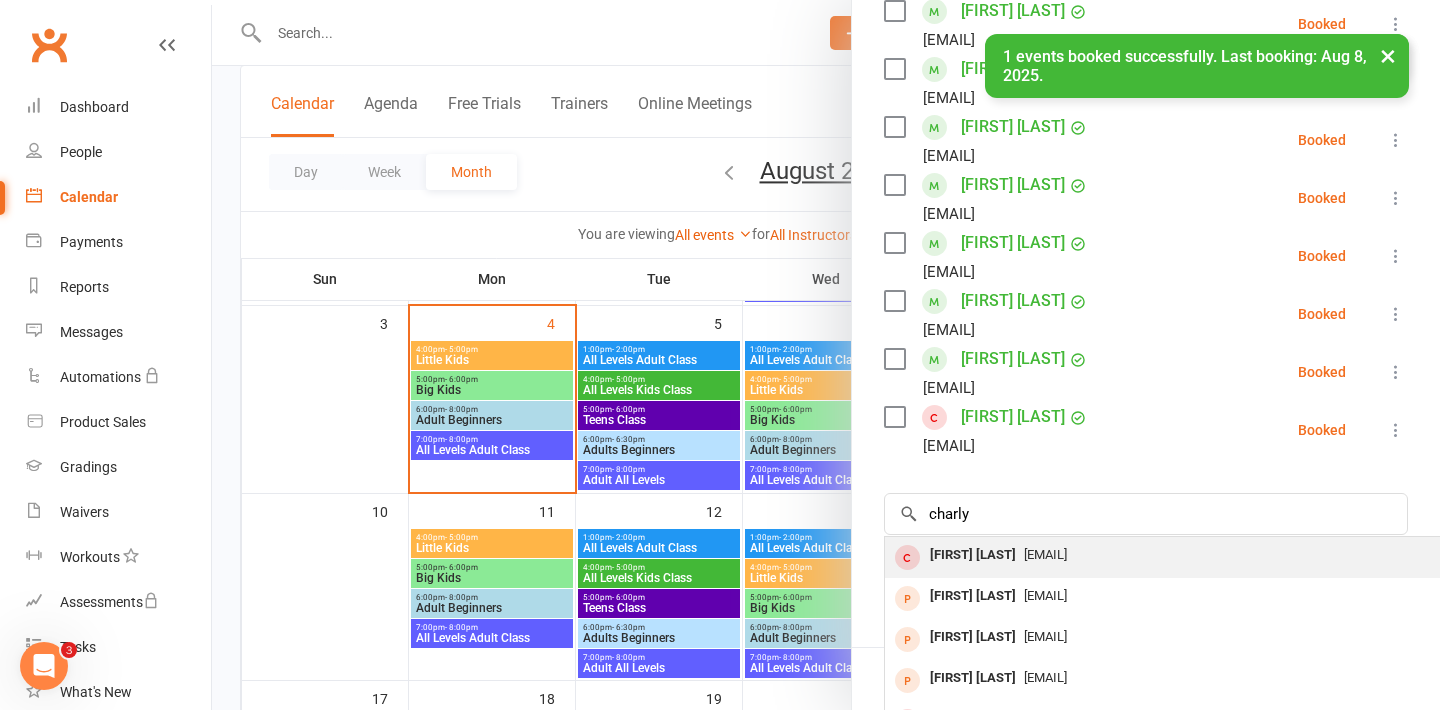 click on "[FIRST] [LAST]" at bounding box center [973, 555] 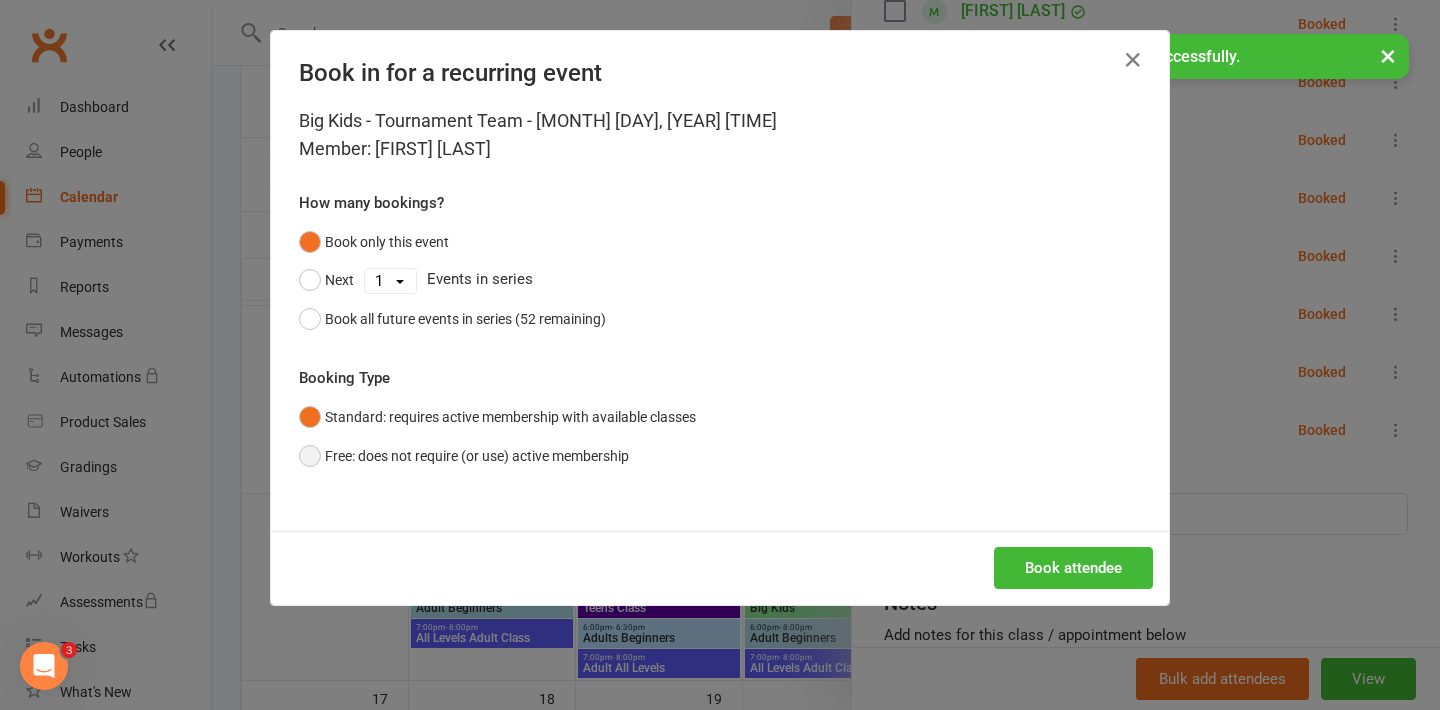 click on "Free: does not require (or use) active membership" at bounding box center [464, 456] 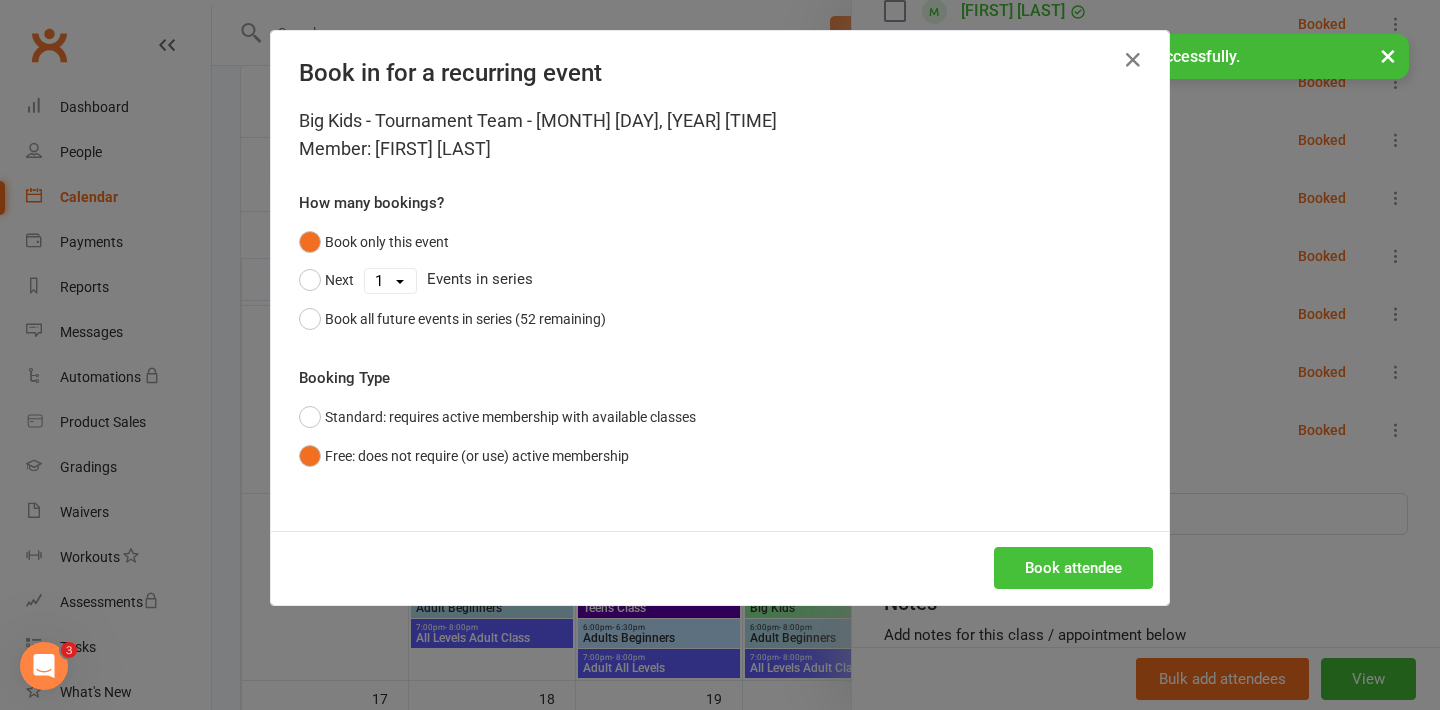click on "Book attendee" at bounding box center [1073, 568] 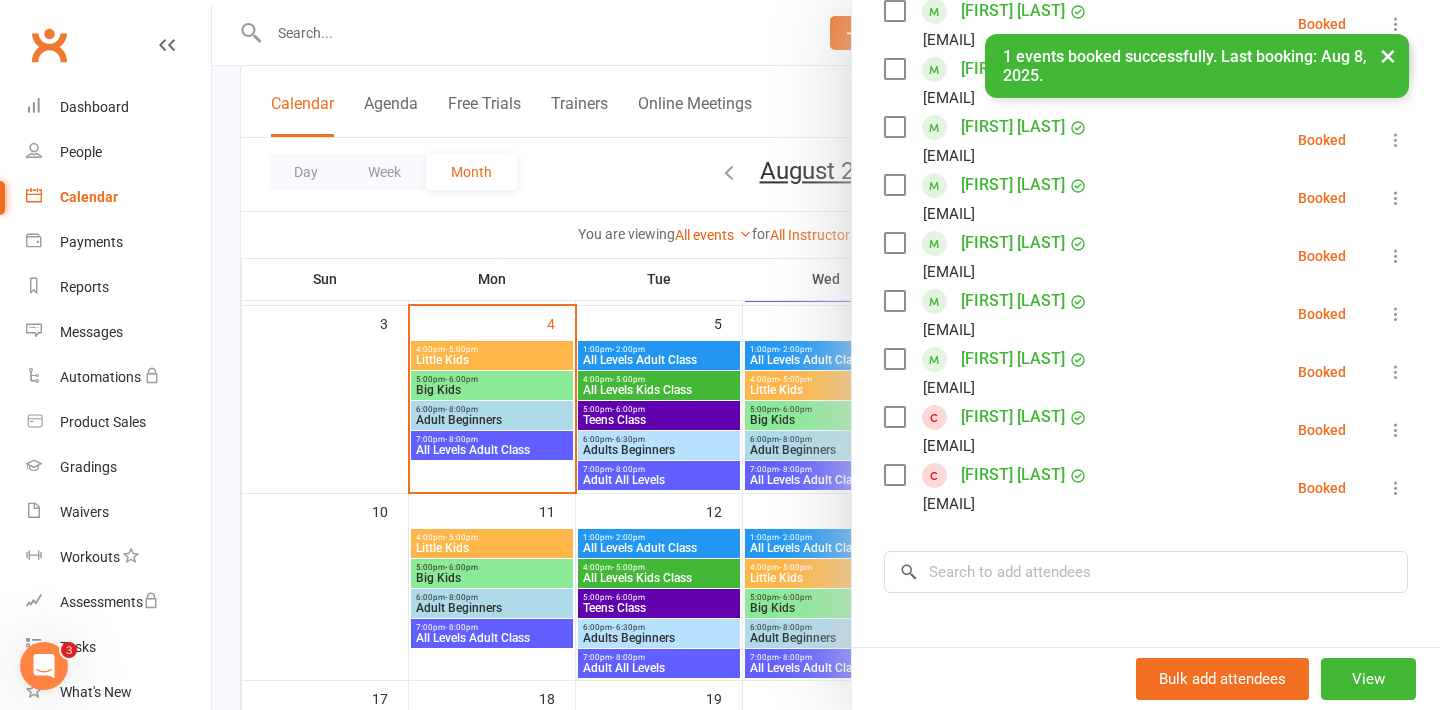 click on "× 1 events booked successfully. Last booking: [MONTH] [DAY], [YEAR]." at bounding box center [707, 34] 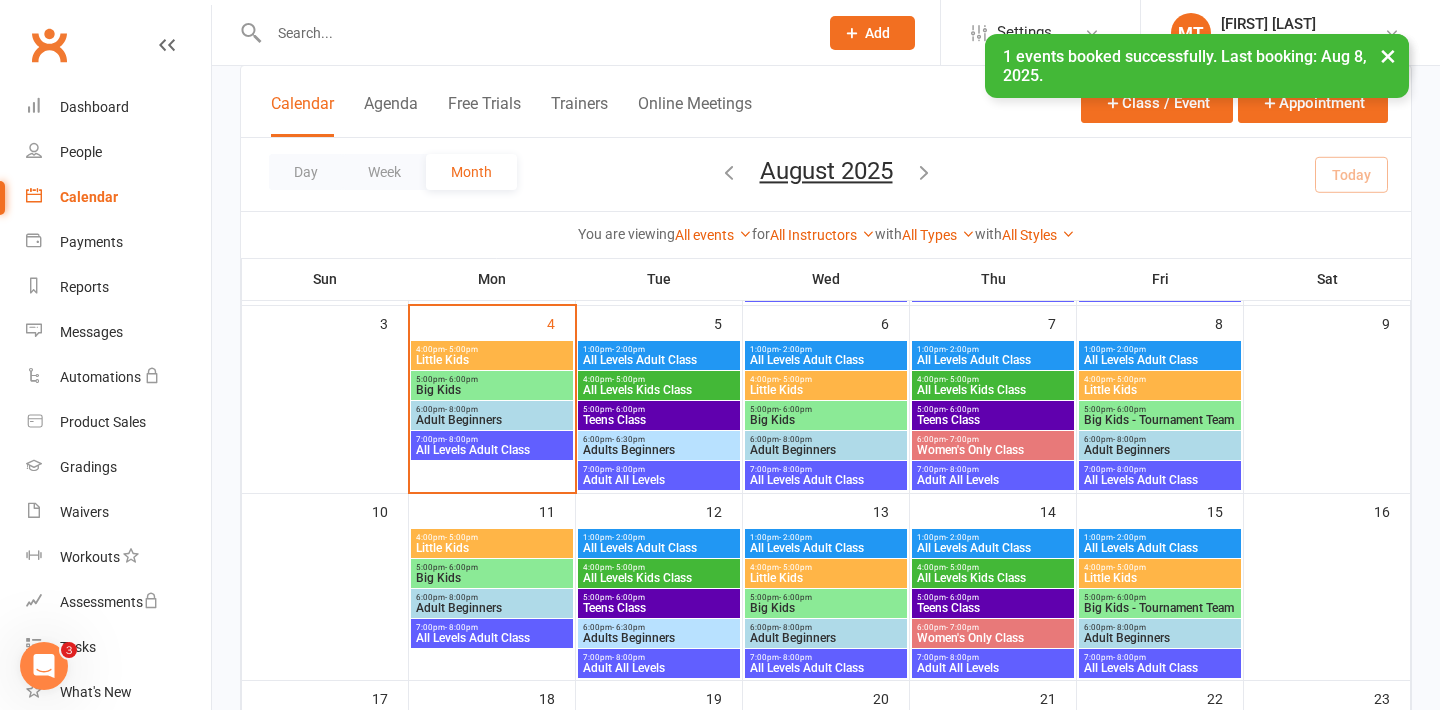 click at bounding box center [533, 33] 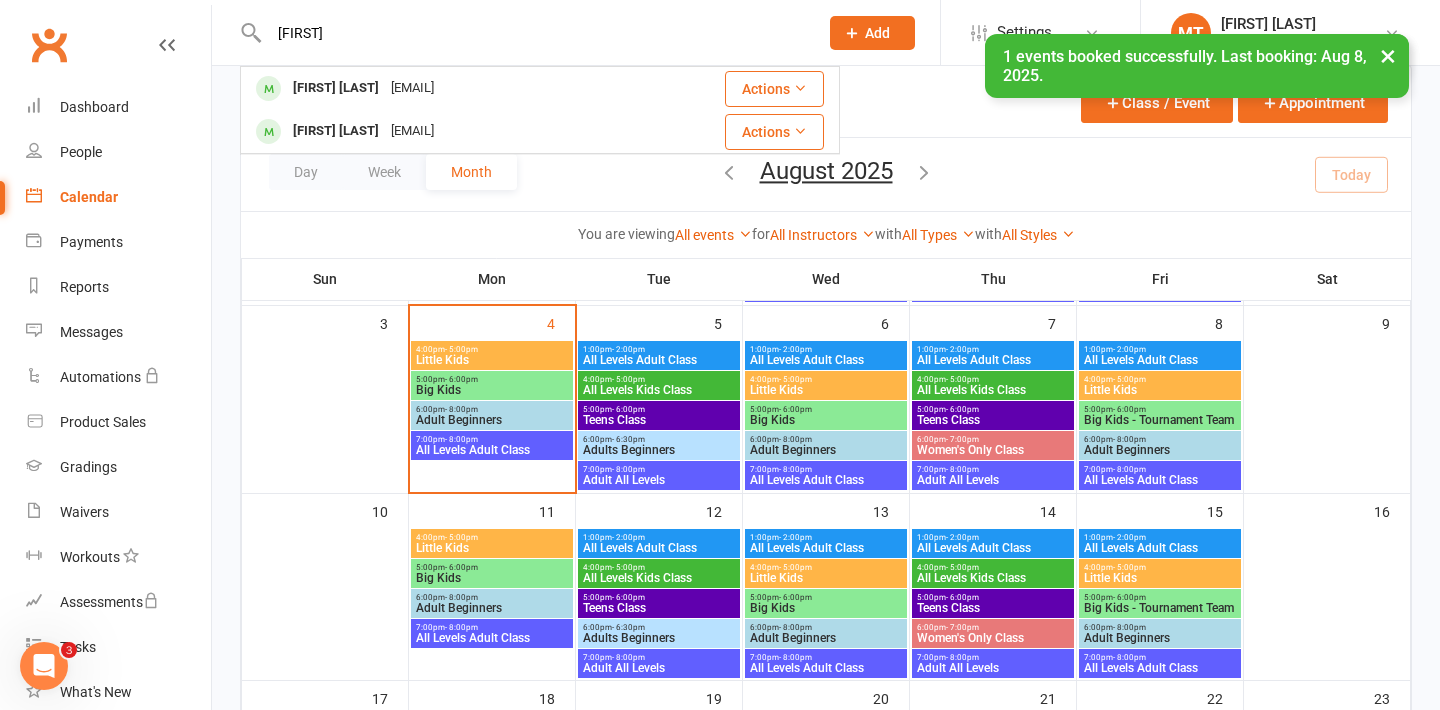 type on "[FIRST]" 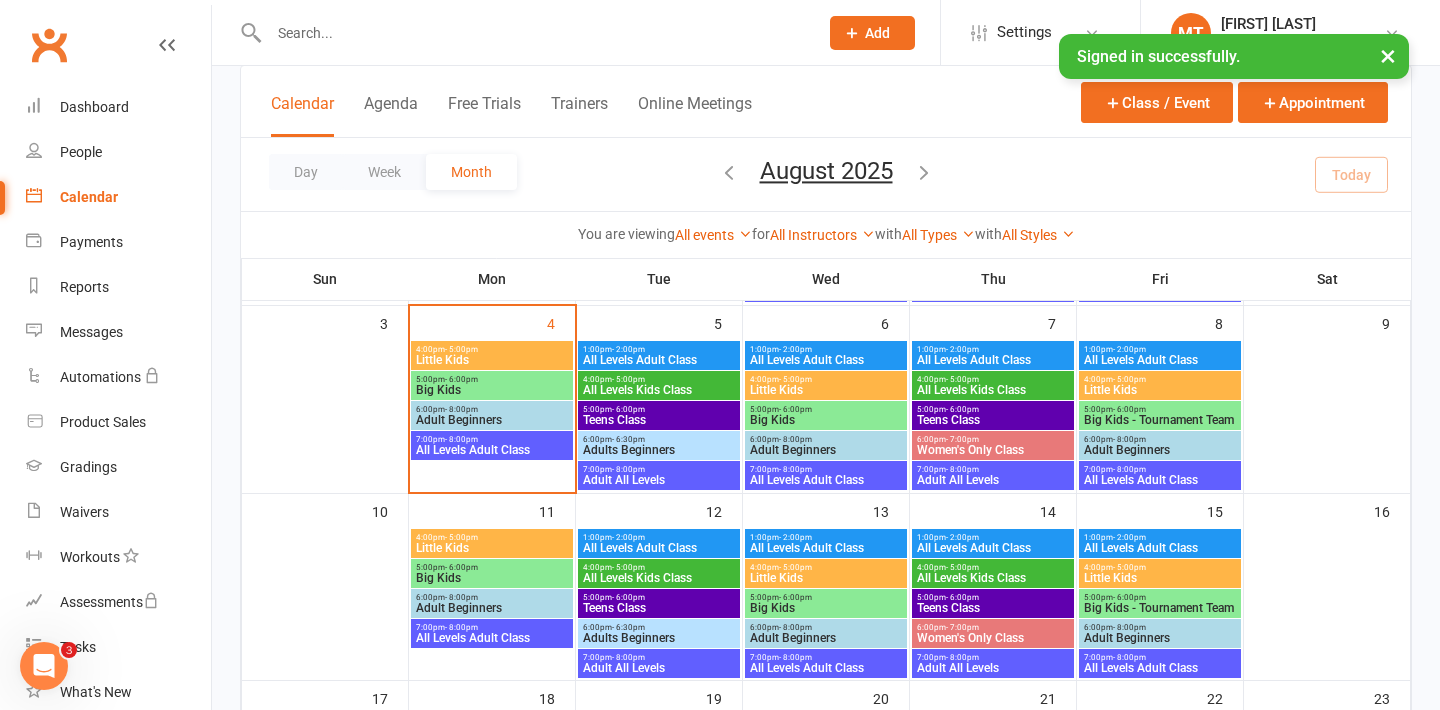 click at bounding box center (533, 33) 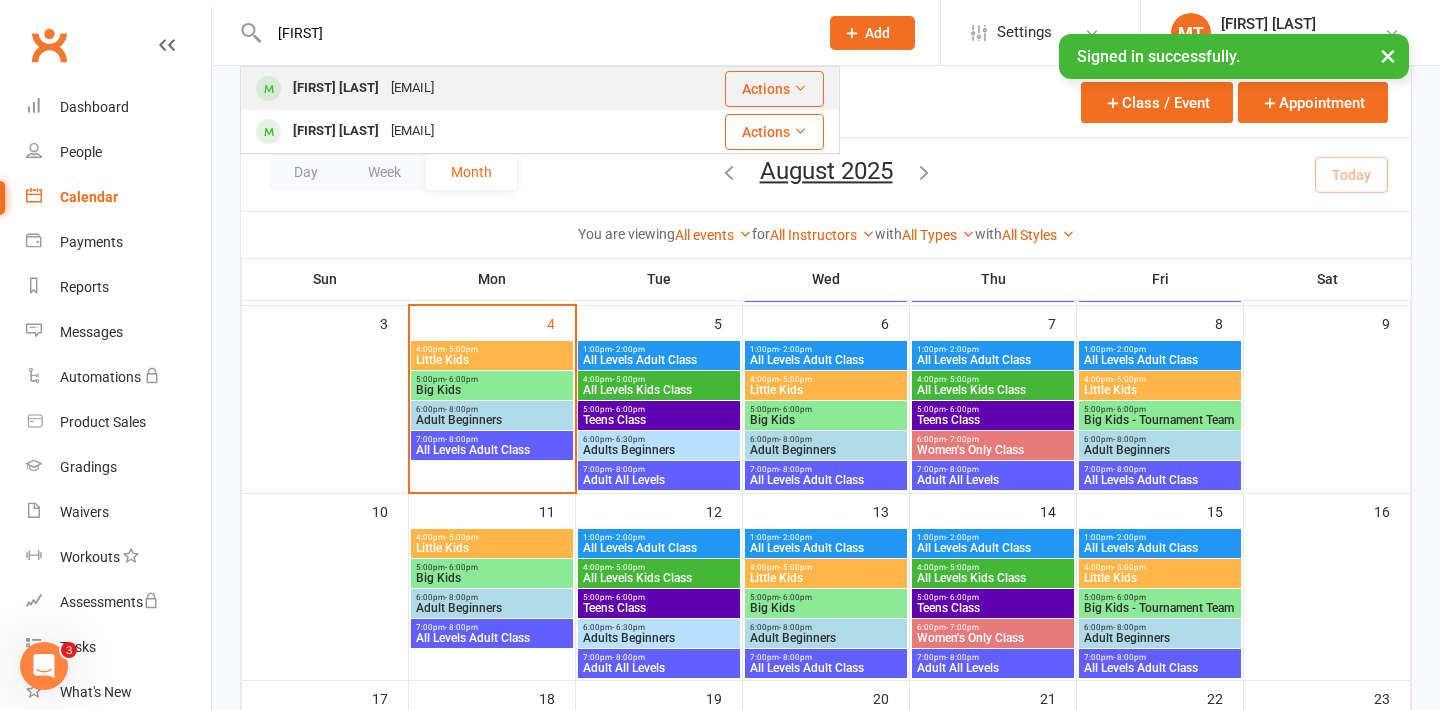 type on "[FIRST]" 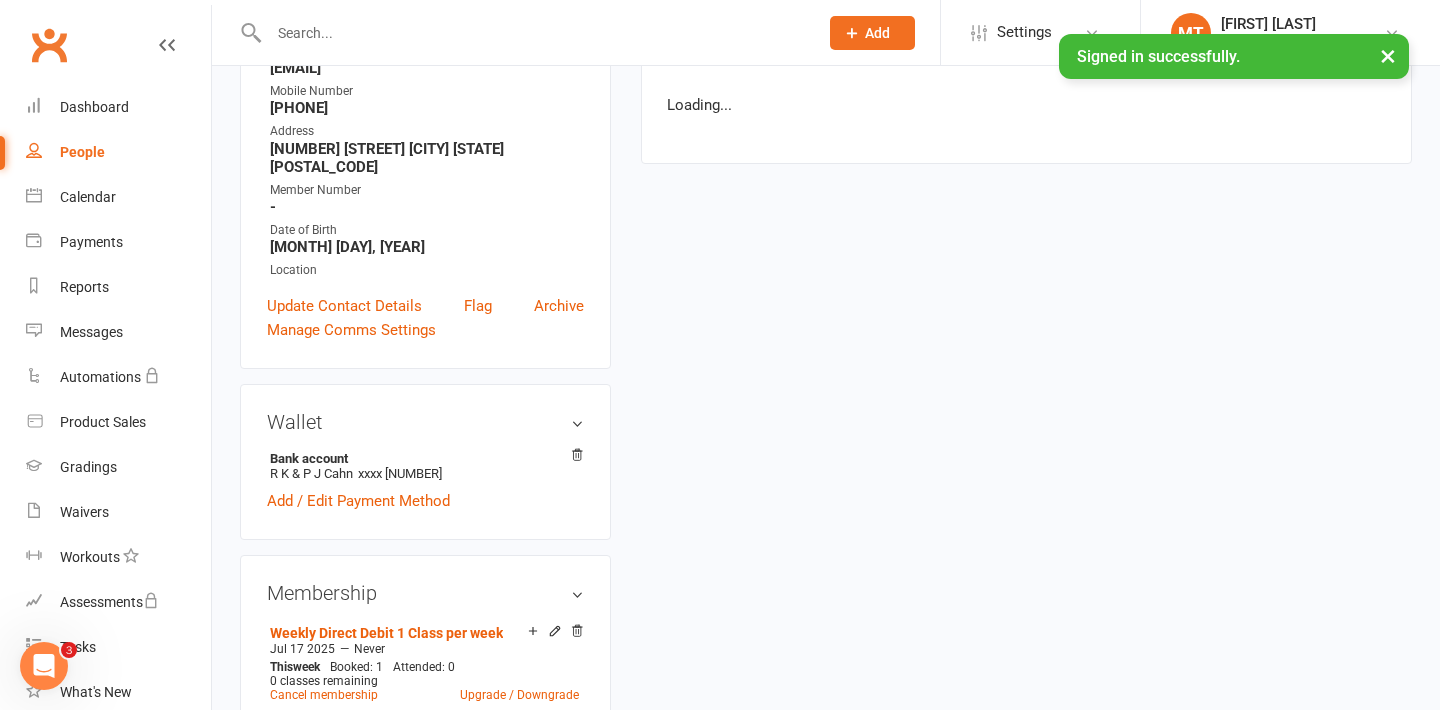 scroll, scrollTop: 0, scrollLeft: 0, axis: both 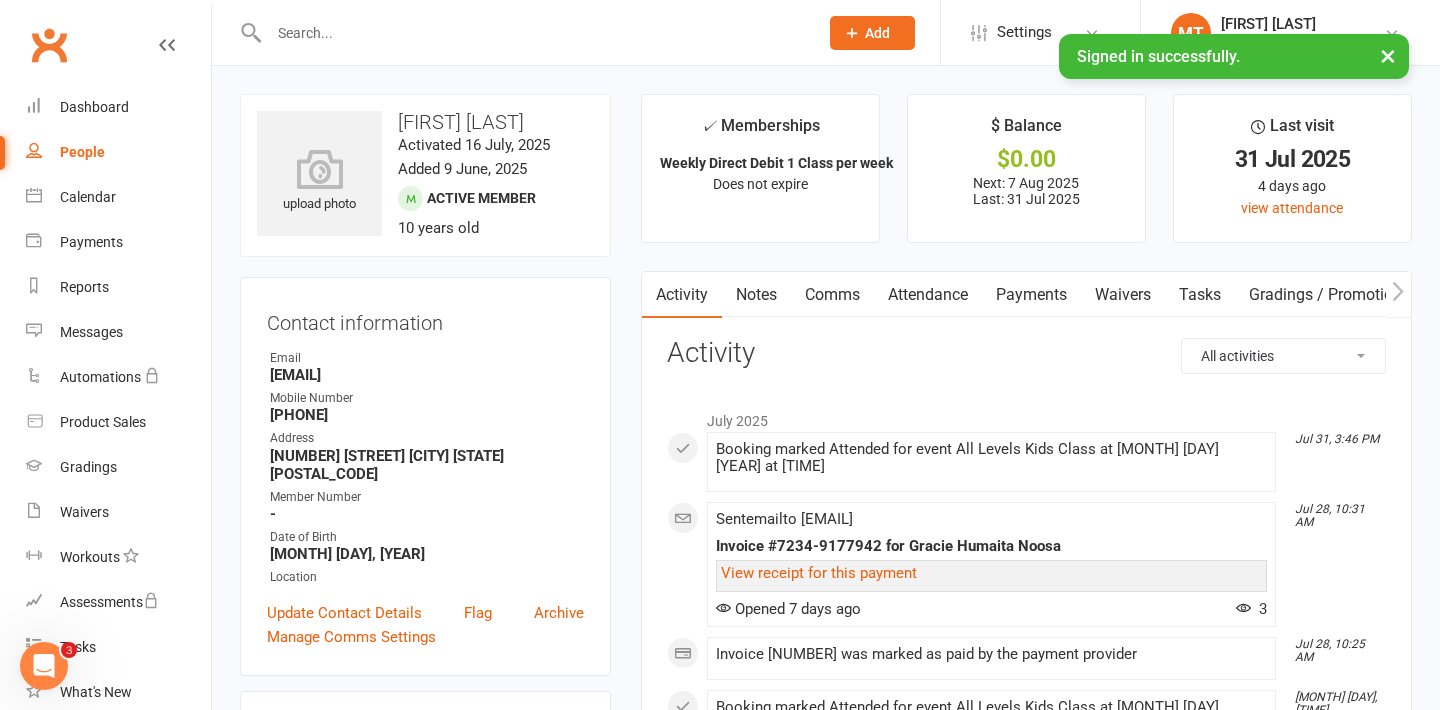 click on "Payments" at bounding box center [1031, 295] 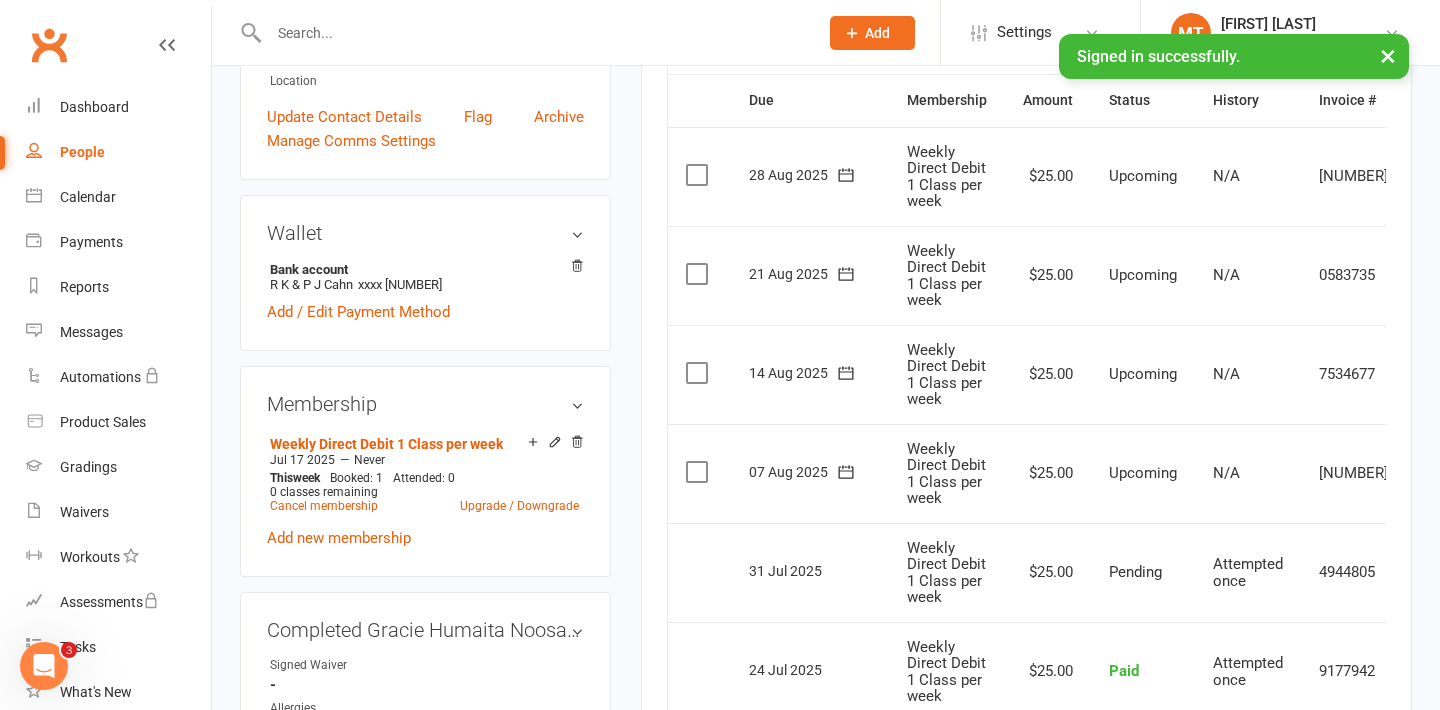 scroll, scrollTop: 505, scrollLeft: 0, axis: vertical 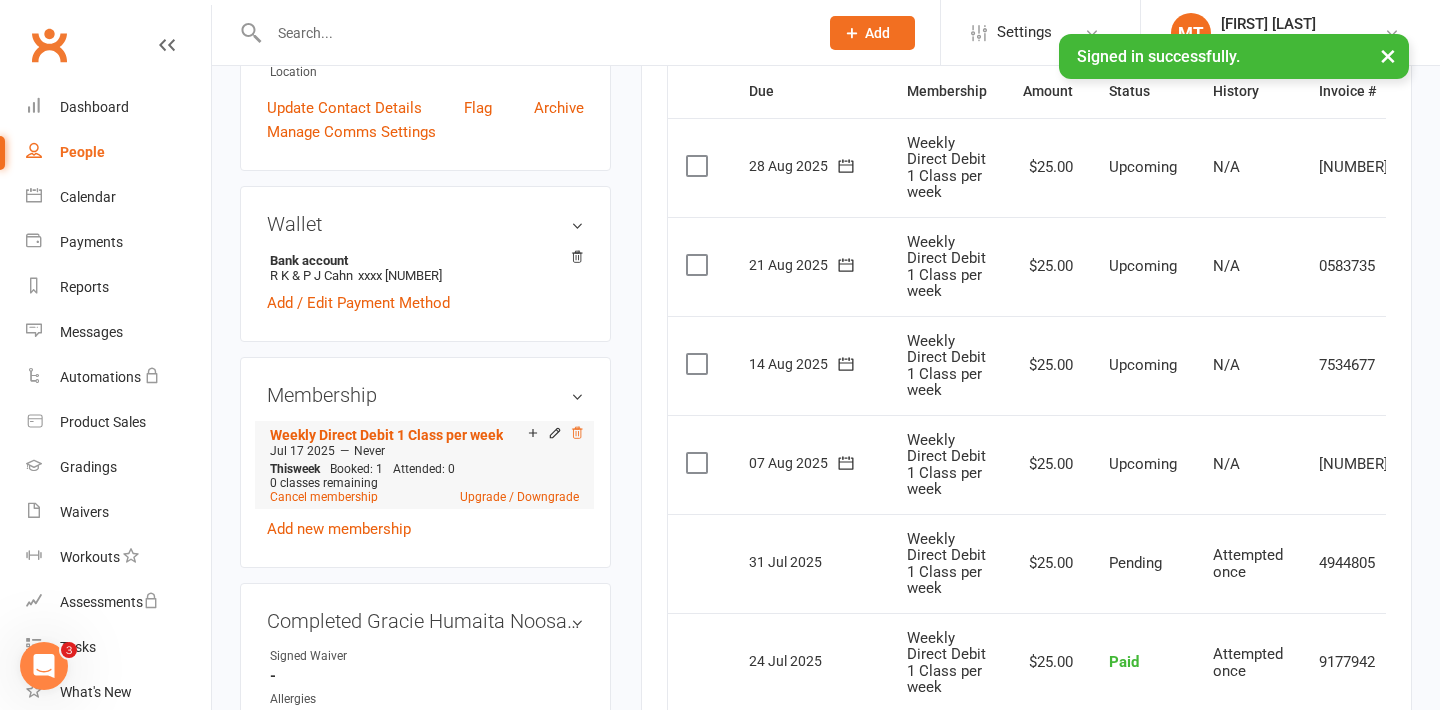 click 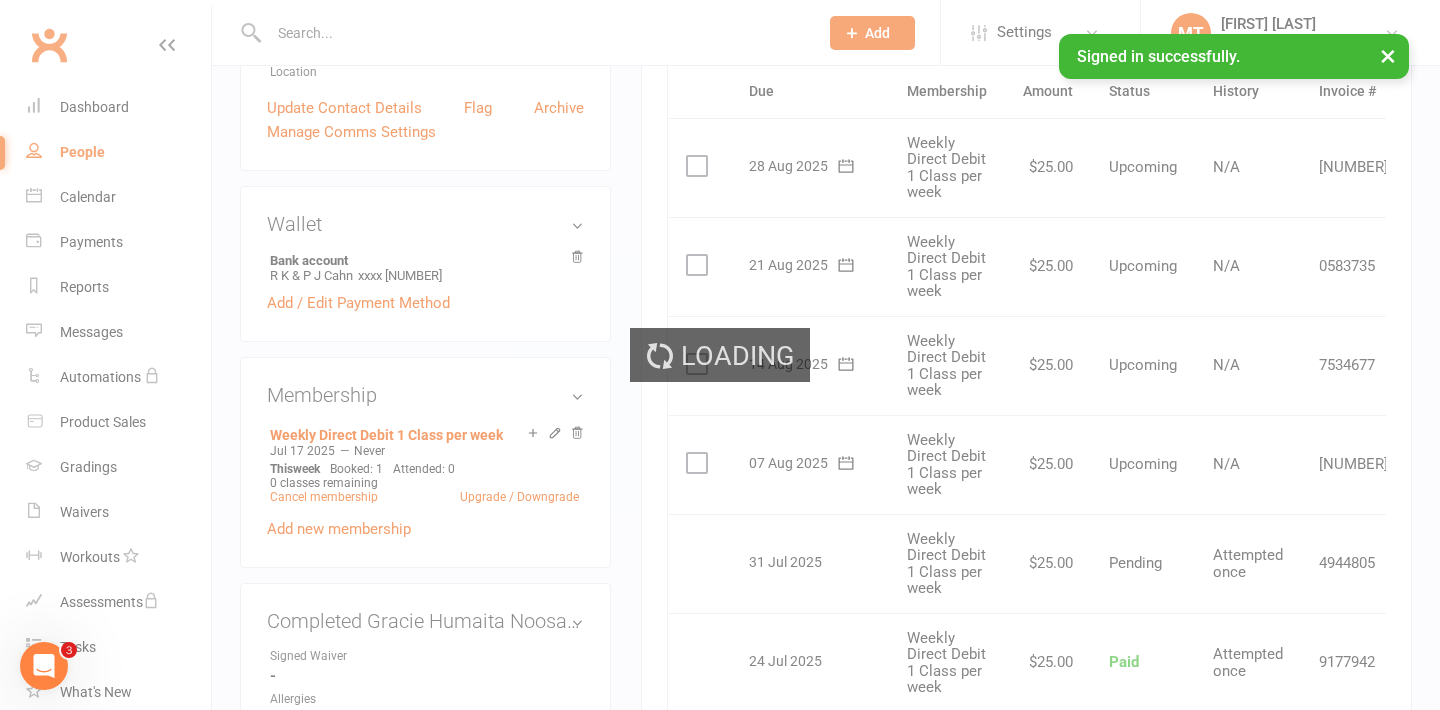 scroll, scrollTop: 501, scrollLeft: 0, axis: vertical 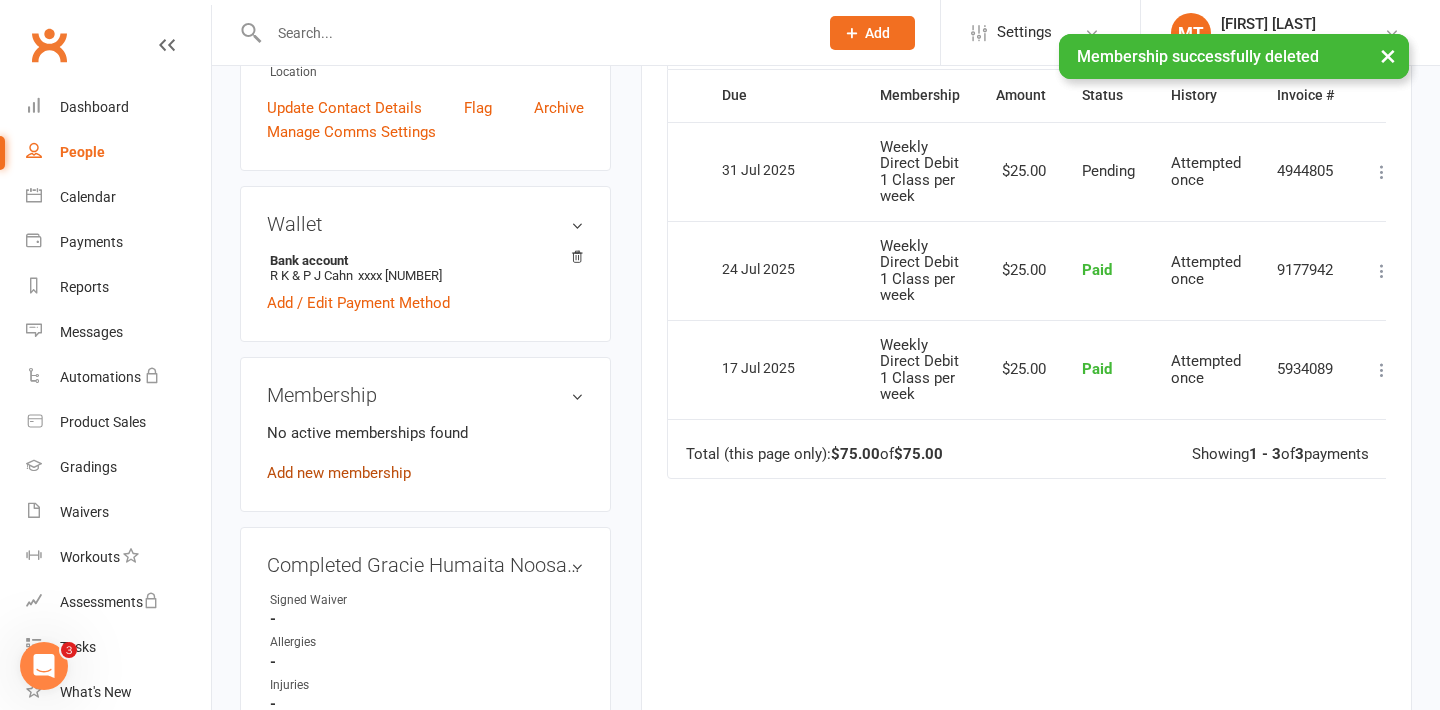click on "Add new membership" at bounding box center (339, 473) 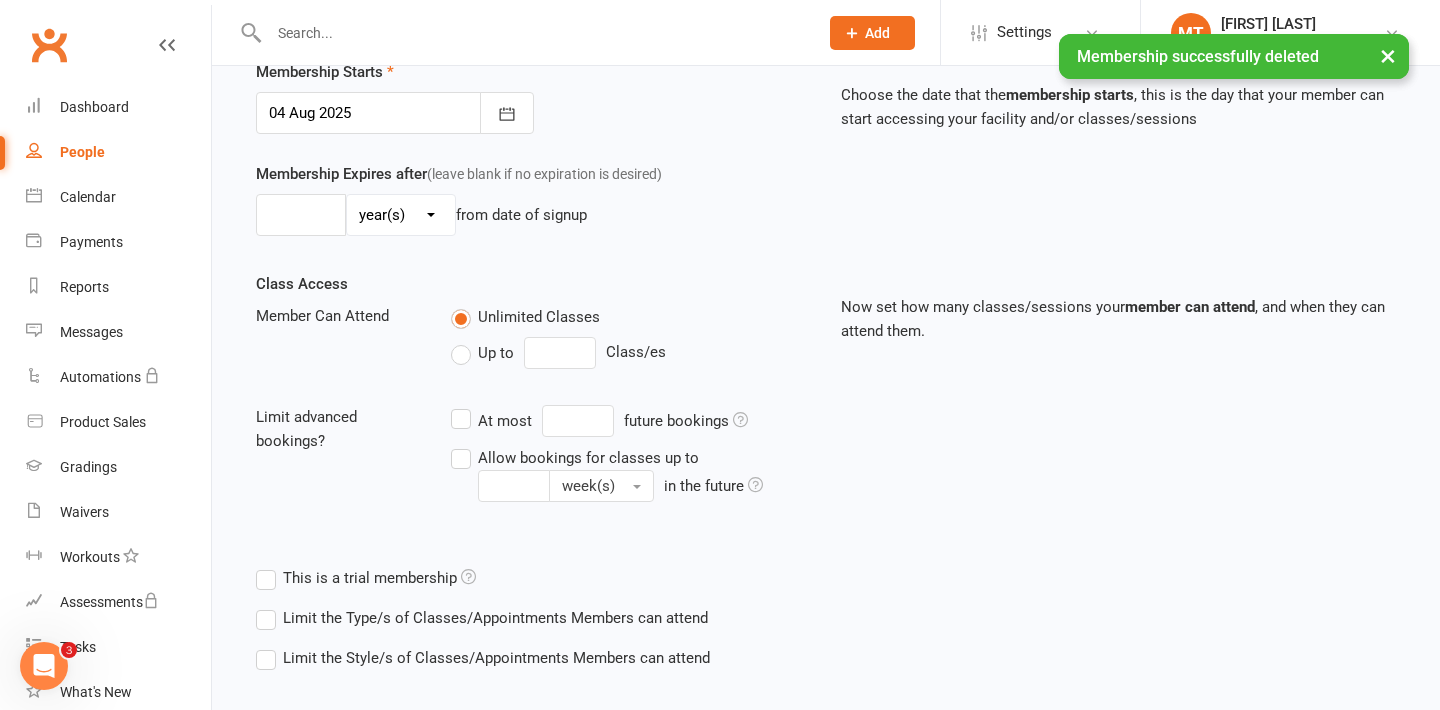 scroll, scrollTop: 0, scrollLeft: 0, axis: both 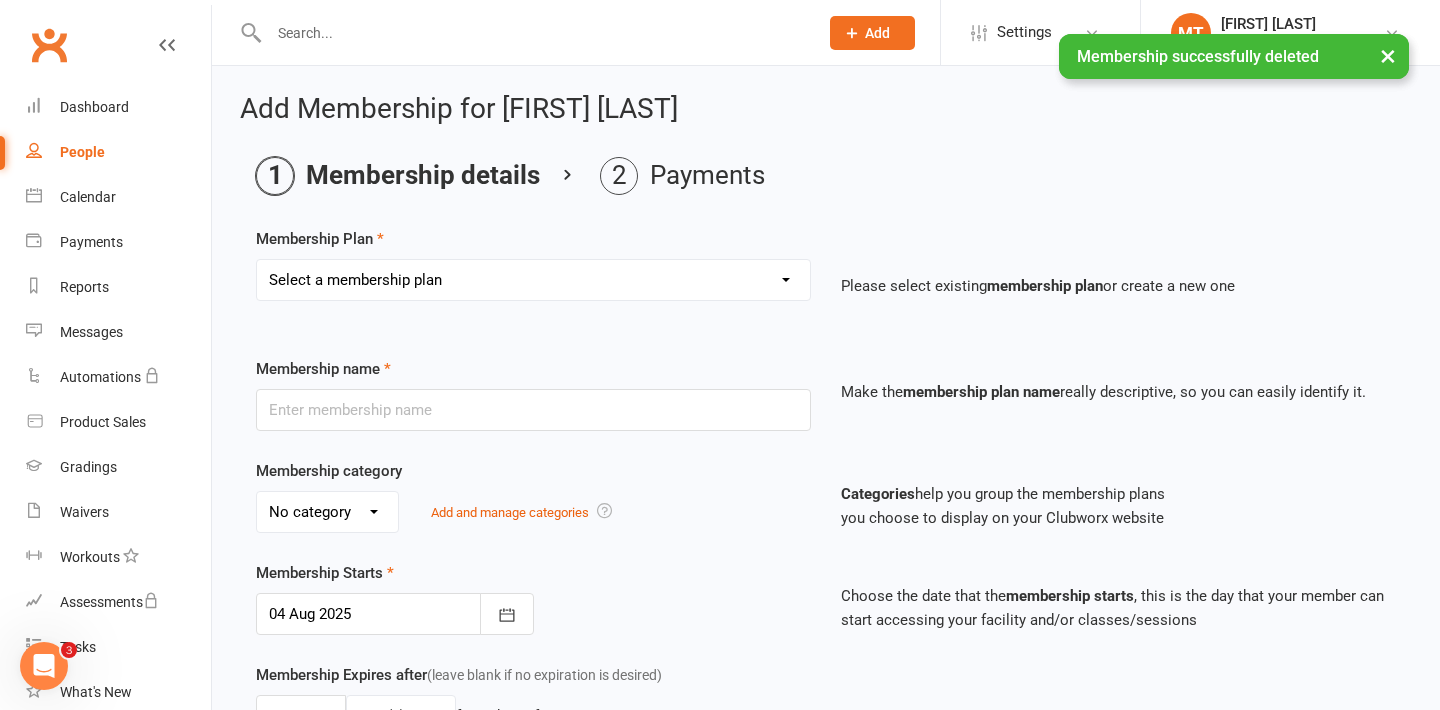 click on "Select a membership plan Create new Membership Plan 10 Class Pack 30 Class Pack Casual Class Weekly Direct Debit Unlimited Classes Jiu Jitsu Camp Weekly Direct Debit 1 Class per week Weekly Direct Debit 2 Classes per week Private Lesson Prof. Will Tritton Fair Play Voucher $200 off Fees FREE 10 pack Voucher" at bounding box center (533, 280) 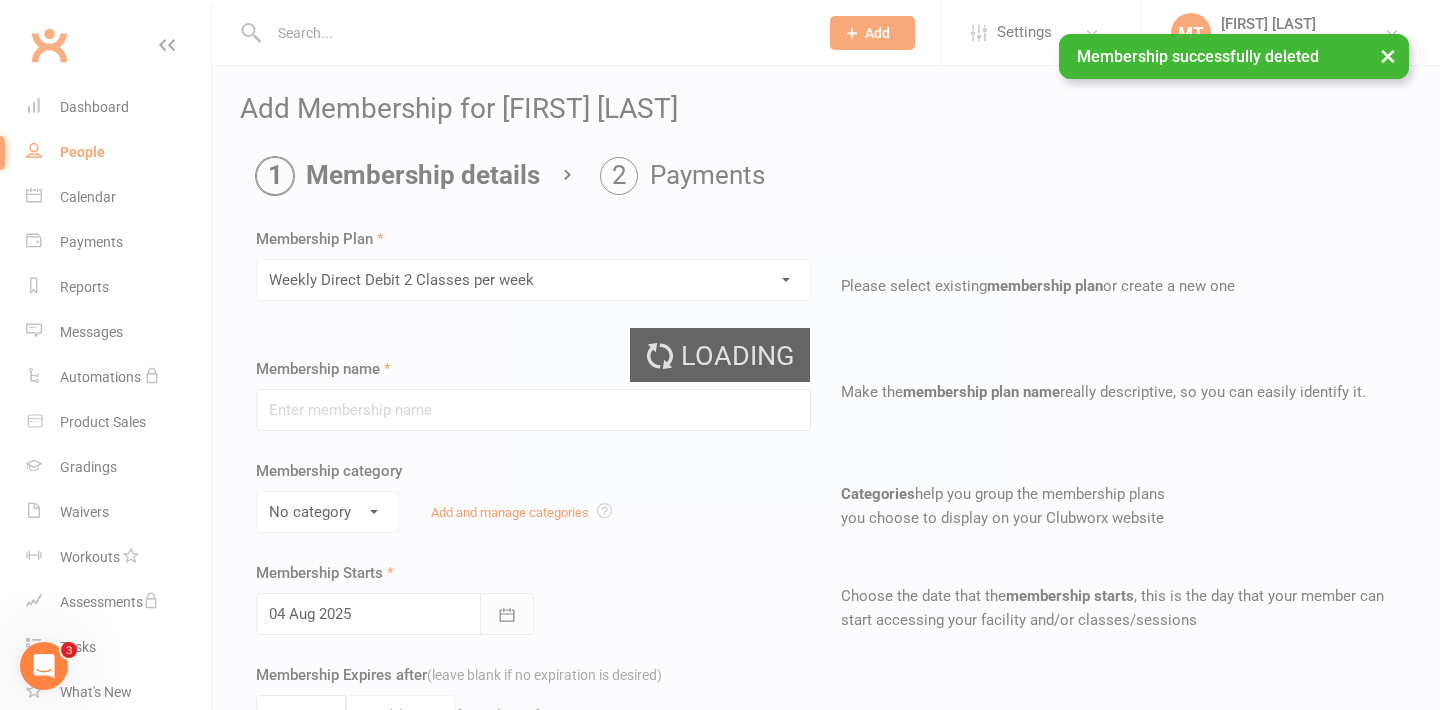 type on "Weekly Direct Debit 2 Classes per week" 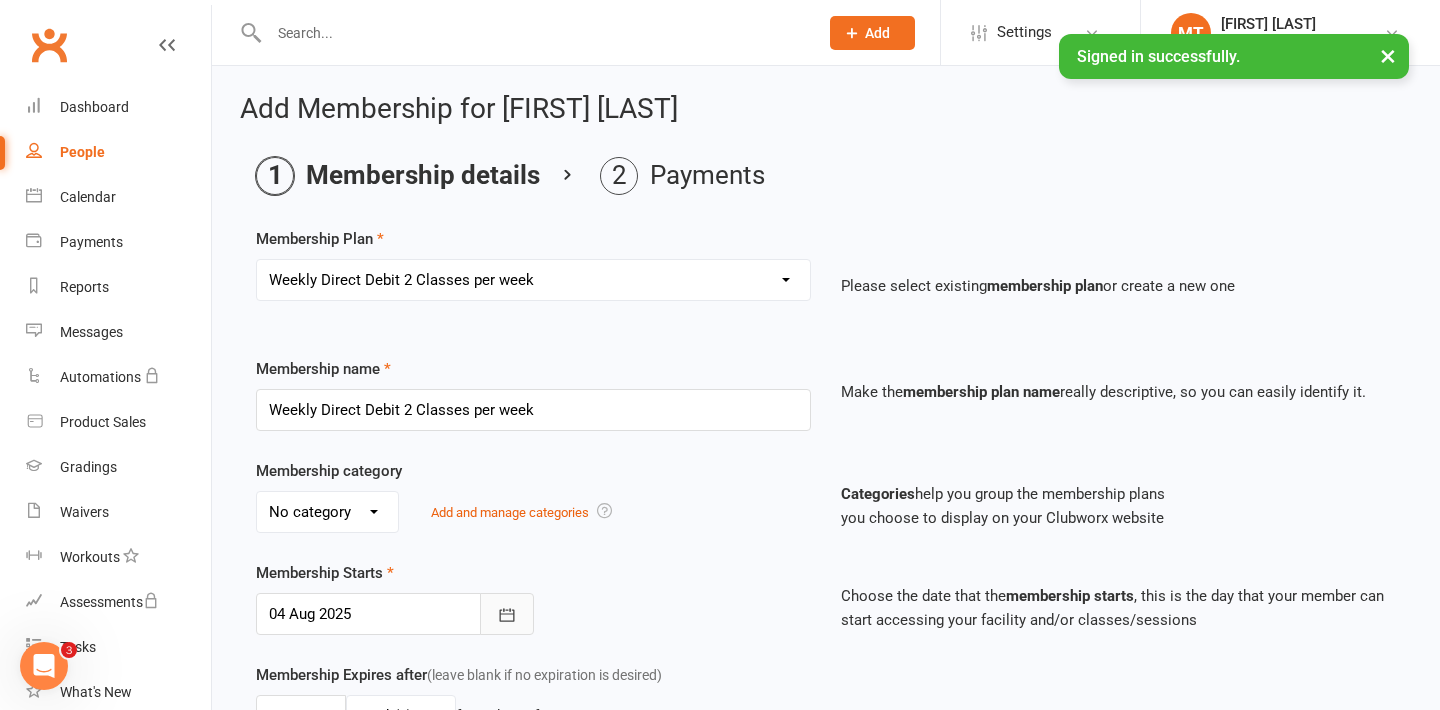click 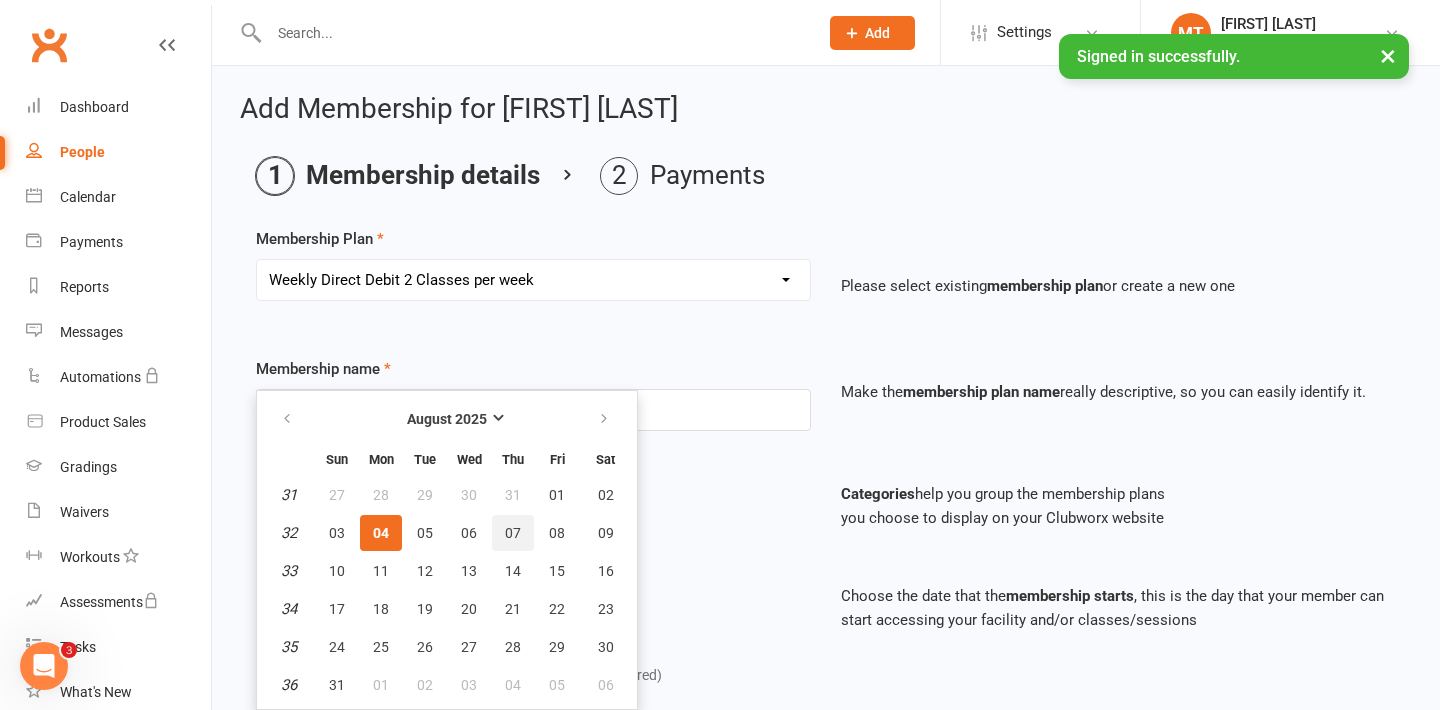 click on "07" at bounding box center [513, 533] 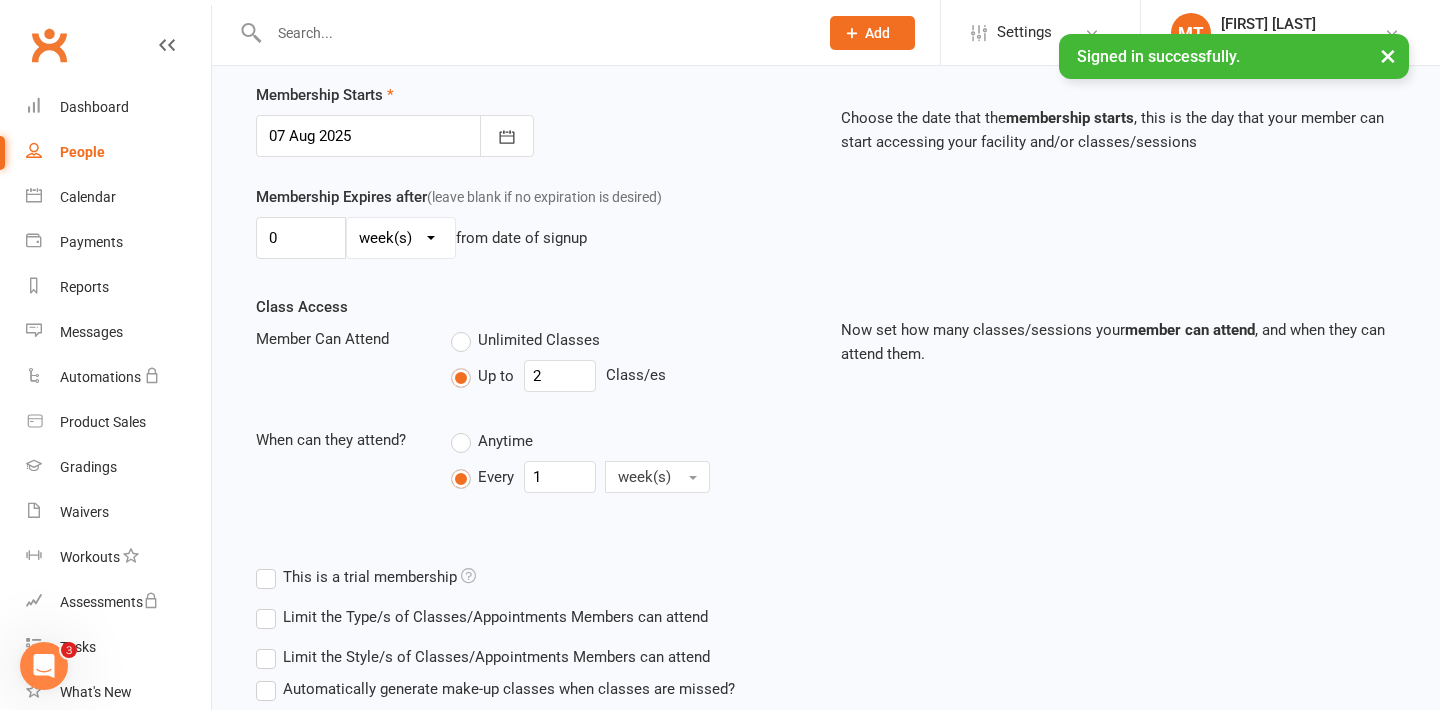 scroll, scrollTop: 628, scrollLeft: 0, axis: vertical 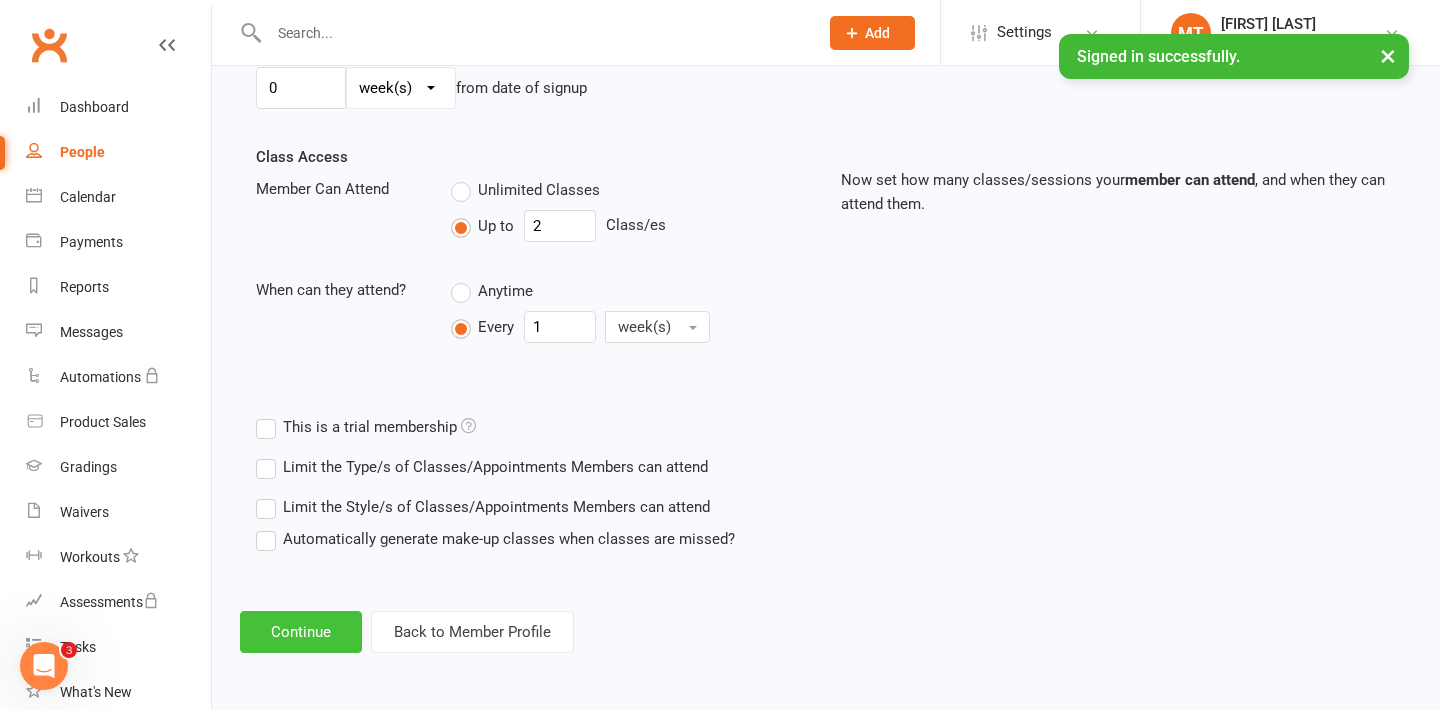 click on "Continue" at bounding box center [301, 632] 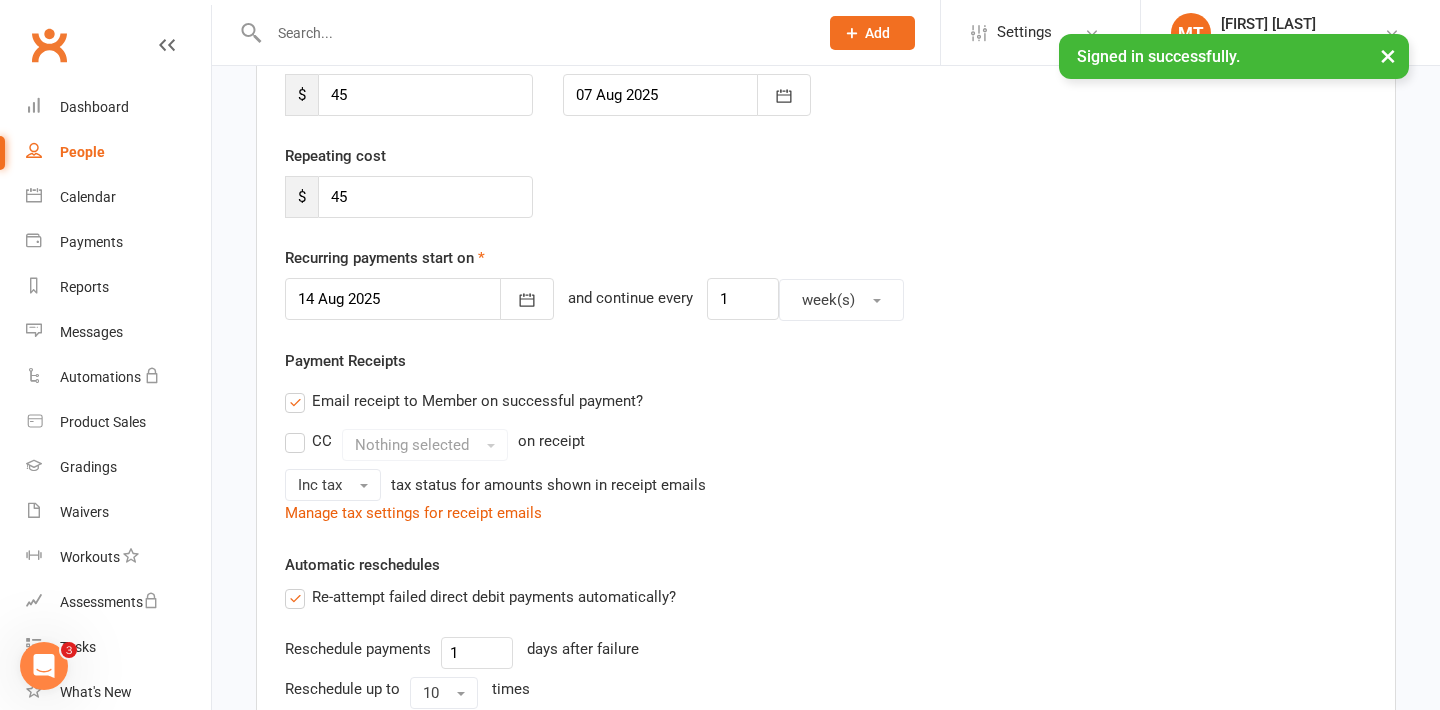 scroll, scrollTop: 784, scrollLeft: 0, axis: vertical 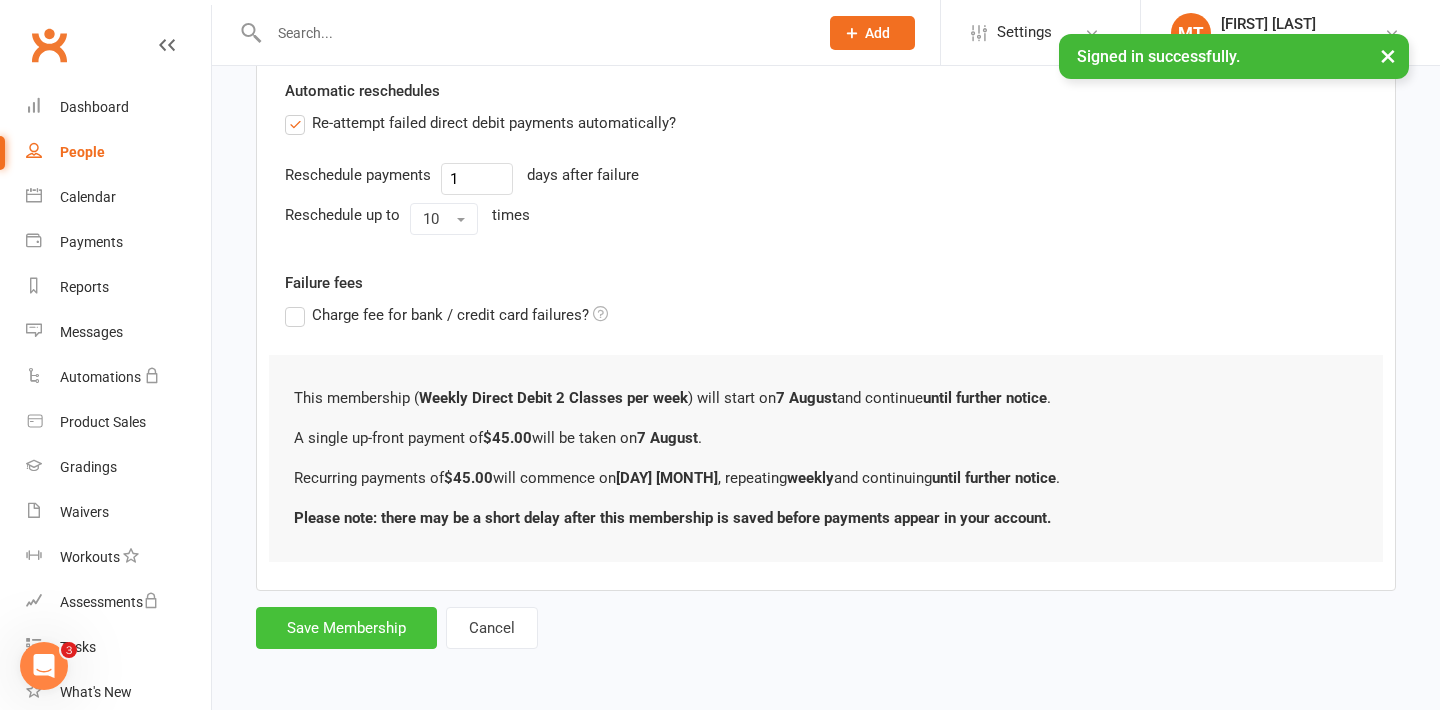 click on "Save Membership" at bounding box center [346, 628] 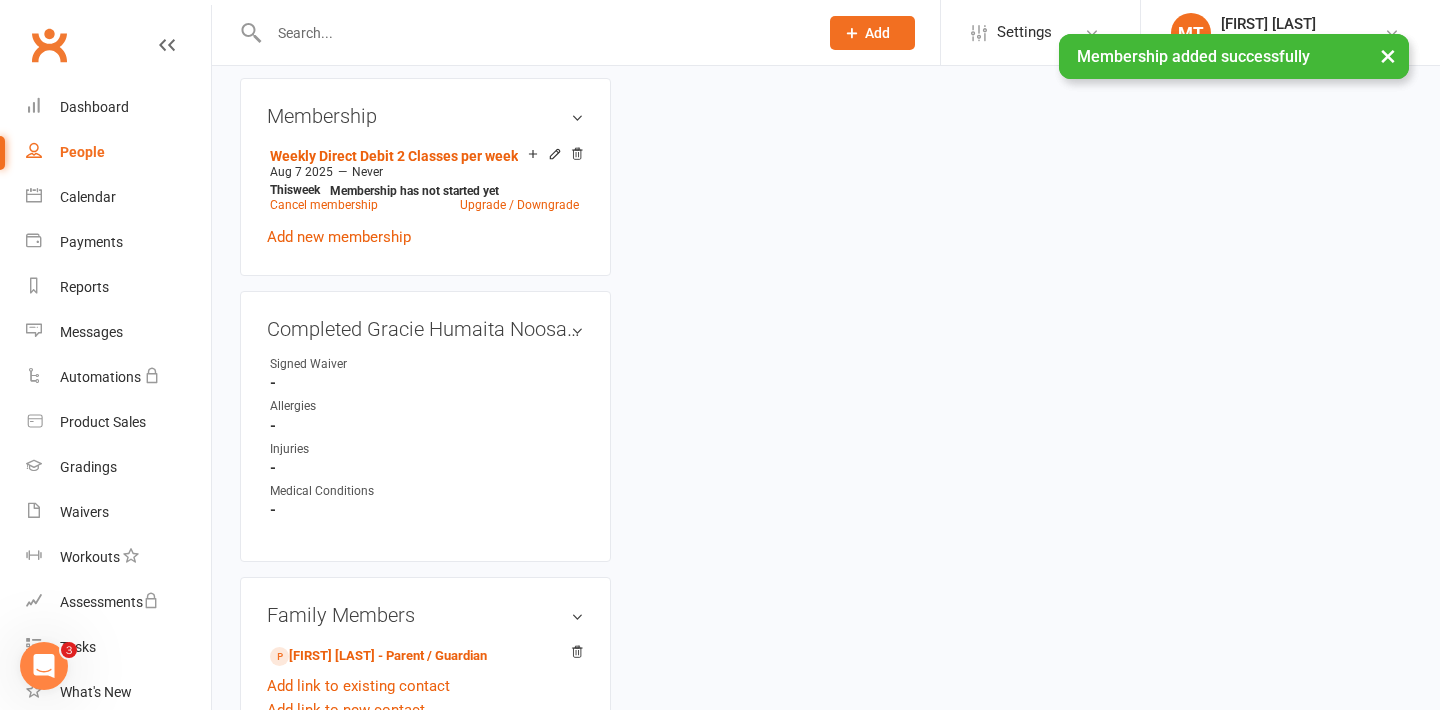 scroll, scrollTop: 0, scrollLeft: 0, axis: both 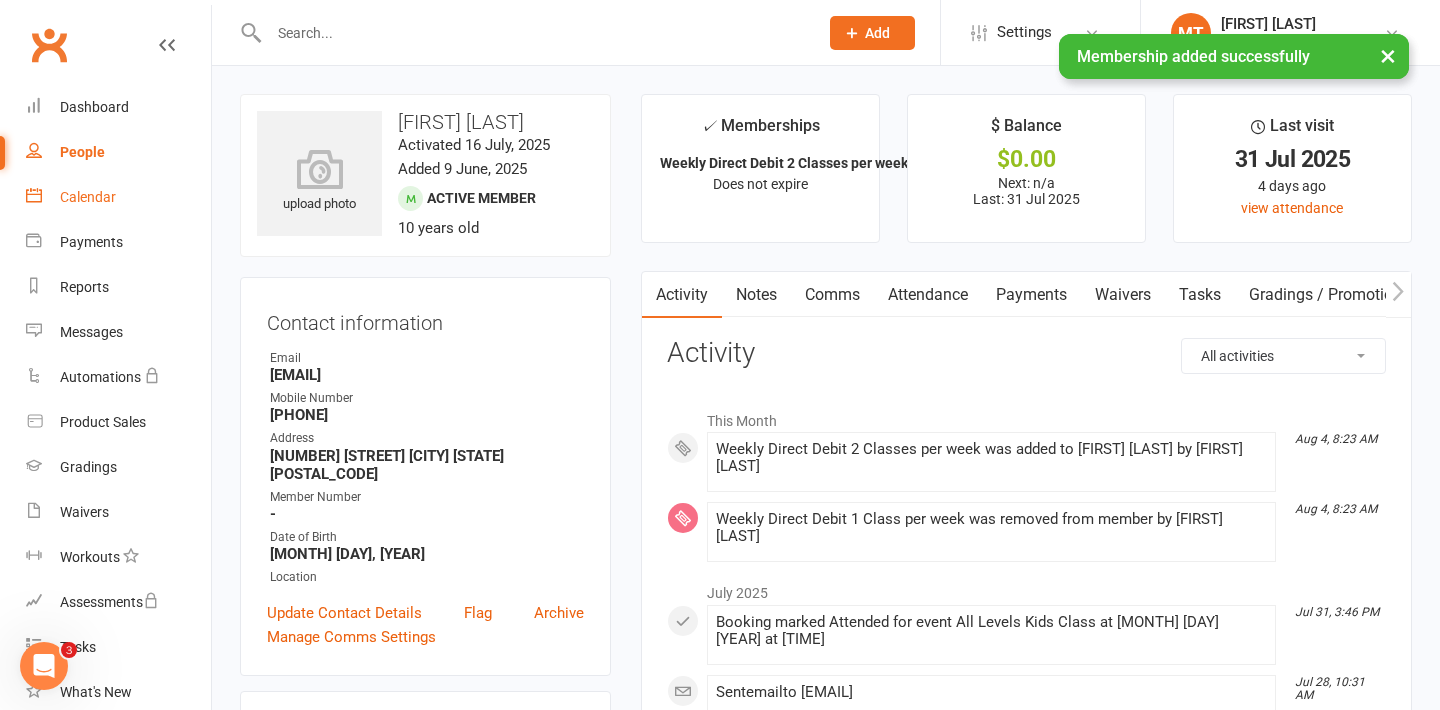 click on "Calendar" at bounding box center [88, 197] 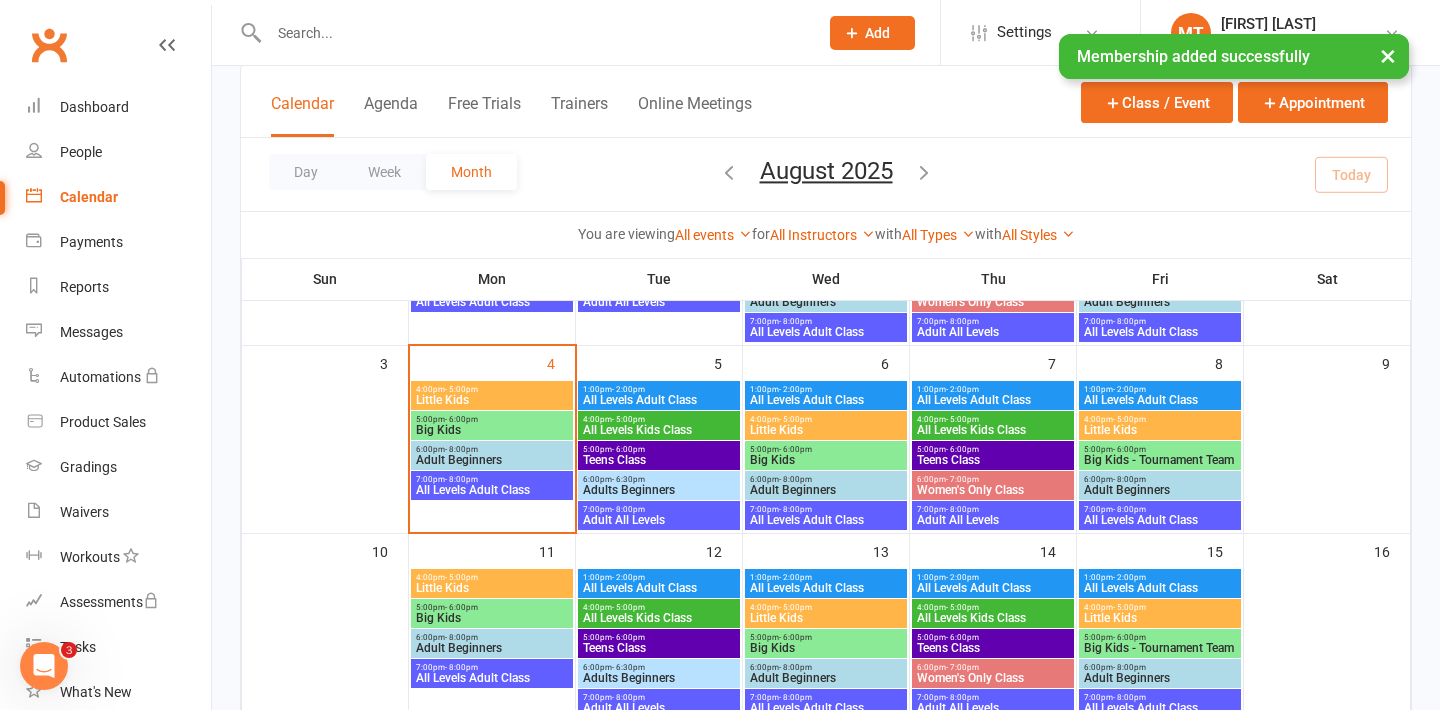 scroll, scrollTop: 271, scrollLeft: 0, axis: vertical 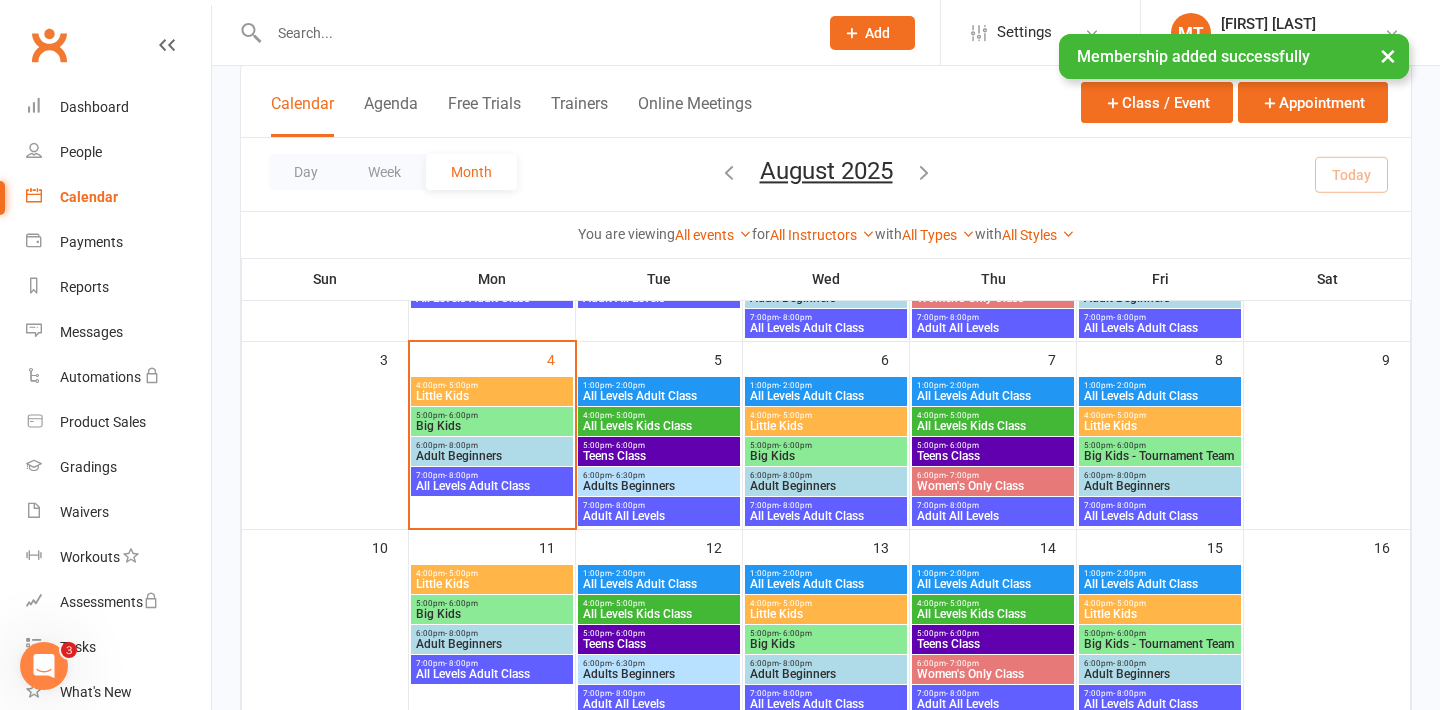 click on "- 5:00pm" at bounding box center (628, 415) 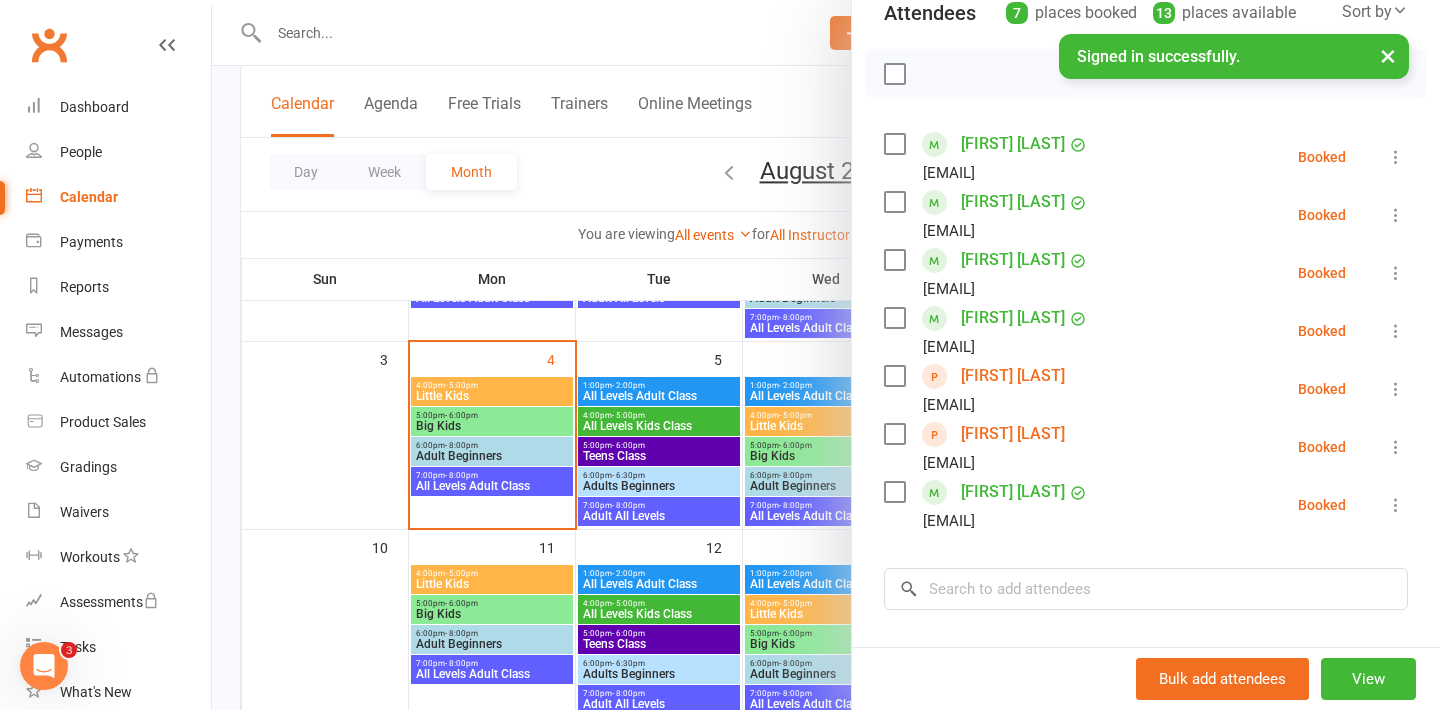 scroll, scrollTop: 335, scrollLeft: 0, axis: vertical 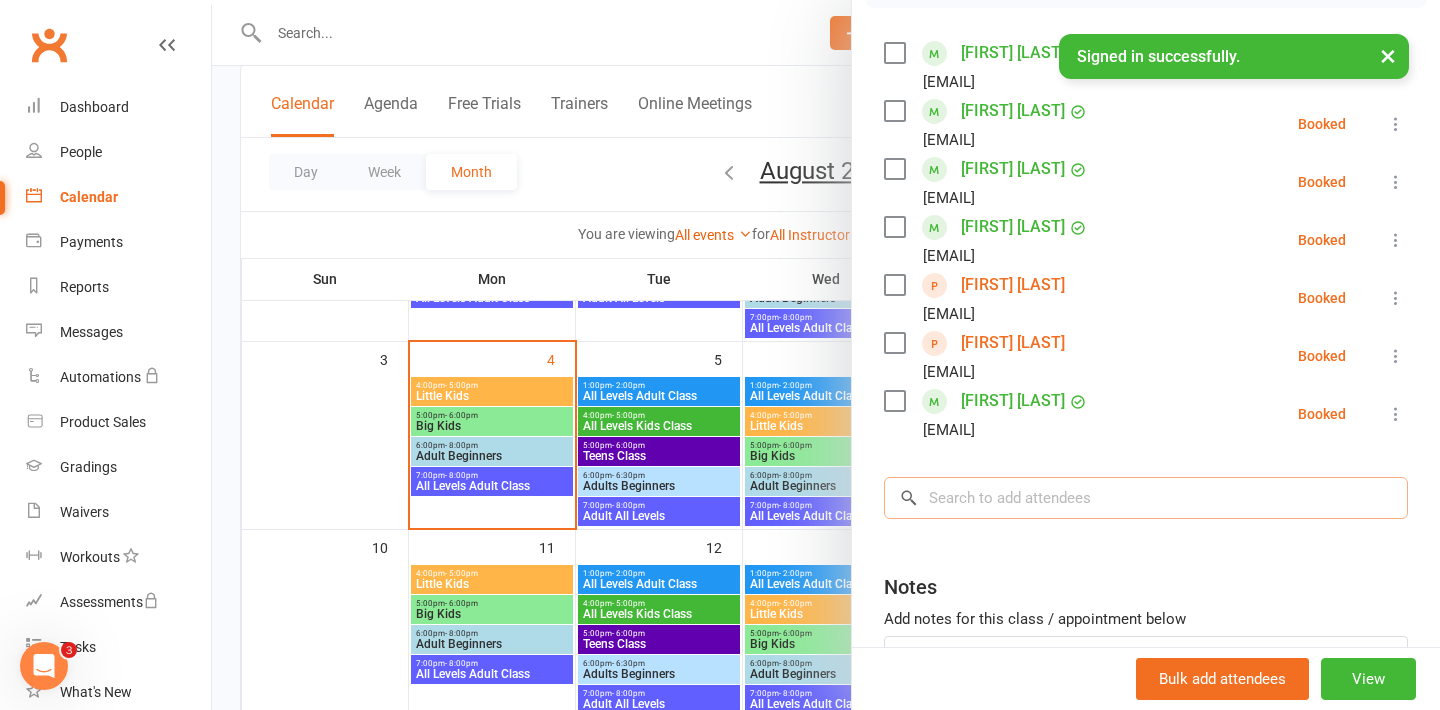 click at bounding box center [1146, 498] 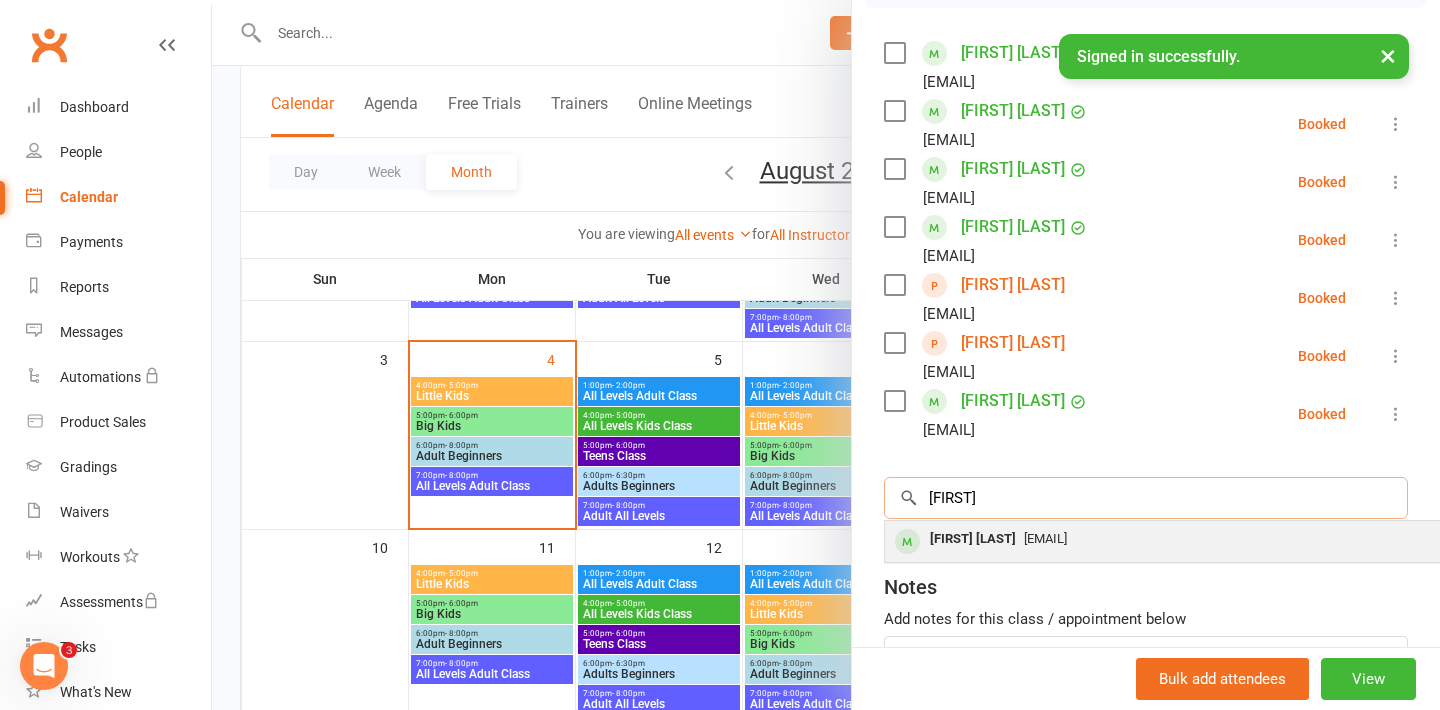 type on "[FIRST]" 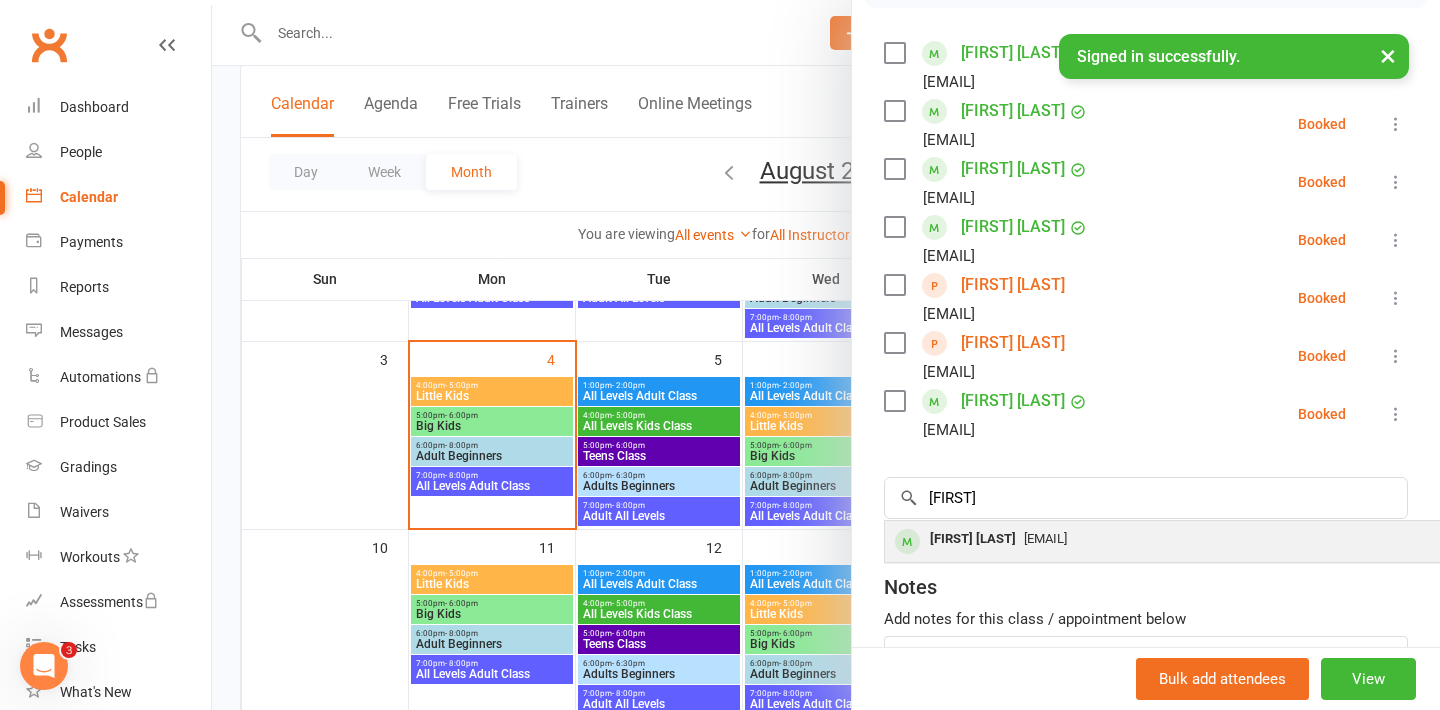 click on "[EMAIL]" at bounding box center (1045, 538) 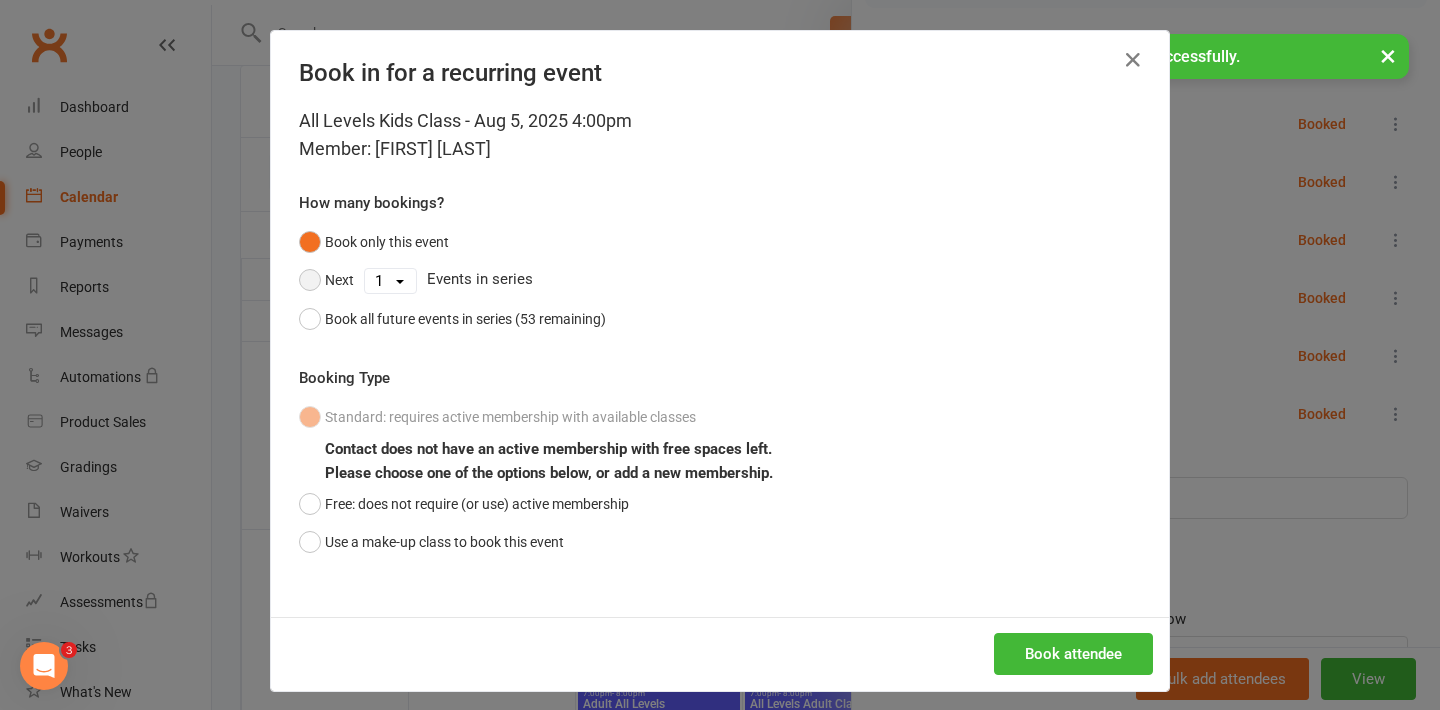 click on "Next" at bounding box center [326, 280] 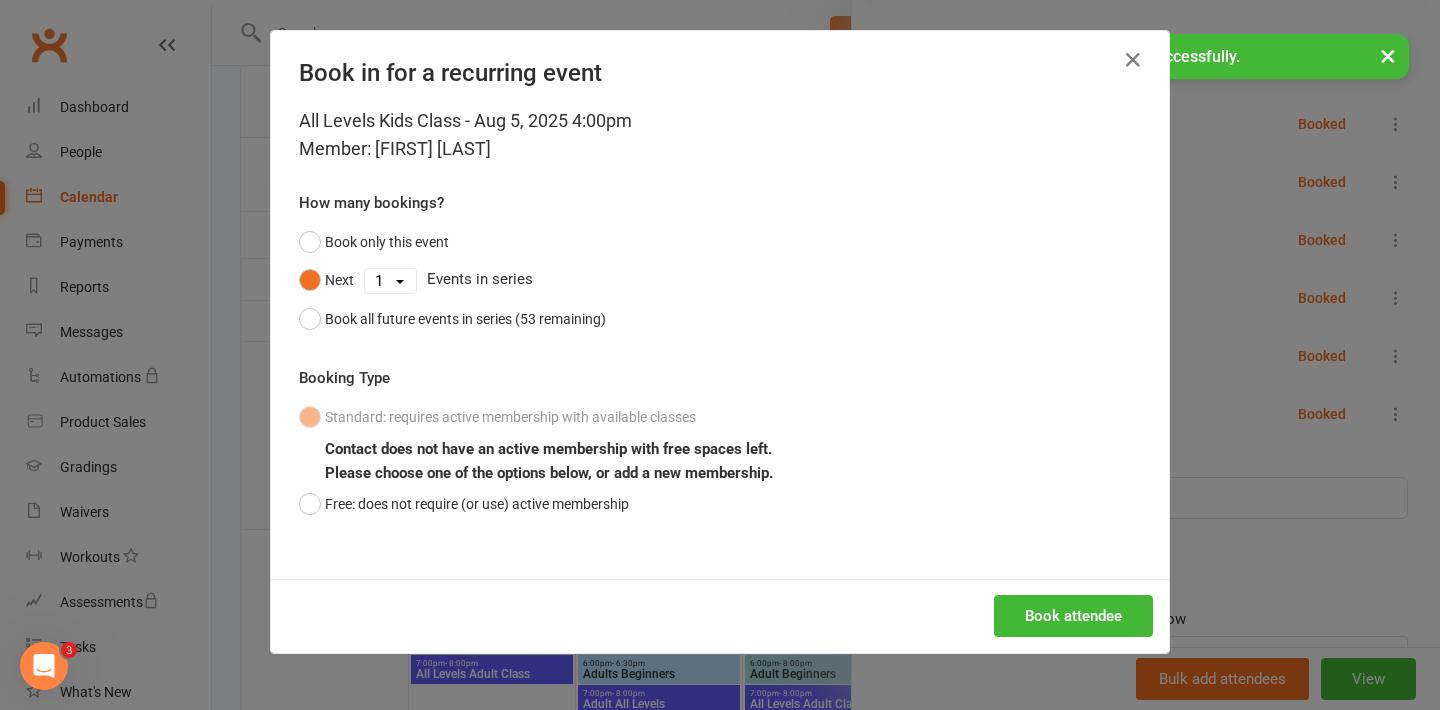 click on "1 2 3 4 5 6 7 8 9 10 11 12 13 14 15 16 17 18 19 20 21 22 23 24 25 26 27 28 29 30 31 32 33 34 35 36 37 38 39 40 41 42 43 44 45 46 47 48 49 50 51 52 53" at bounding box center [390, 281] 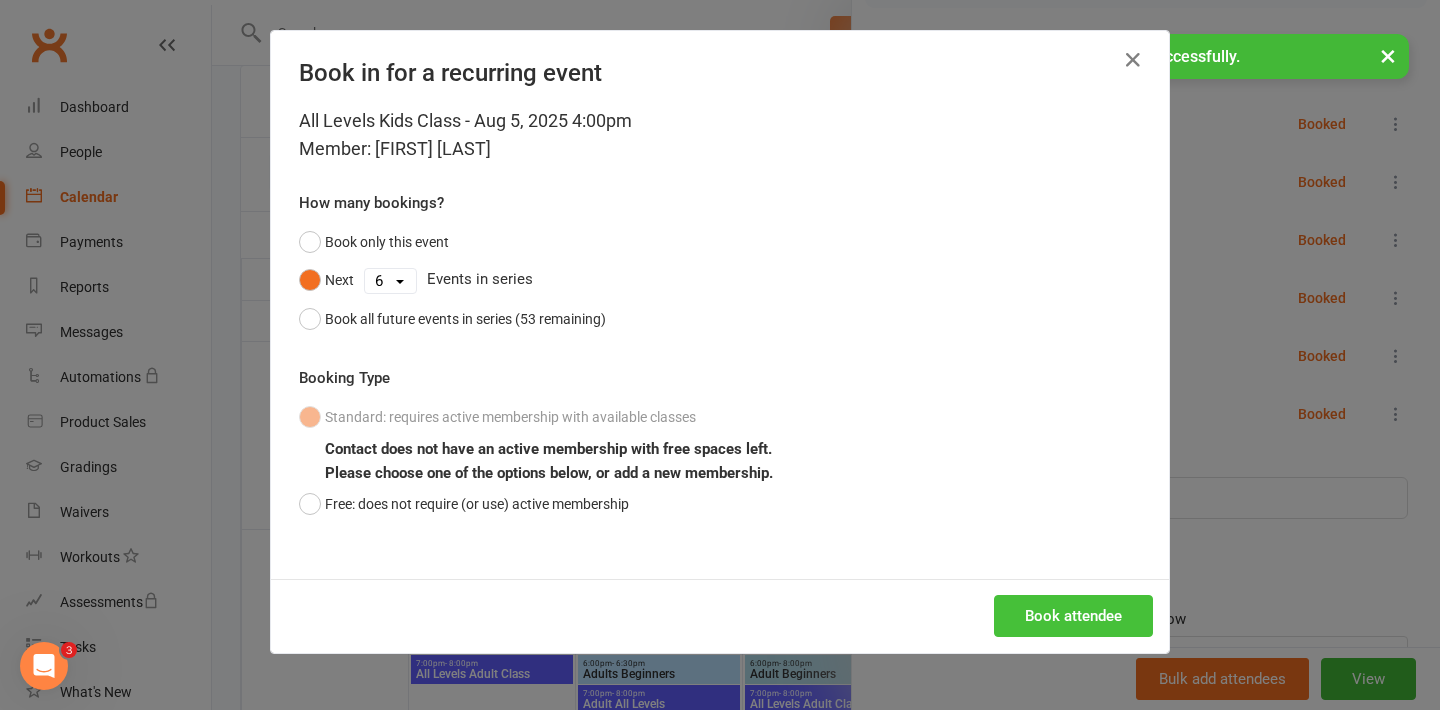 click on "Book attendee" at bounding box center [1073, 616] 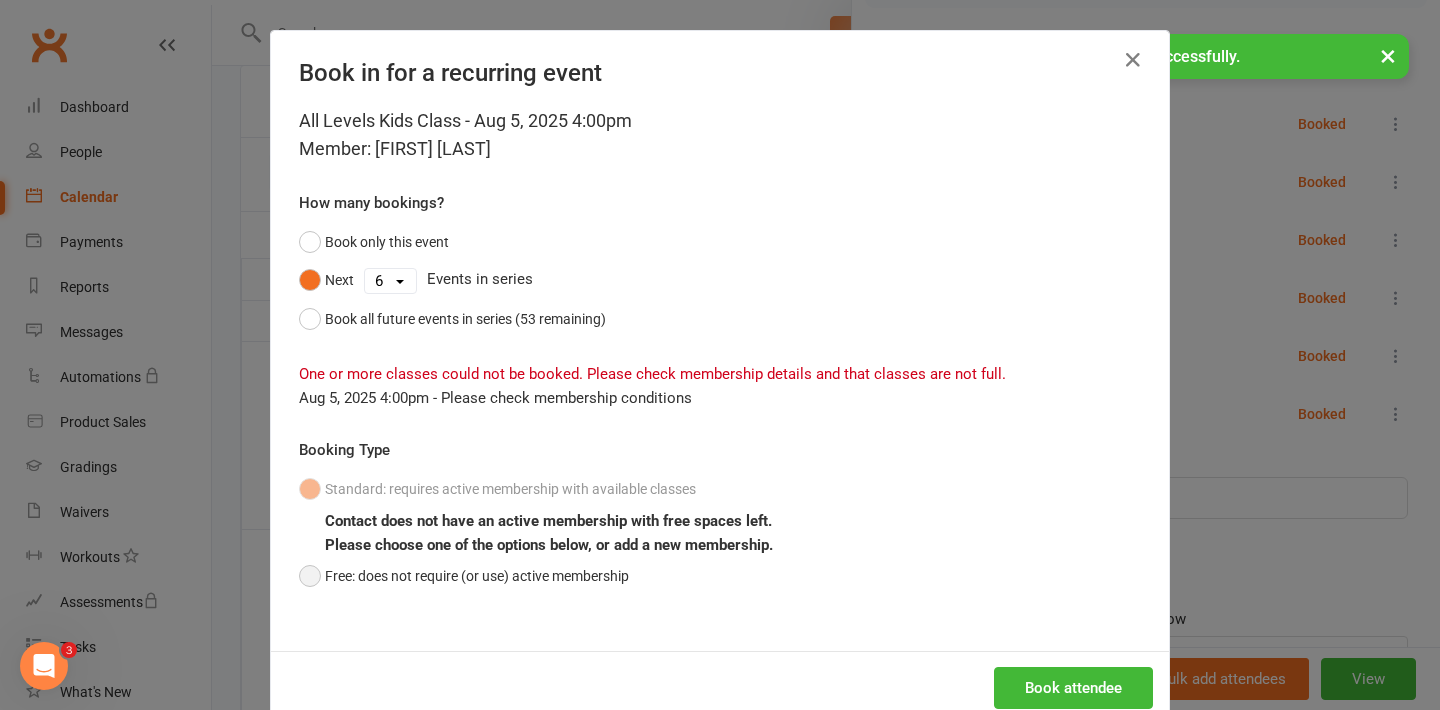 click on "Free: does not require (or use) active membership" at bounding box center (464, 576) 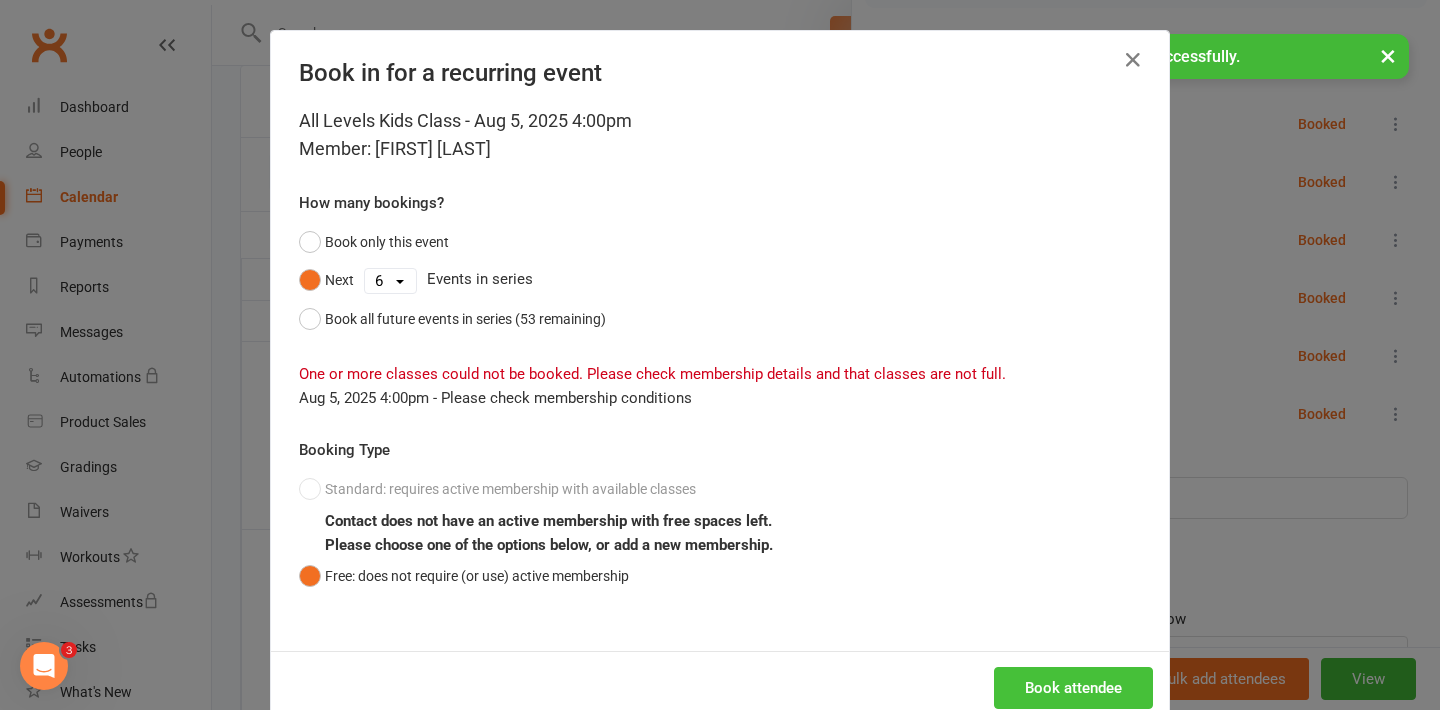 click on "Book attendee" at bounding box center [1073, 688] 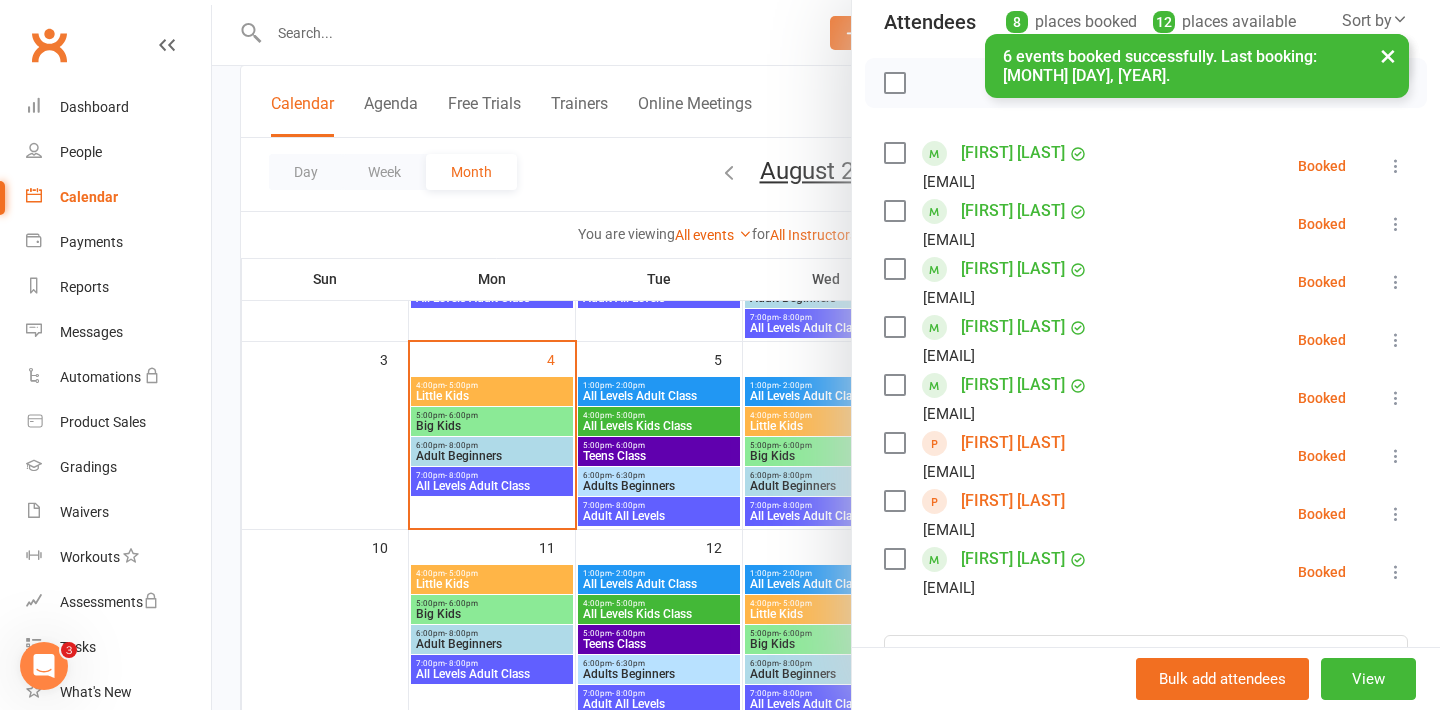 scroll, scrollTop: 237, scrollLeft: 0, axis: vertical 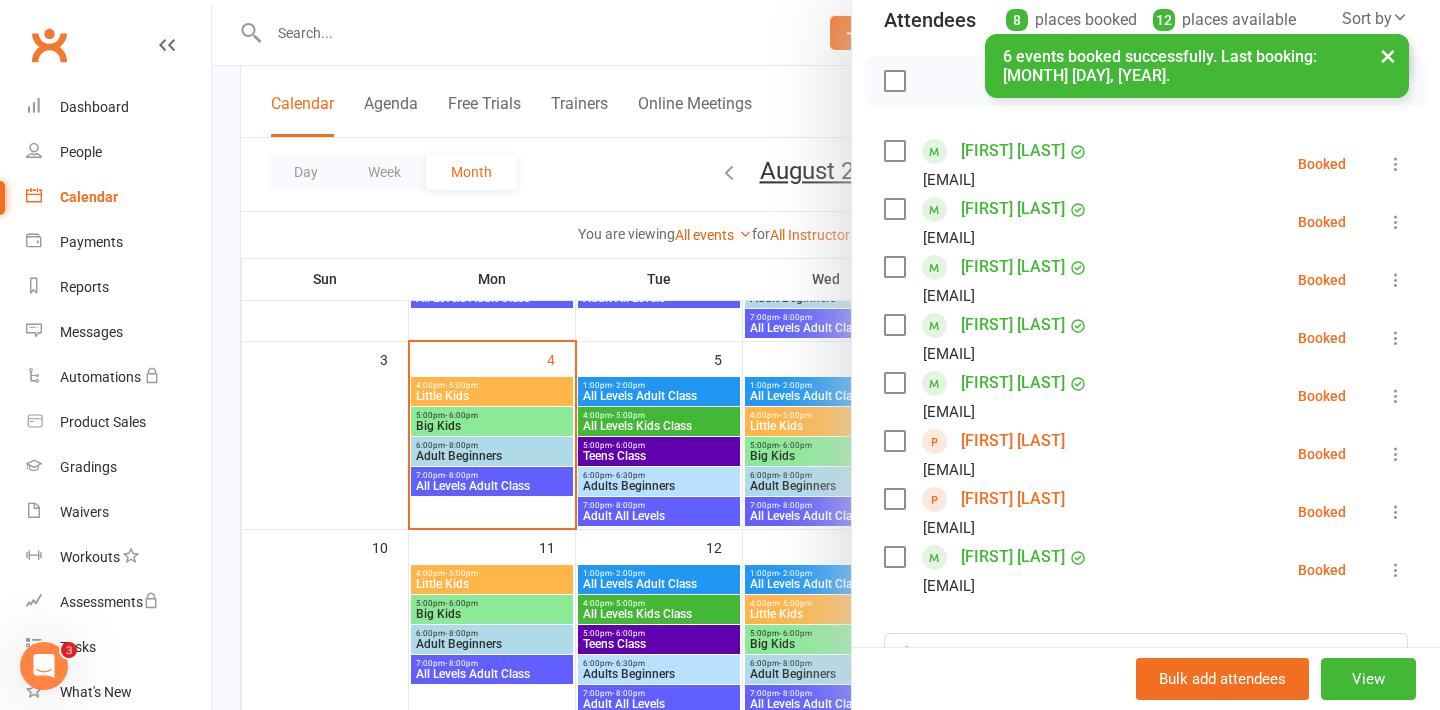 click at bounding box center [826, 355] 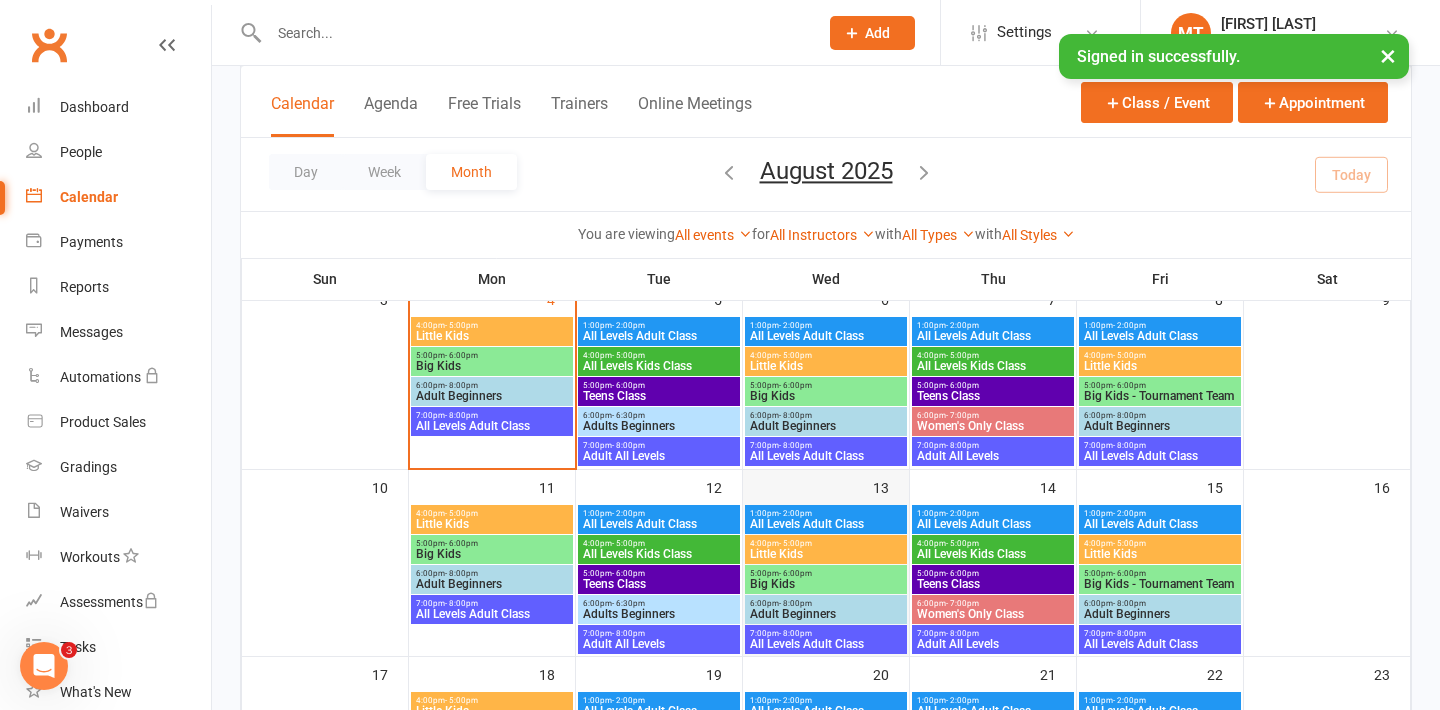 scroll, scrollTop: 249, scrollLeft: 0, axis: vertical 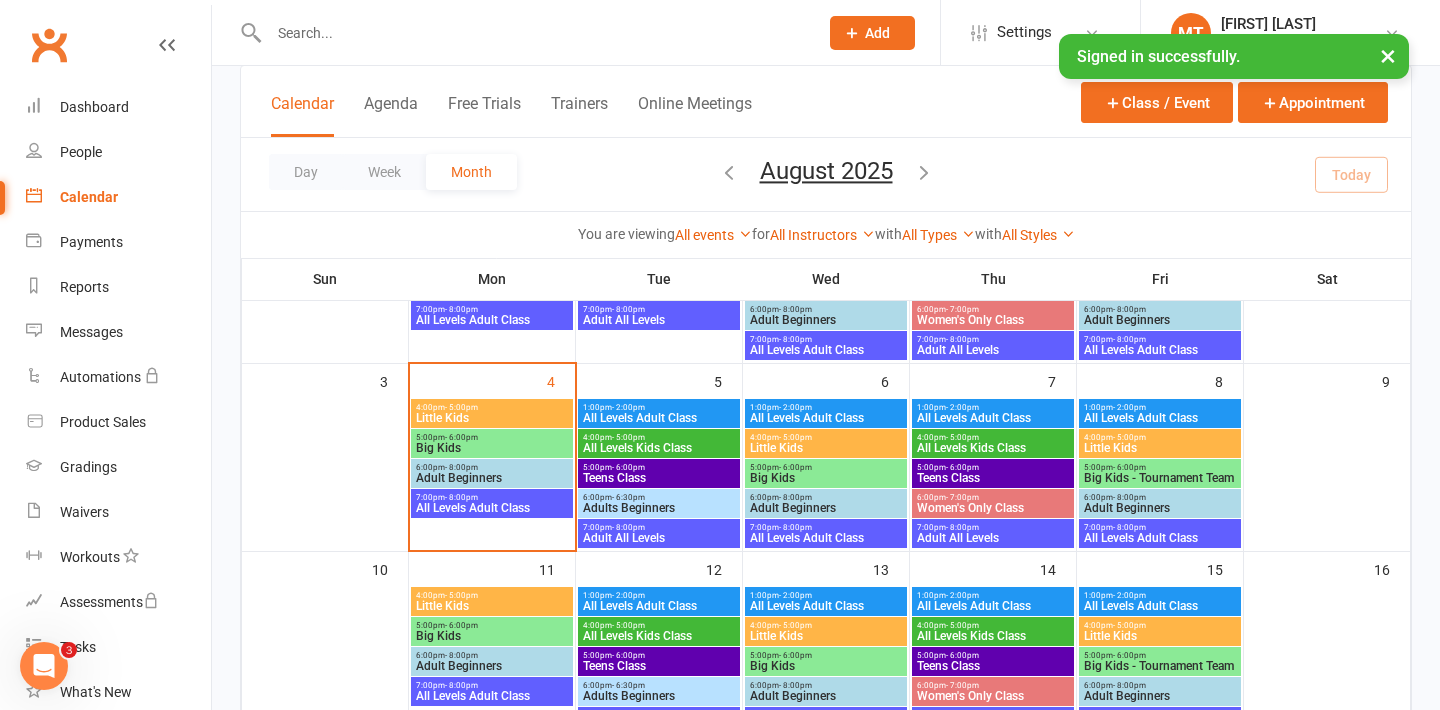 click on "Big Kids - Tournament Team" at bounding box center [1160, 478] 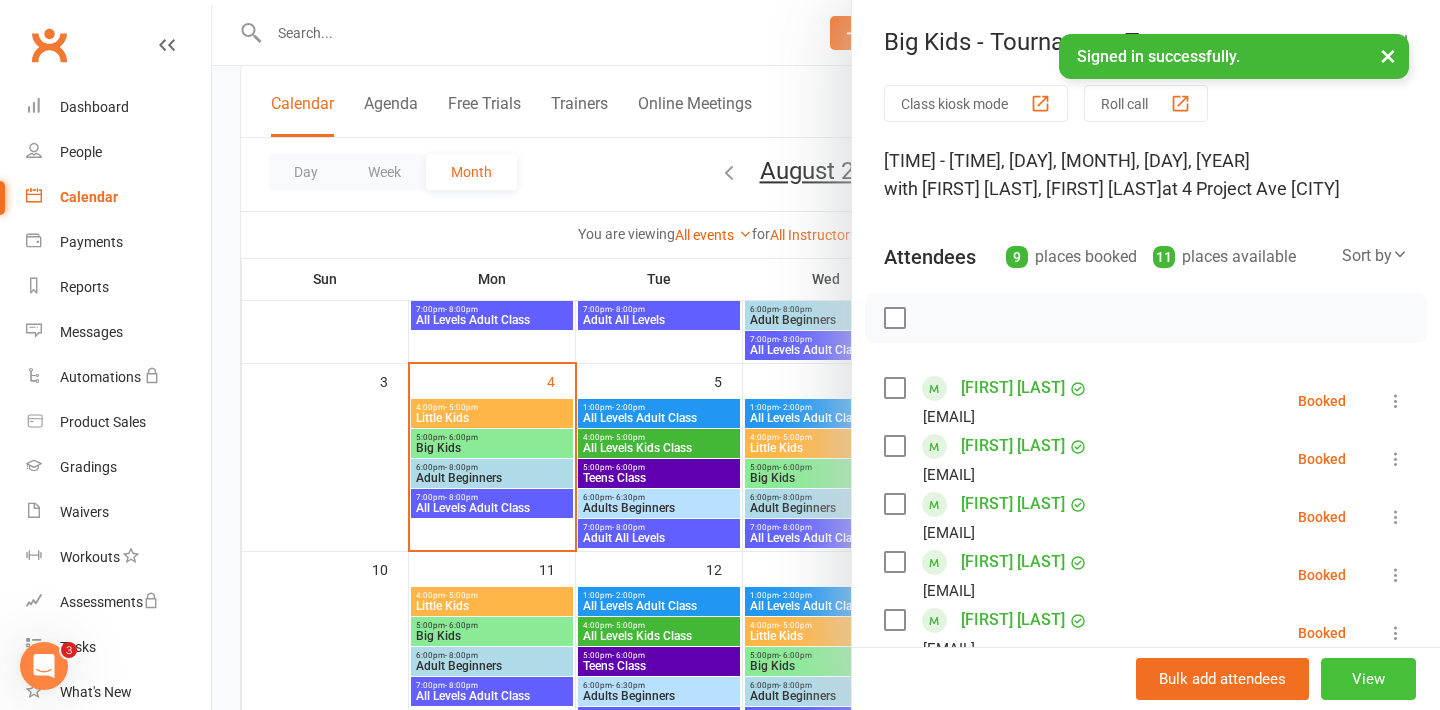 click on "View" at bounding box center [1368, 679] 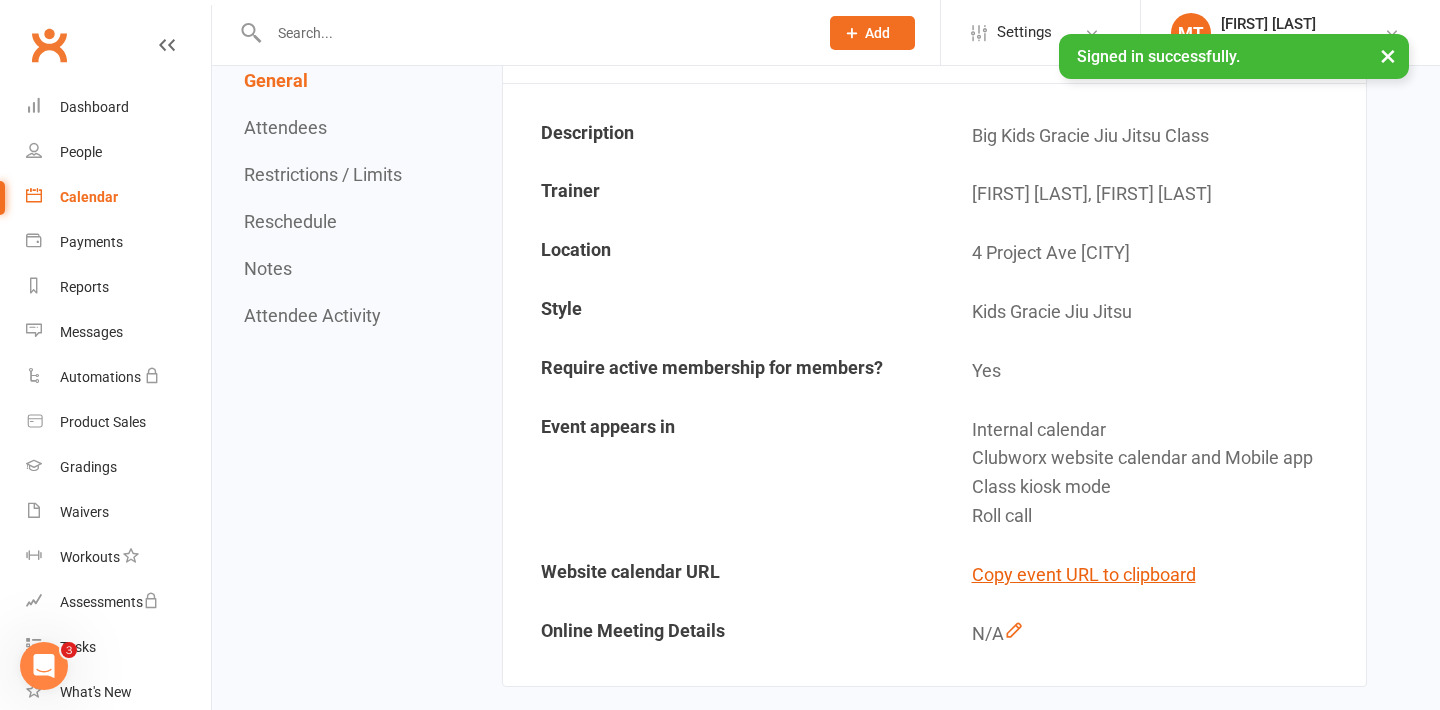 scroll, scrollTop: 0, scrollLeft: 0, axis: both 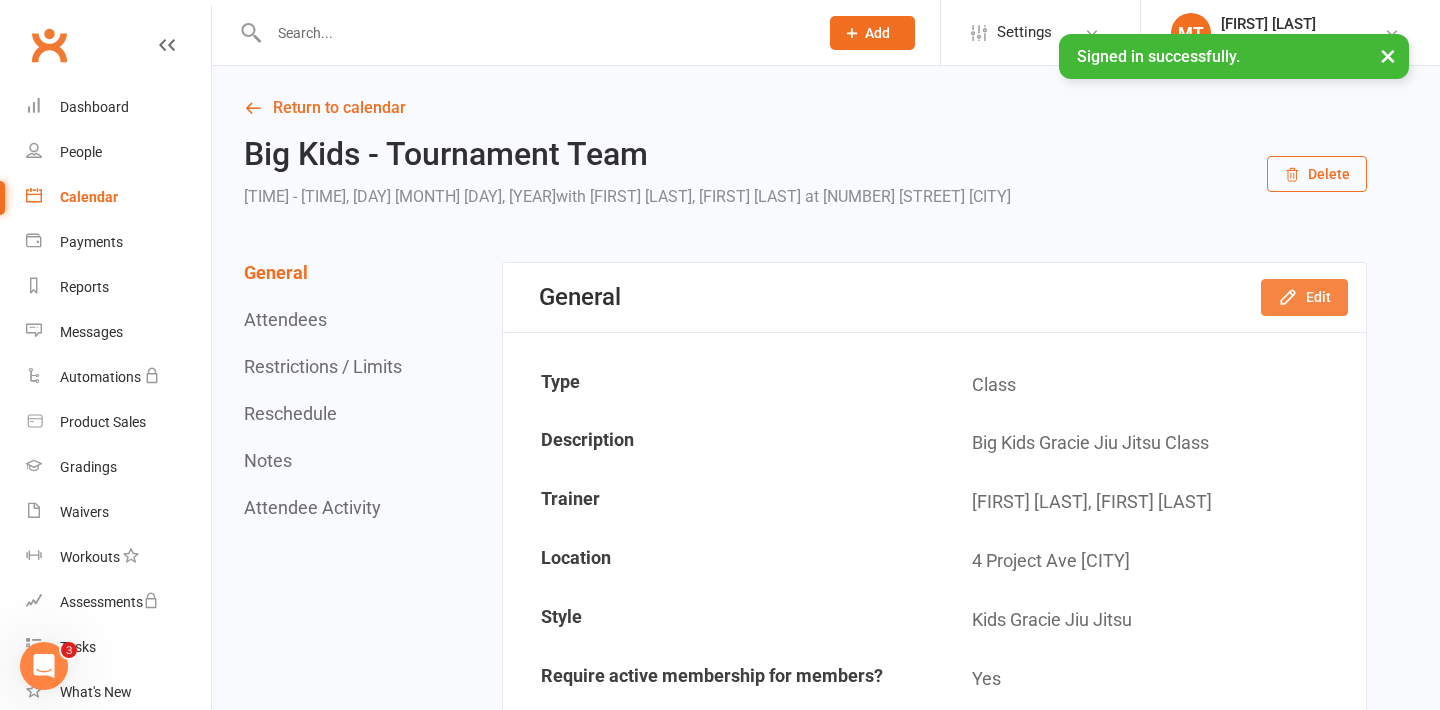 click 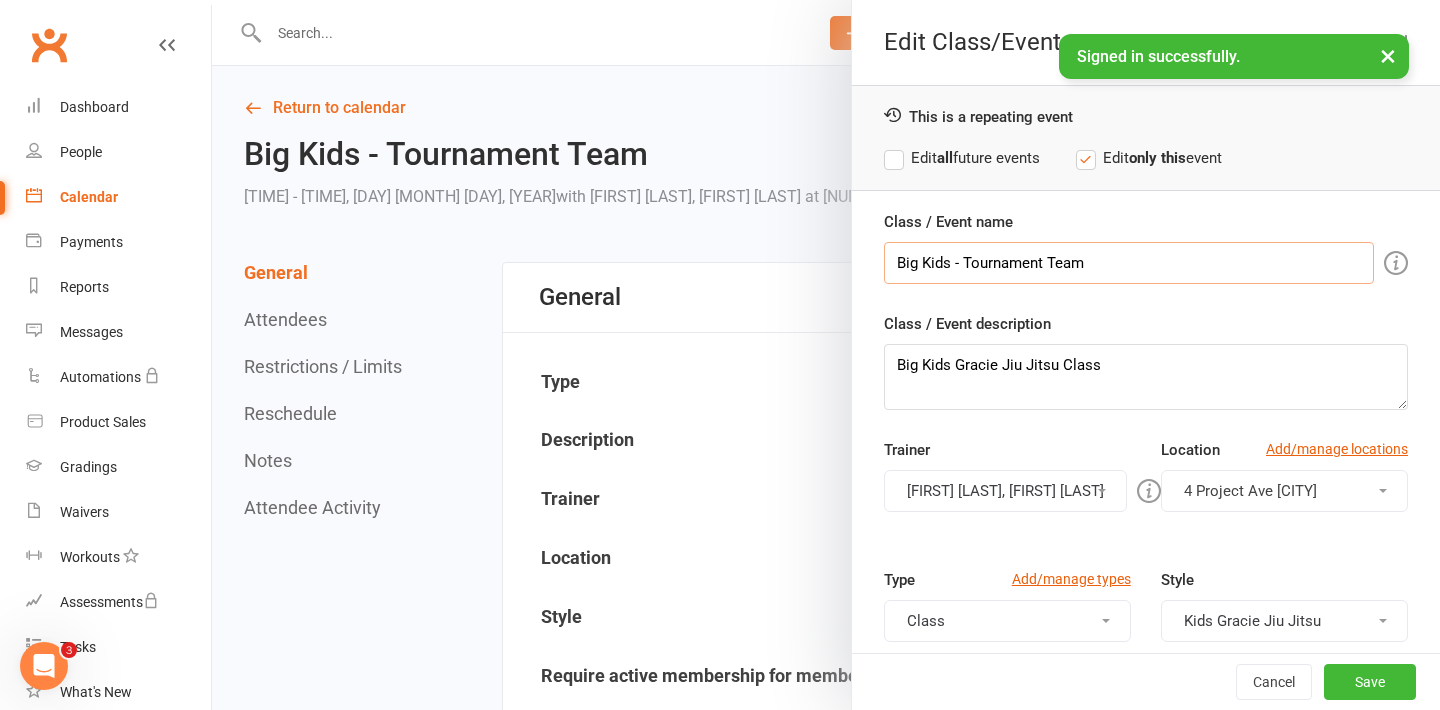 drag, startPoint x: 918, startPoint y: 263, endPoint x: 877, endPoint y: 264, distance: 41.01219 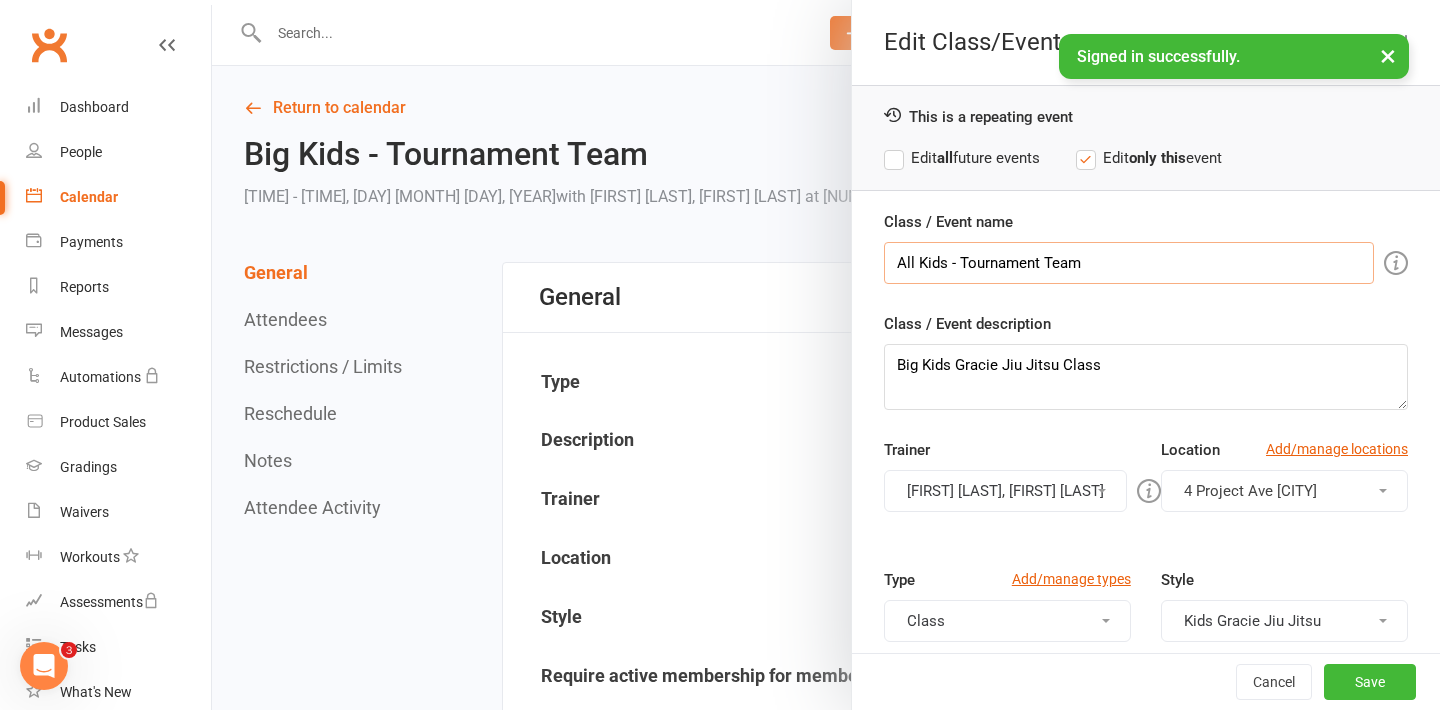 type on "All Kids - Tournament Team" 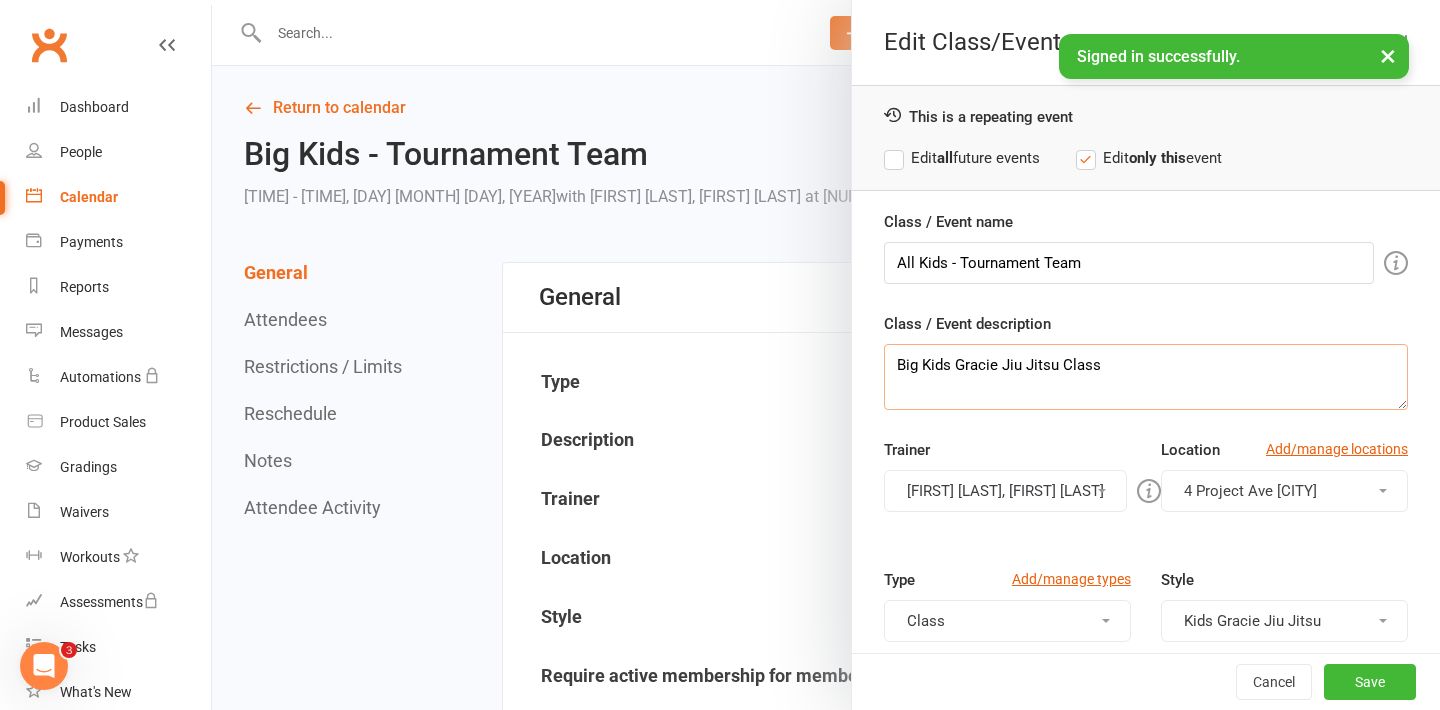 drag, startPoint x: 919, startPoint y: 363, endPoint x: 863, endPoint y: 363, distance: 56 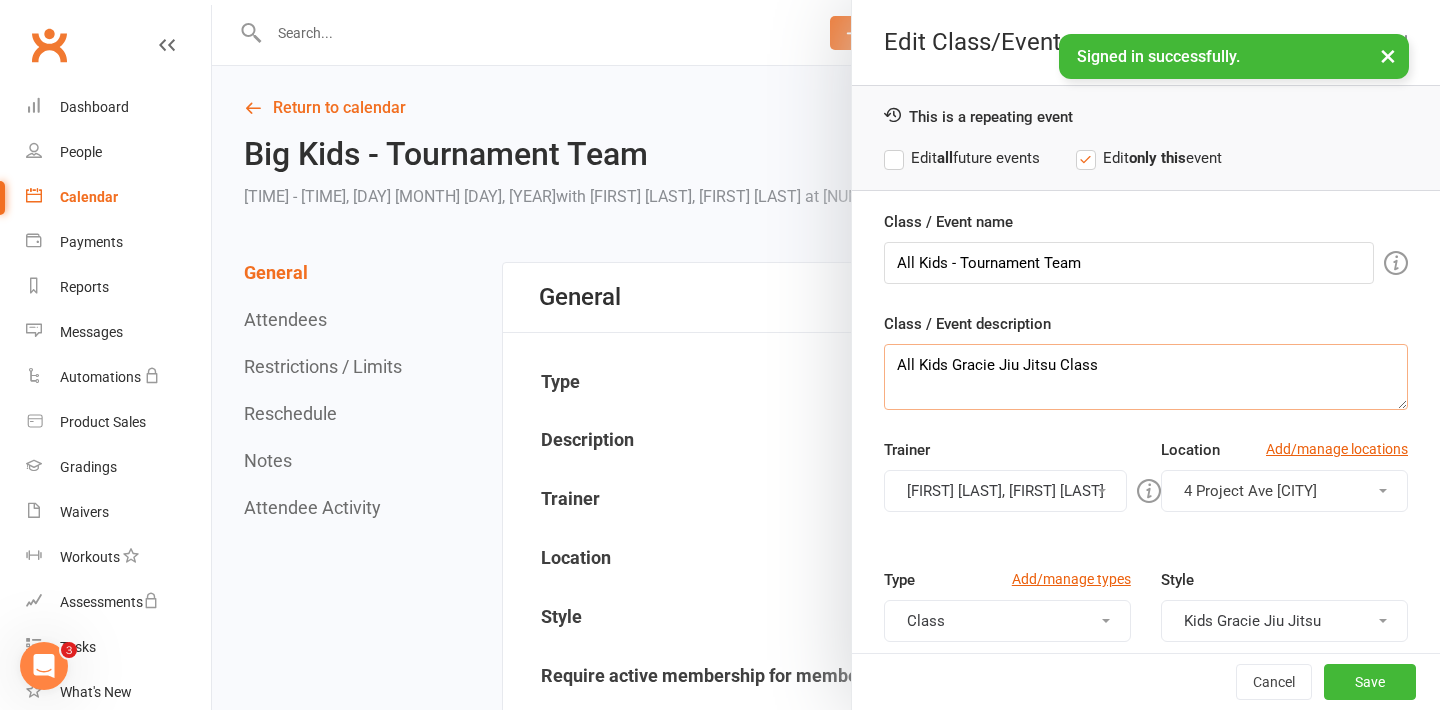type on "All Kids Gracie Jiu Jitsu Class" 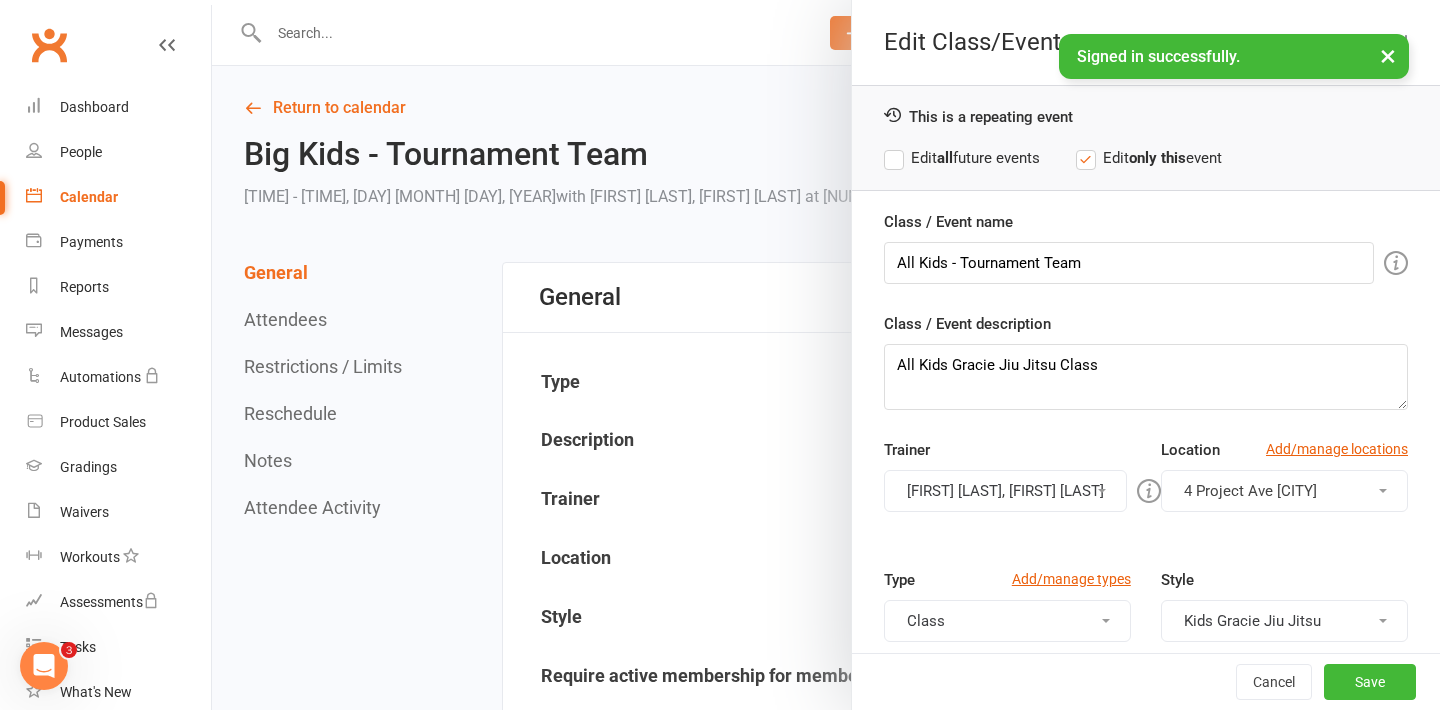 click on "Edit  all  future events" at bounding box center [962, 158] 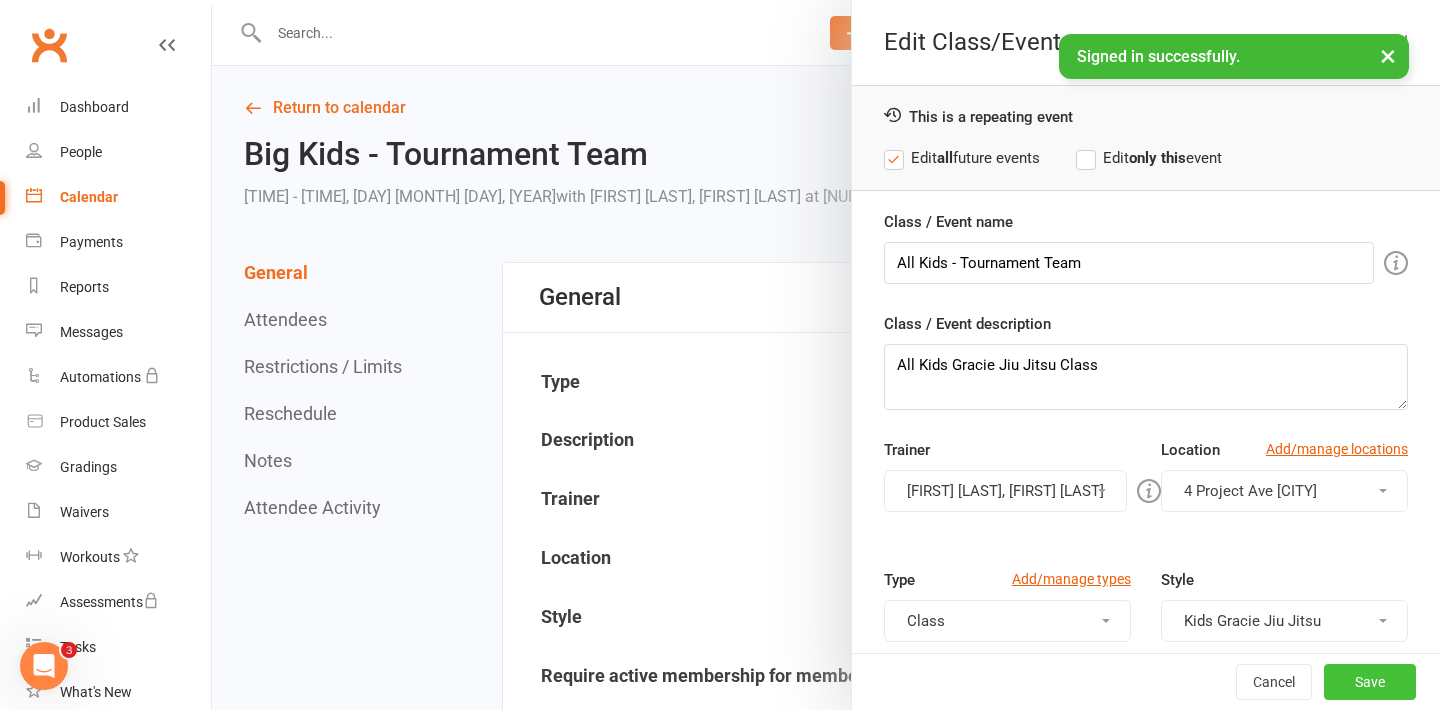 click on "Save" at bounding box center (1370, 682) 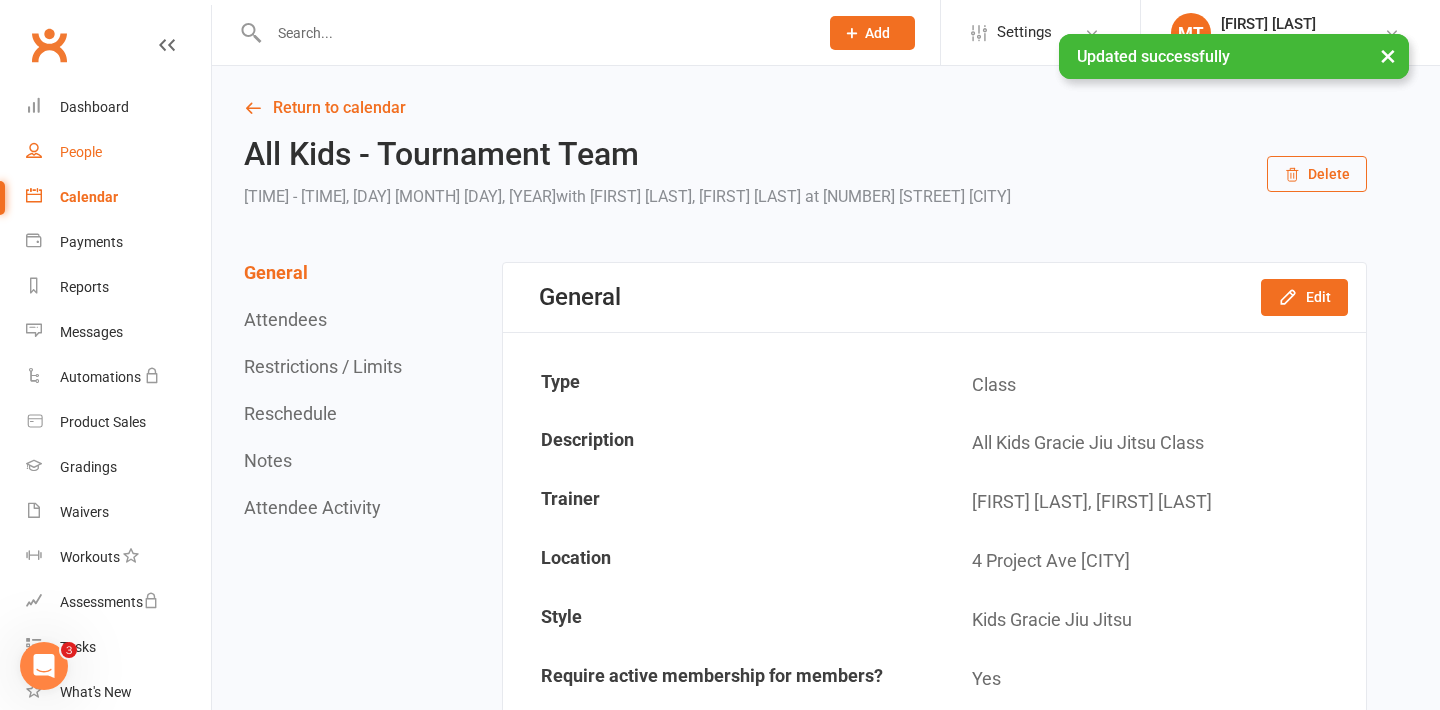click on "People" at bounding box center (118, 152) 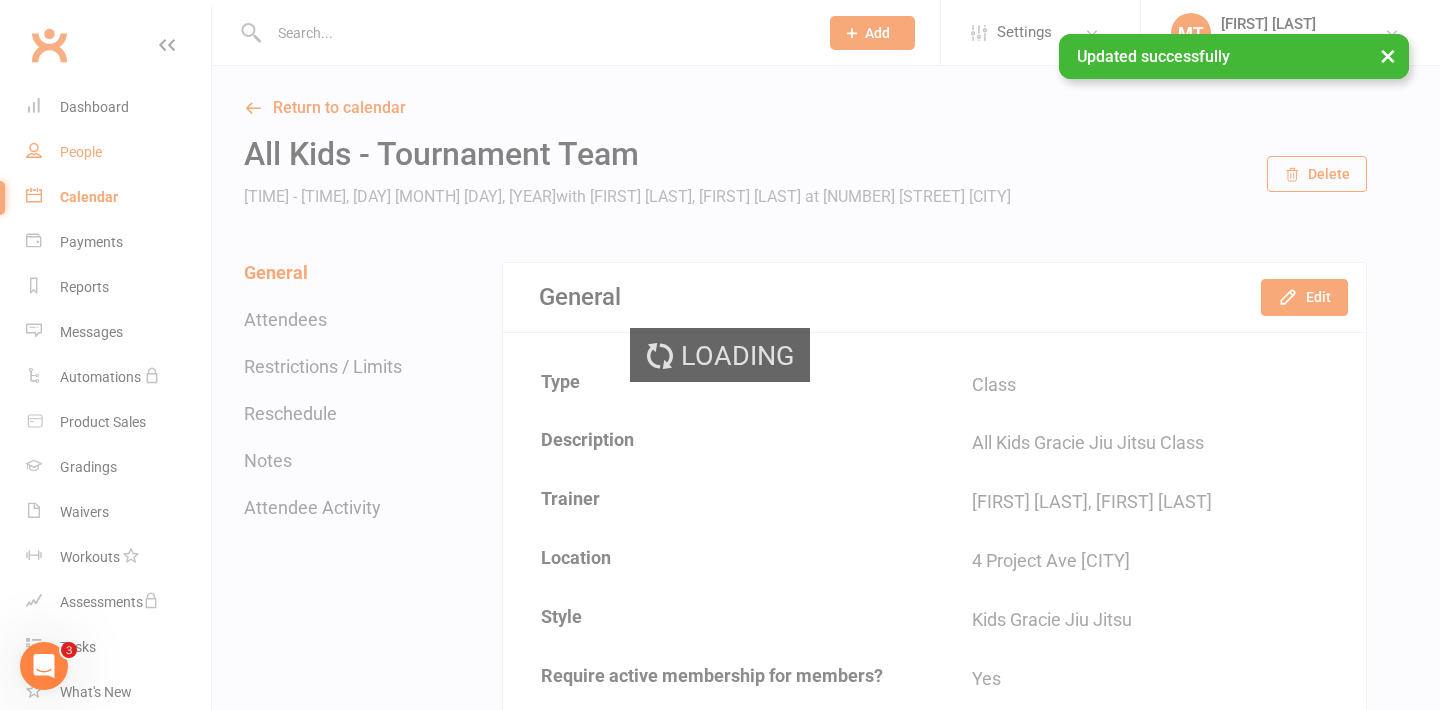 select on "100" 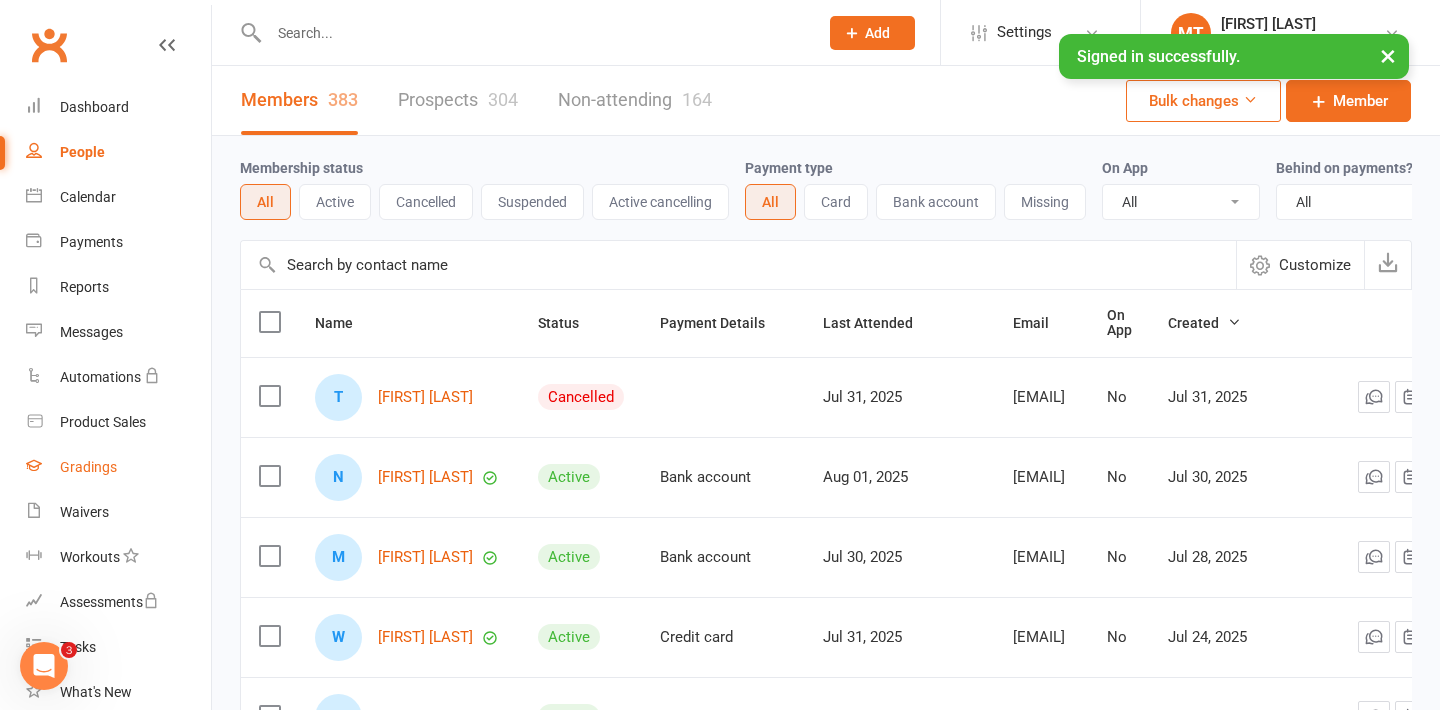 click on "Gradings" at bounding box center [88, 467] 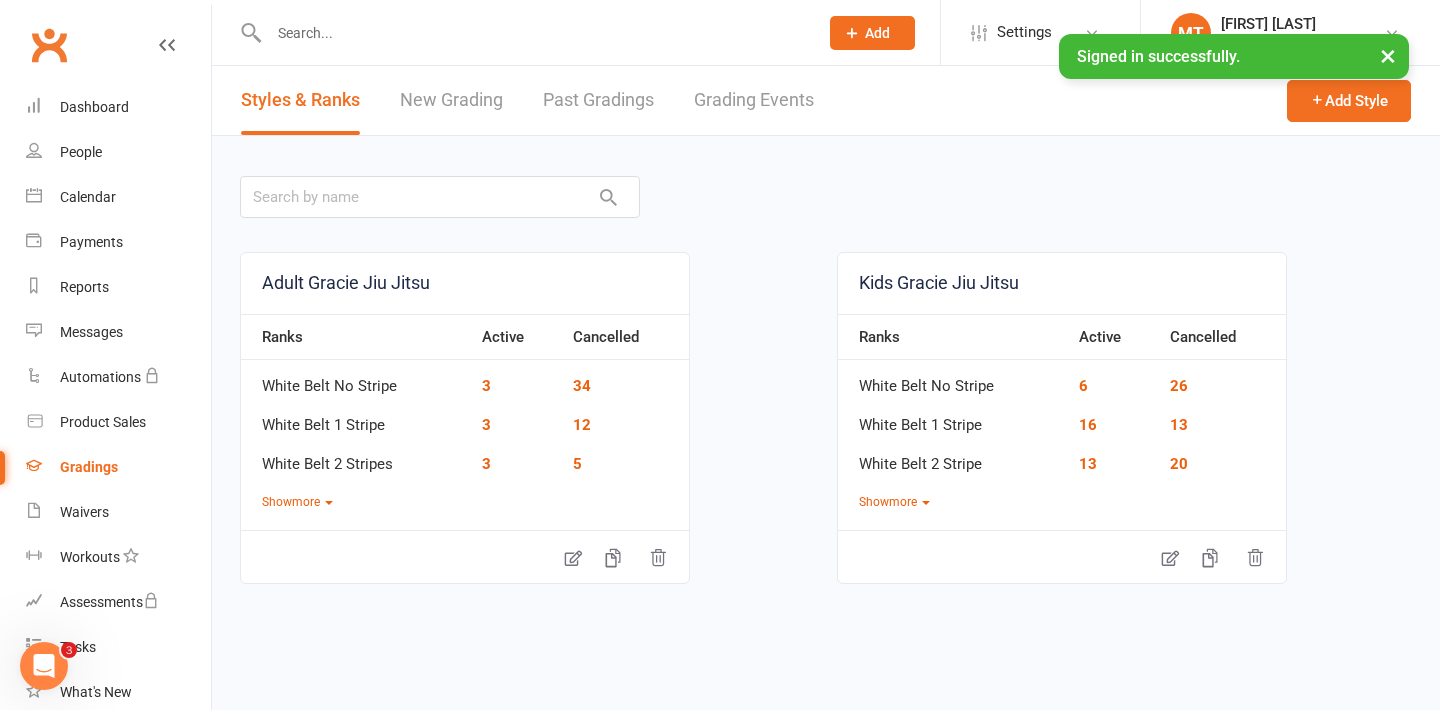 click on "New Grading" at bounding box center (451, 100) 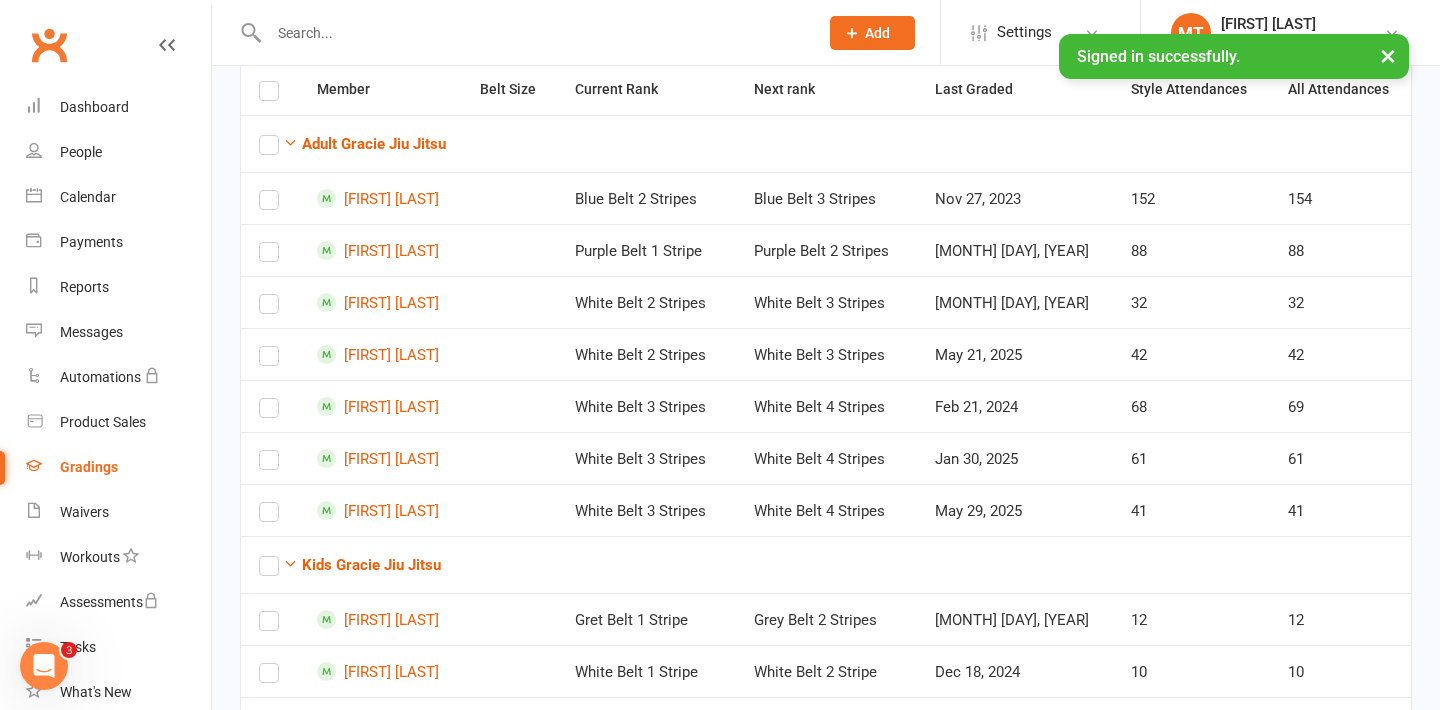 scroll, scrollTop: 203, scrollLeft: 0, axis: vertical 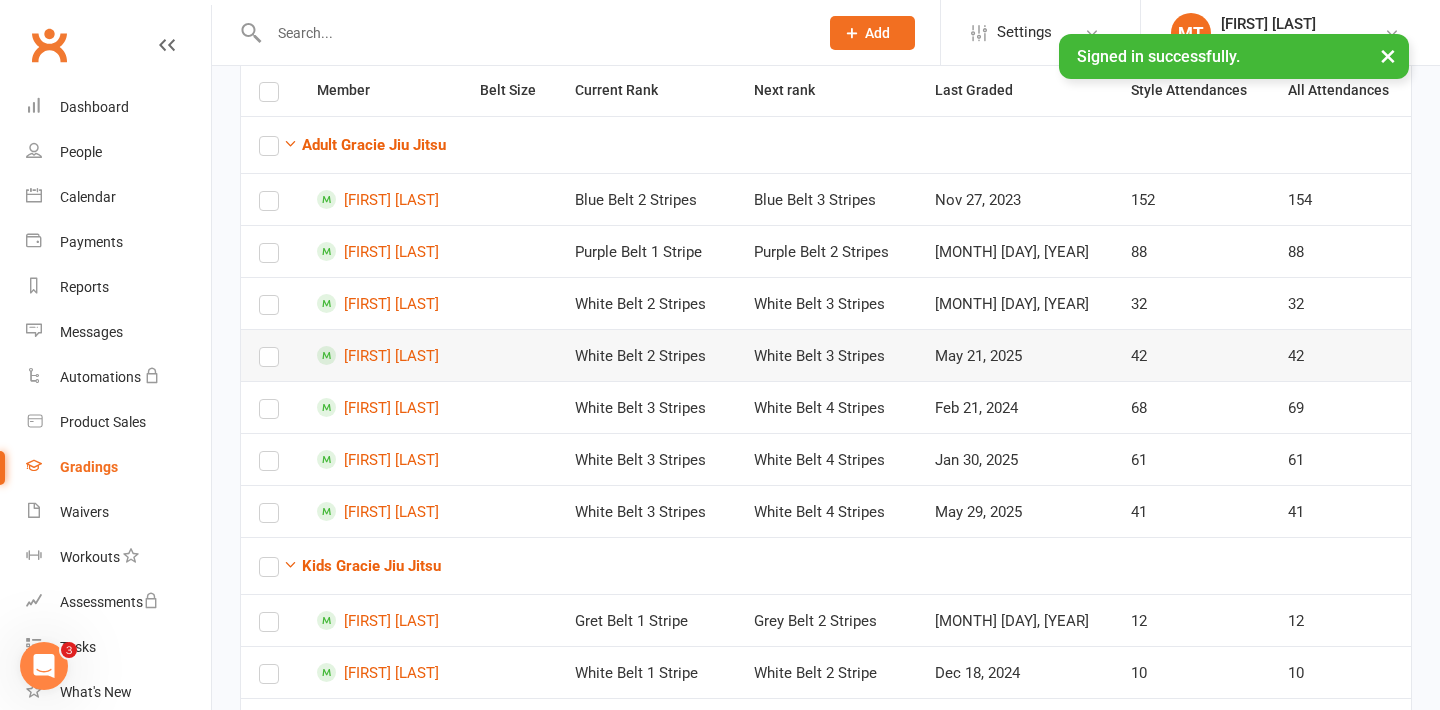 click at bounding box center (269, 361) 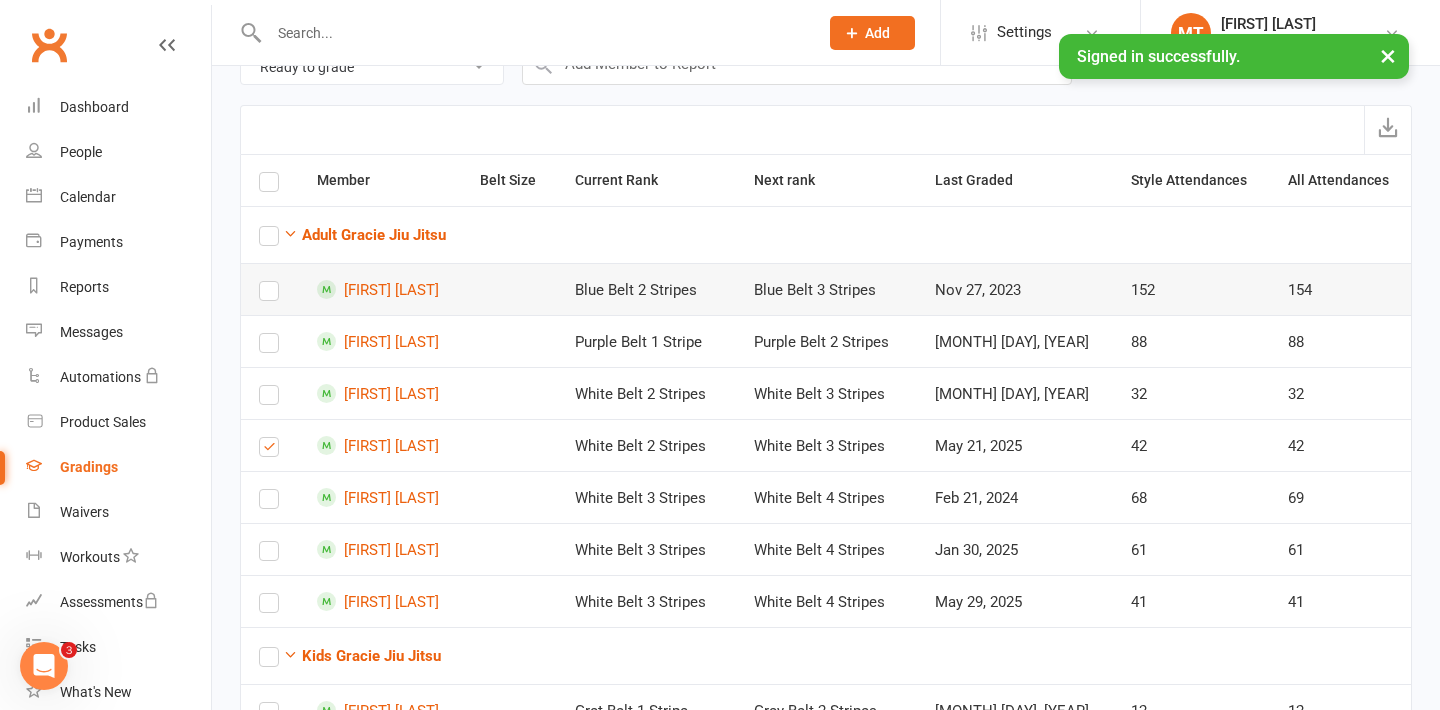 scroll, scrollTop: 112, scrollLeft: 0, axis: vertical 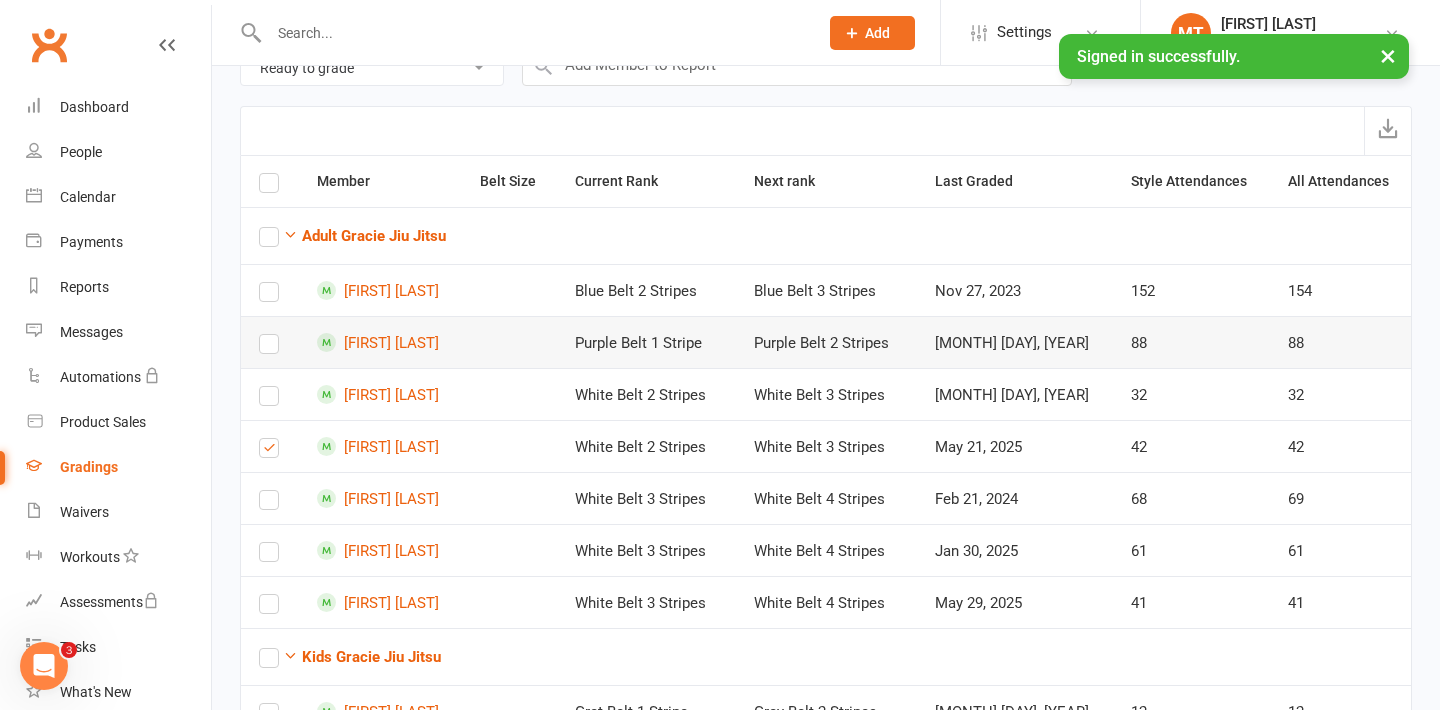 click at bounding box center [269, 348] 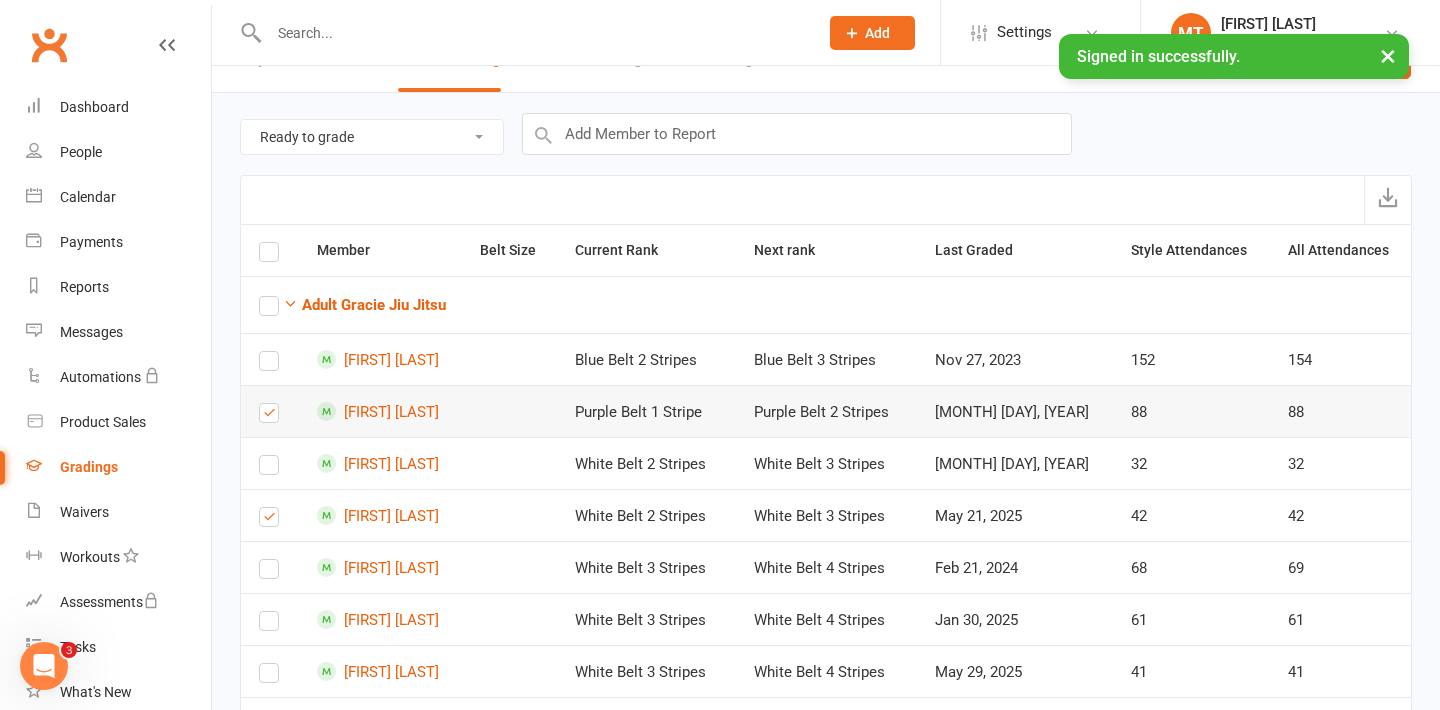 scroll, scrollTop: 0, scrollLeft: 0, axis: both 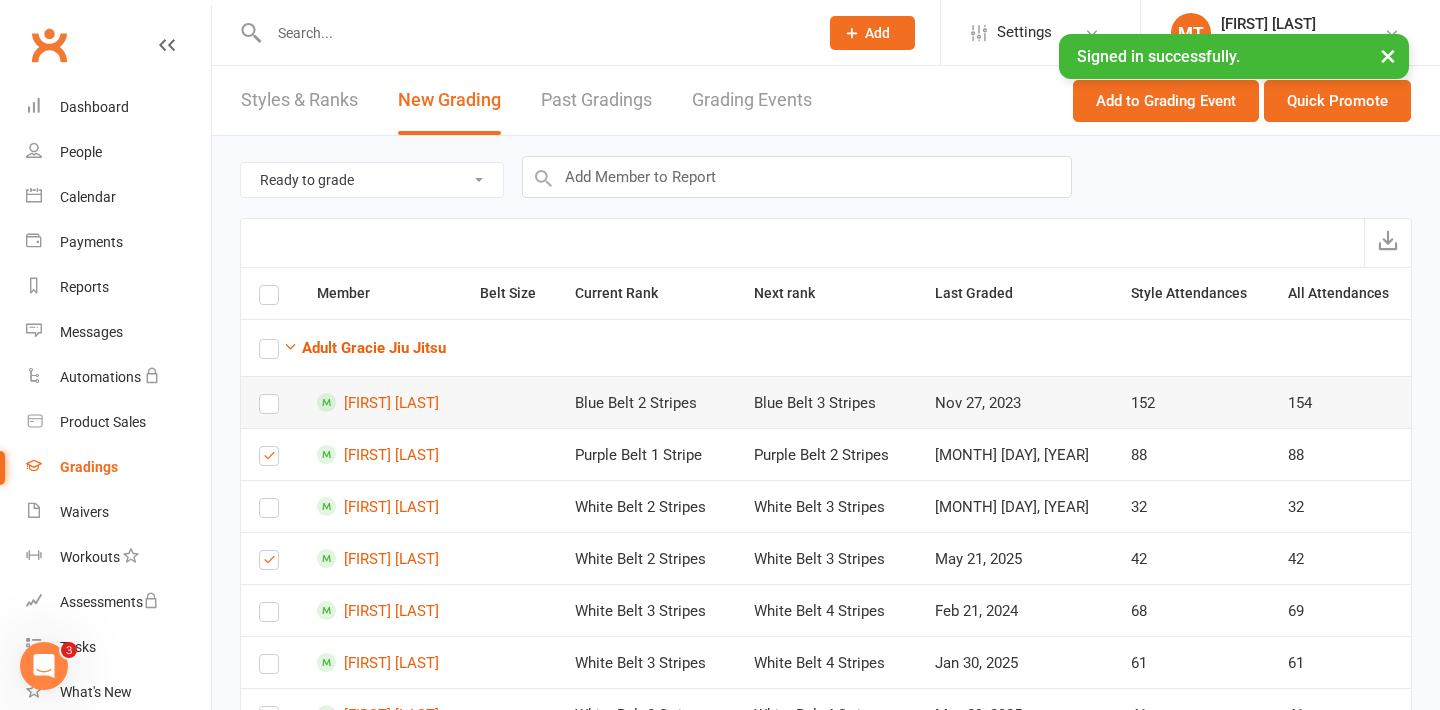 click at bounding box center (269, 408) 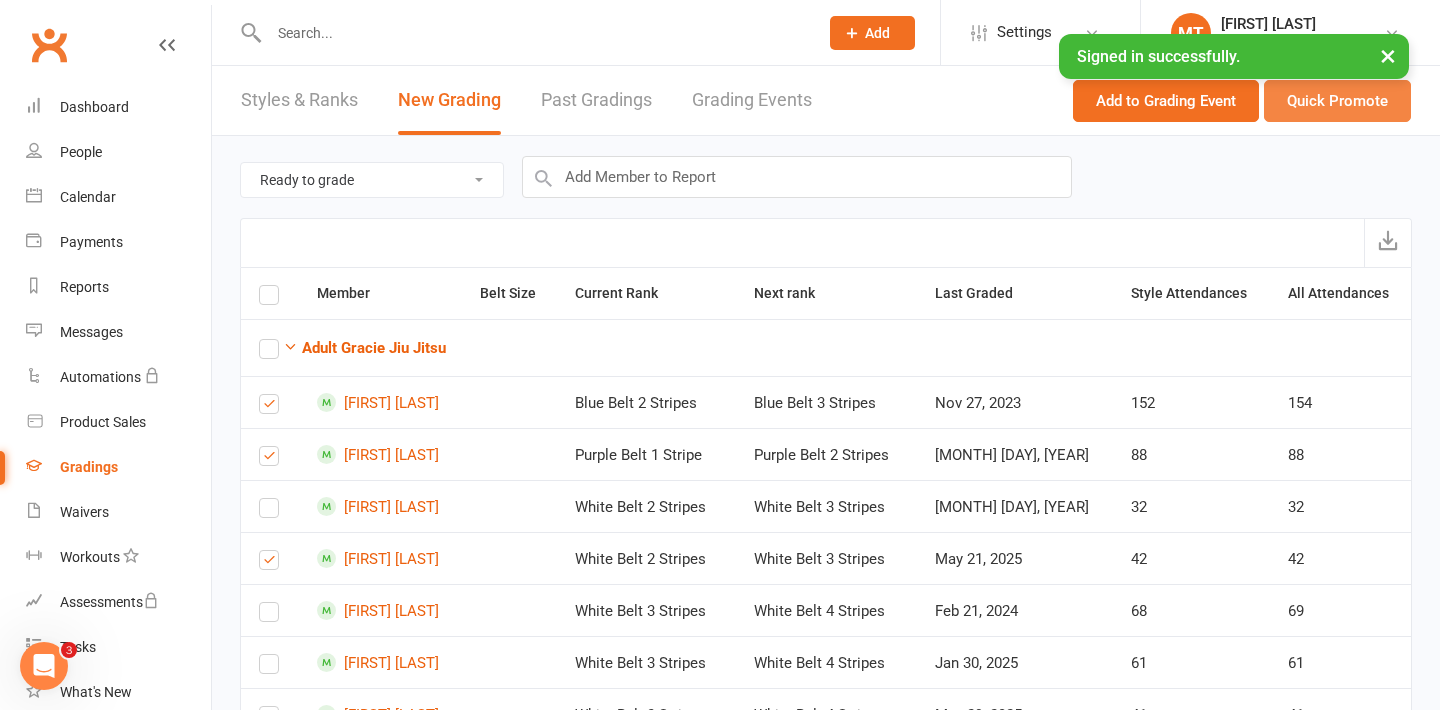 click on "Quick Promote" at bounding box center [1337, 101] 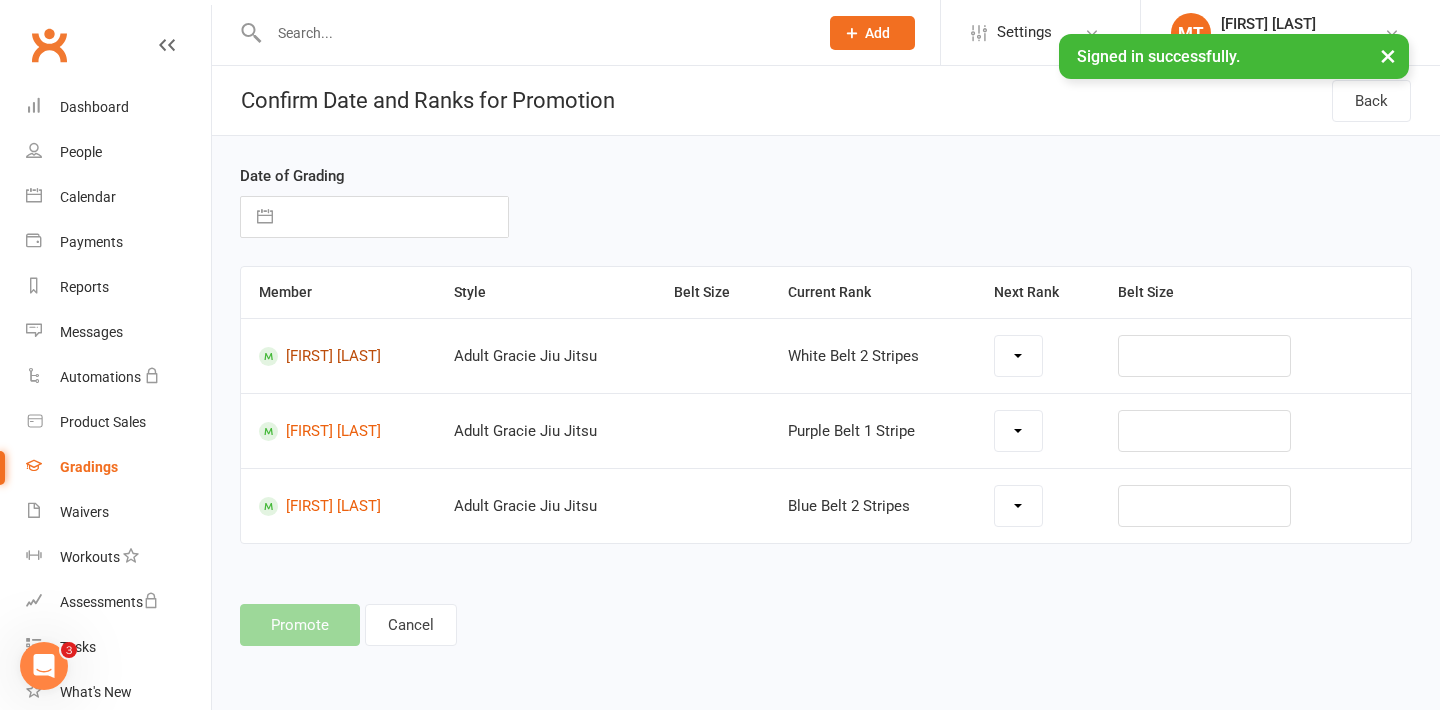 select on "[NUMBER]" 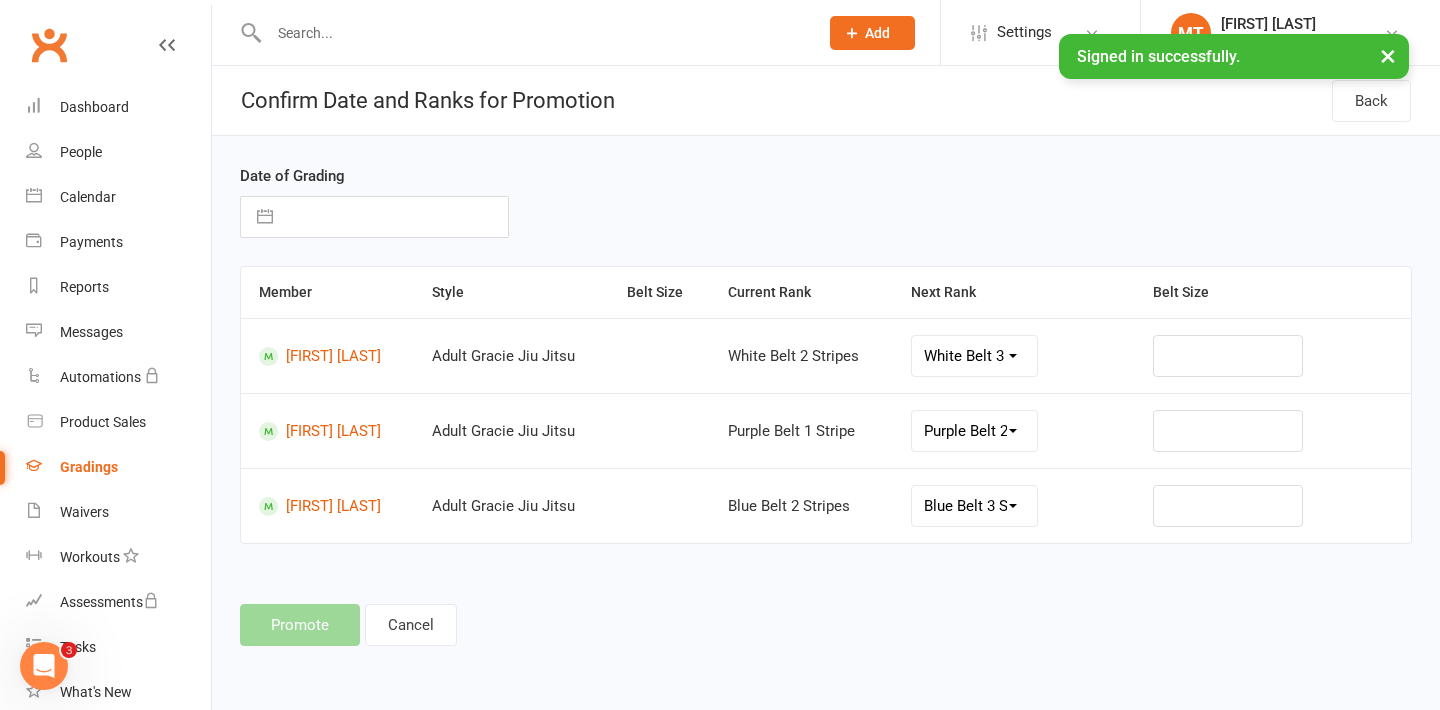 click at bounding box center (265, 217) 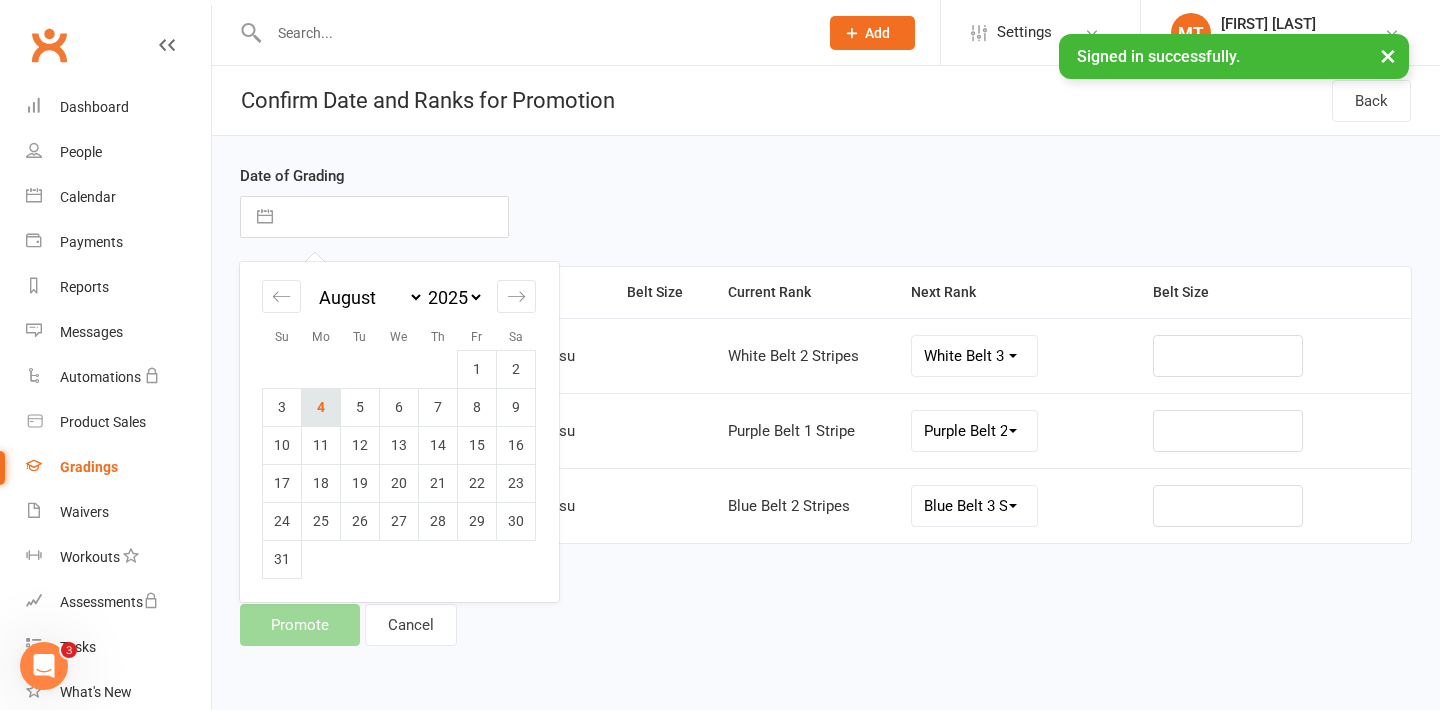 click on "4" at bounding box center [321, 407] 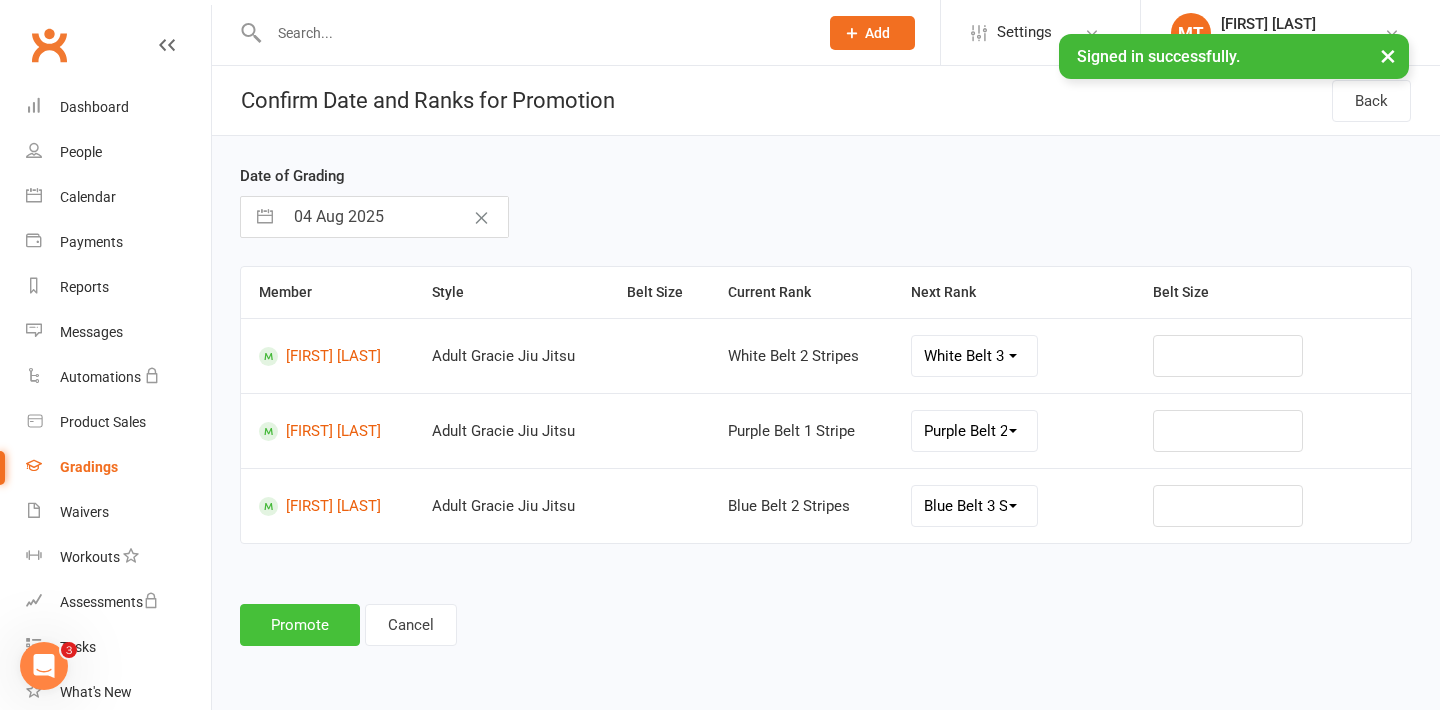 click on "Promote" at bounding box center [300, 625] 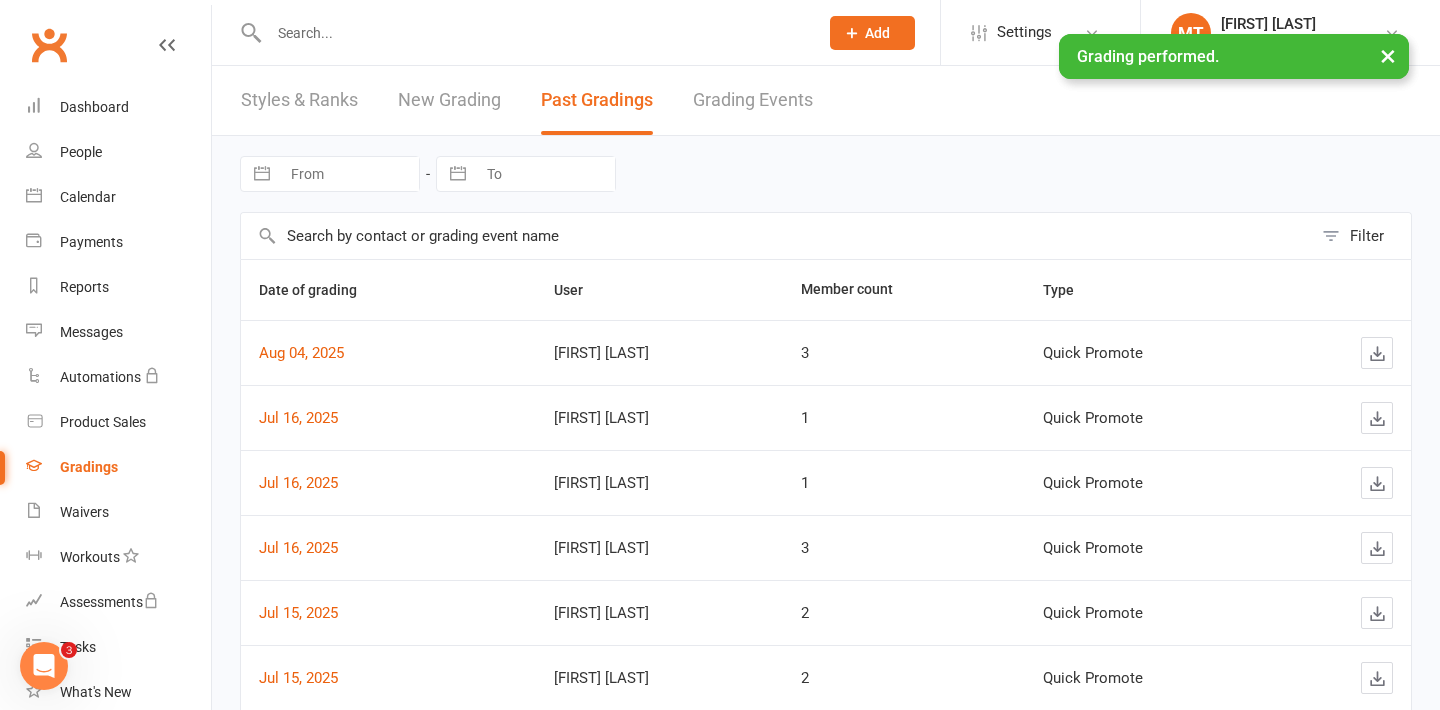 click on "New Grading" at bounding box center [449, 100] 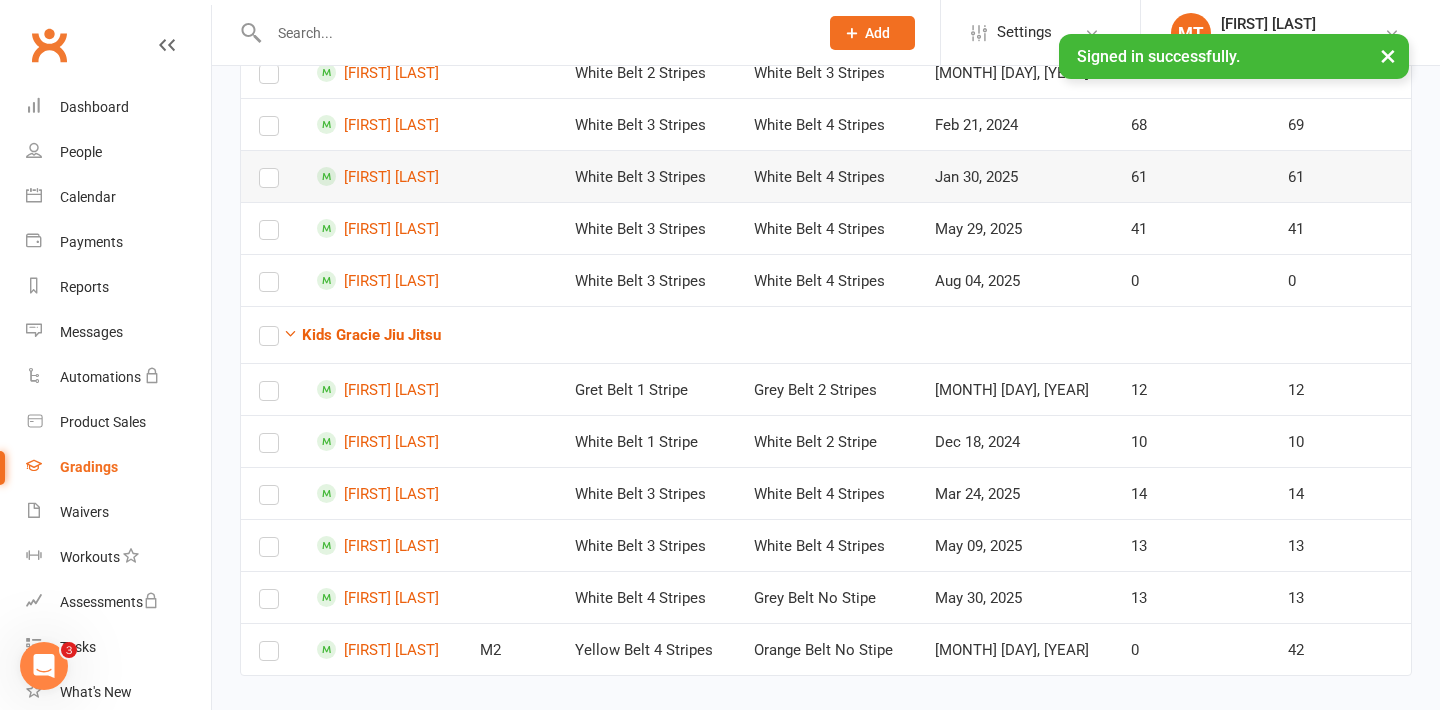 scroll, scrollTop: 457, scrollLeft: 0, axis: vertical 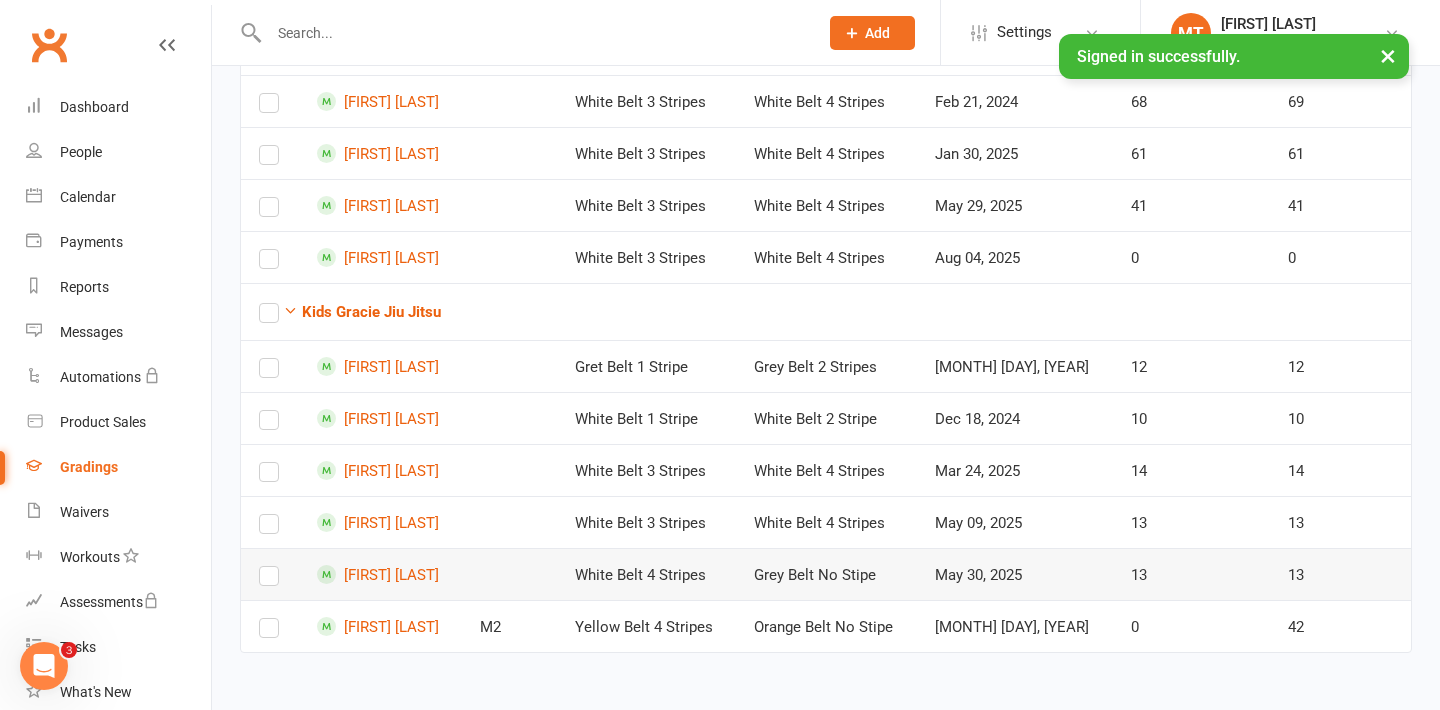 click at bounding box center (269, 580) 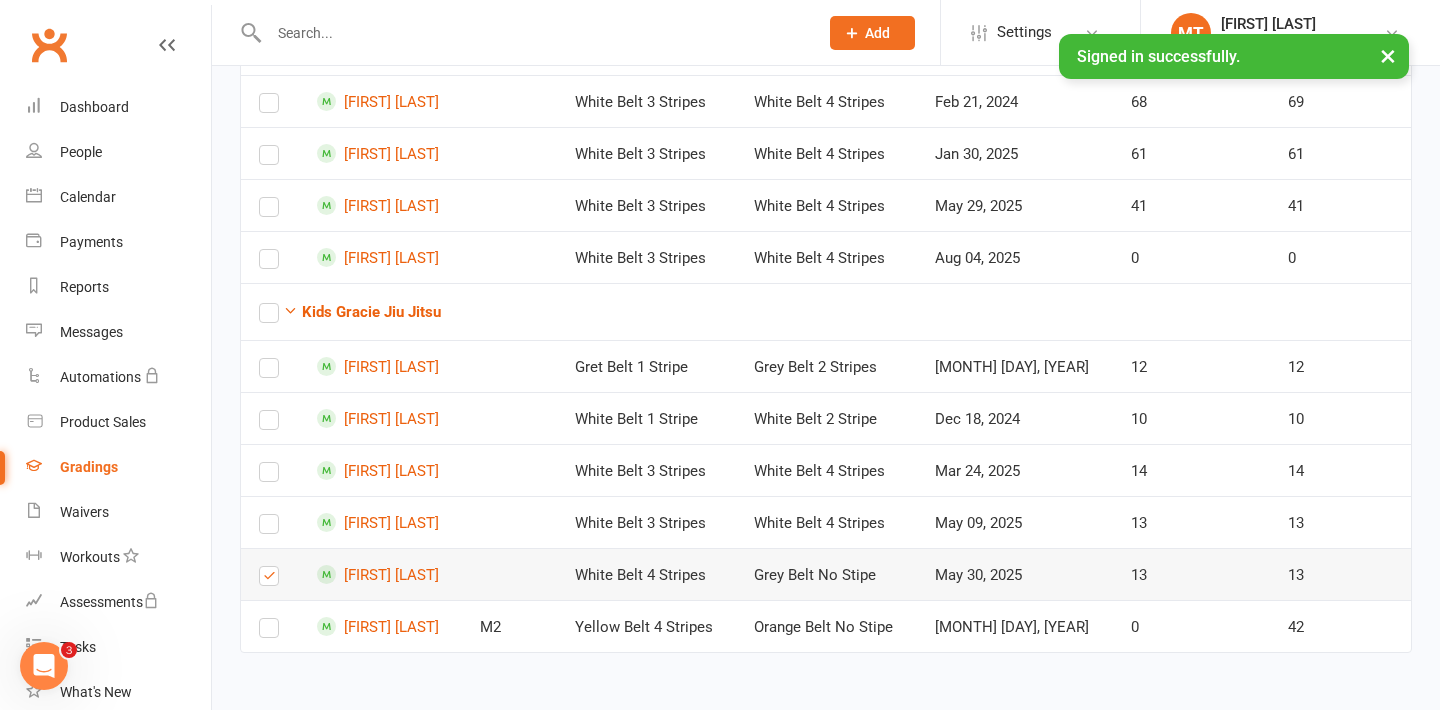 scroll, scrollTop: 0, scrollLeft: 0, axis: both 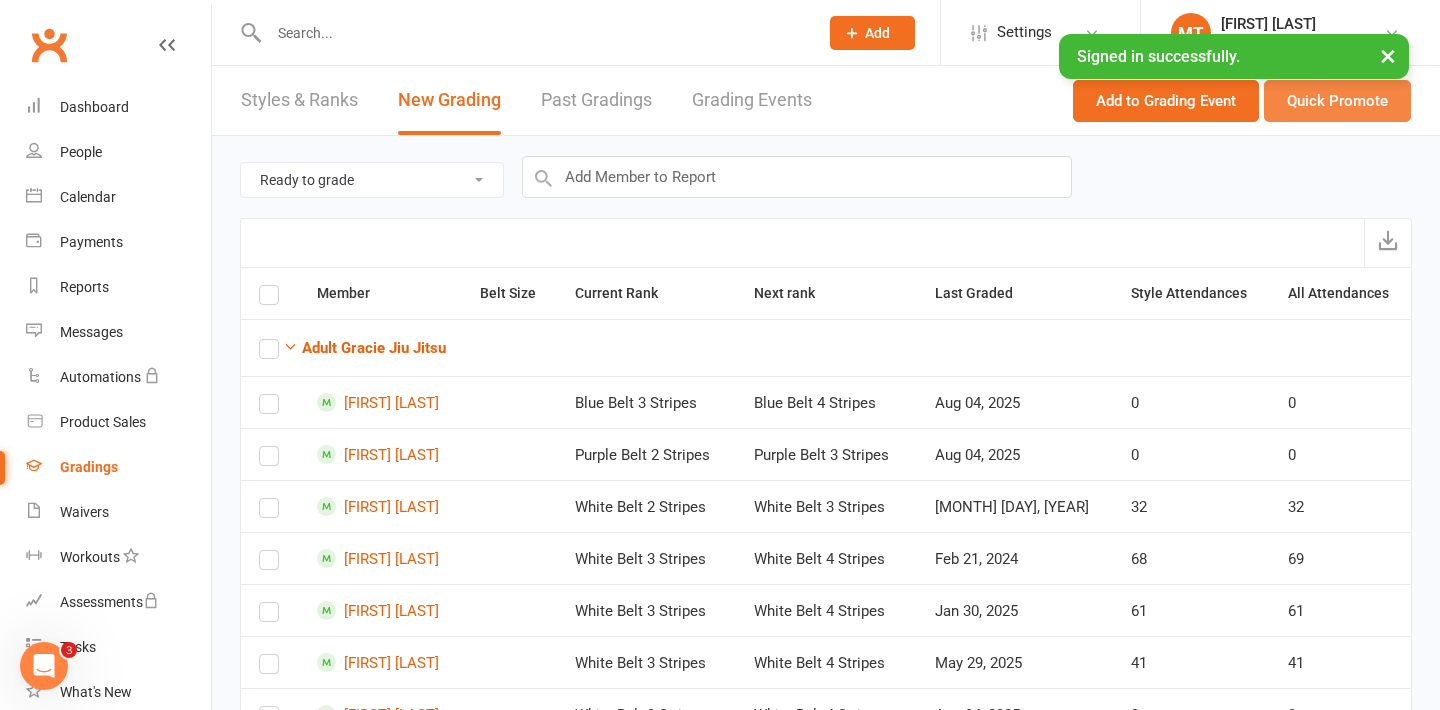 click on "Quick Promote" at bounding box center (1337, 101) 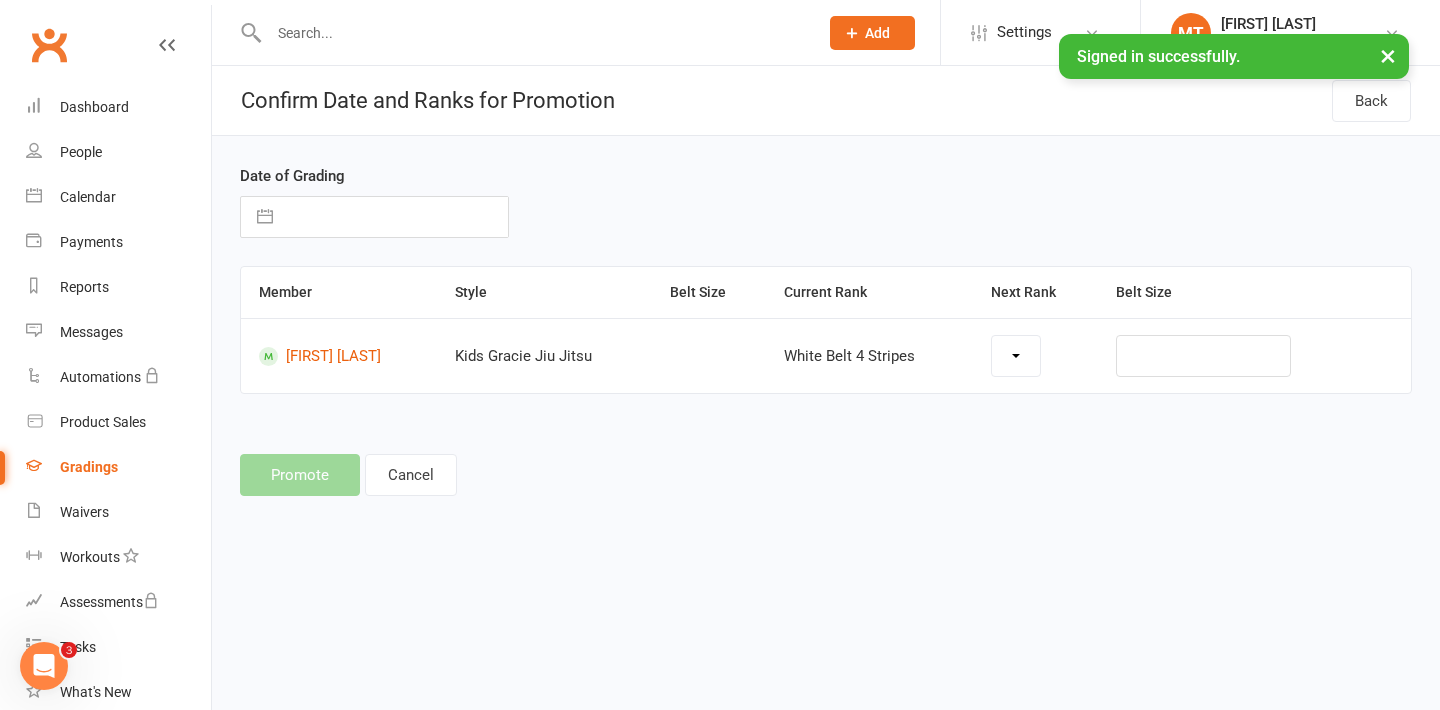 select on "[NUMBER]" 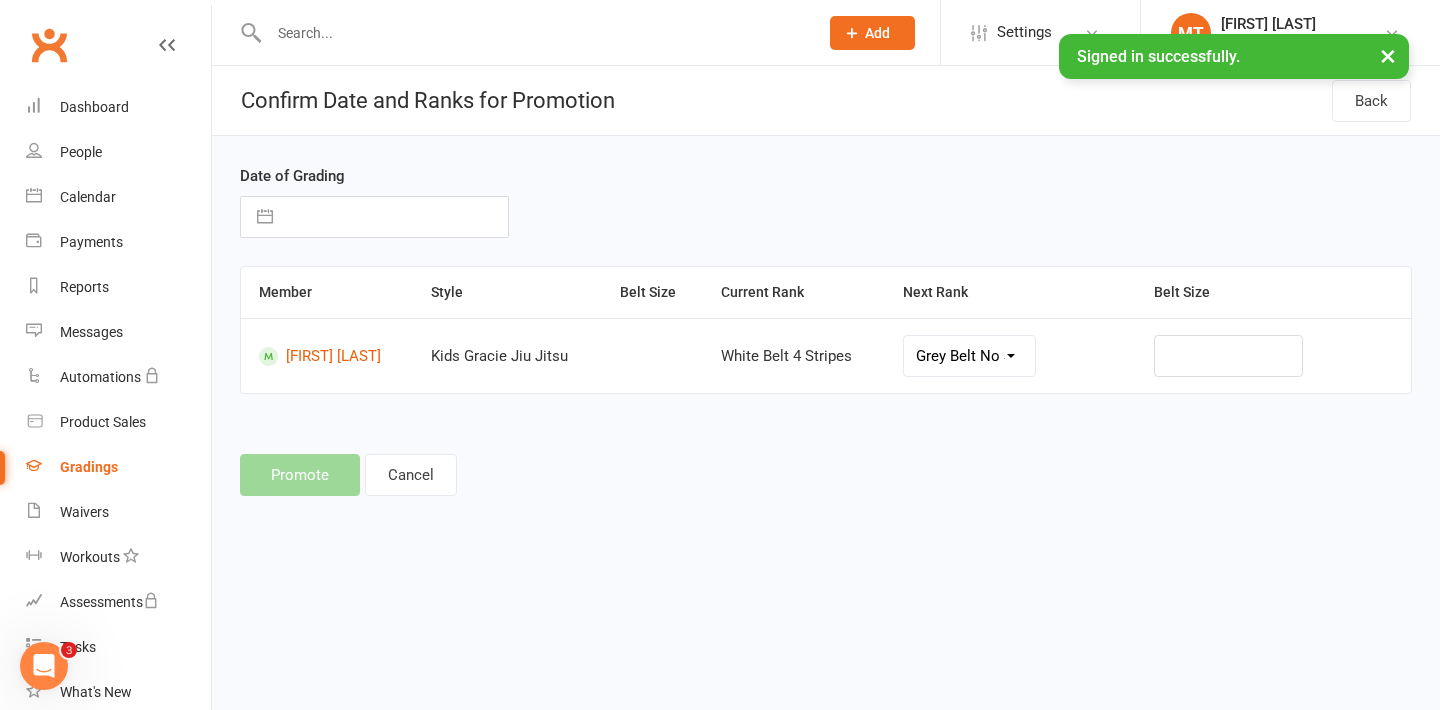 click at bounding box center (265, 217) 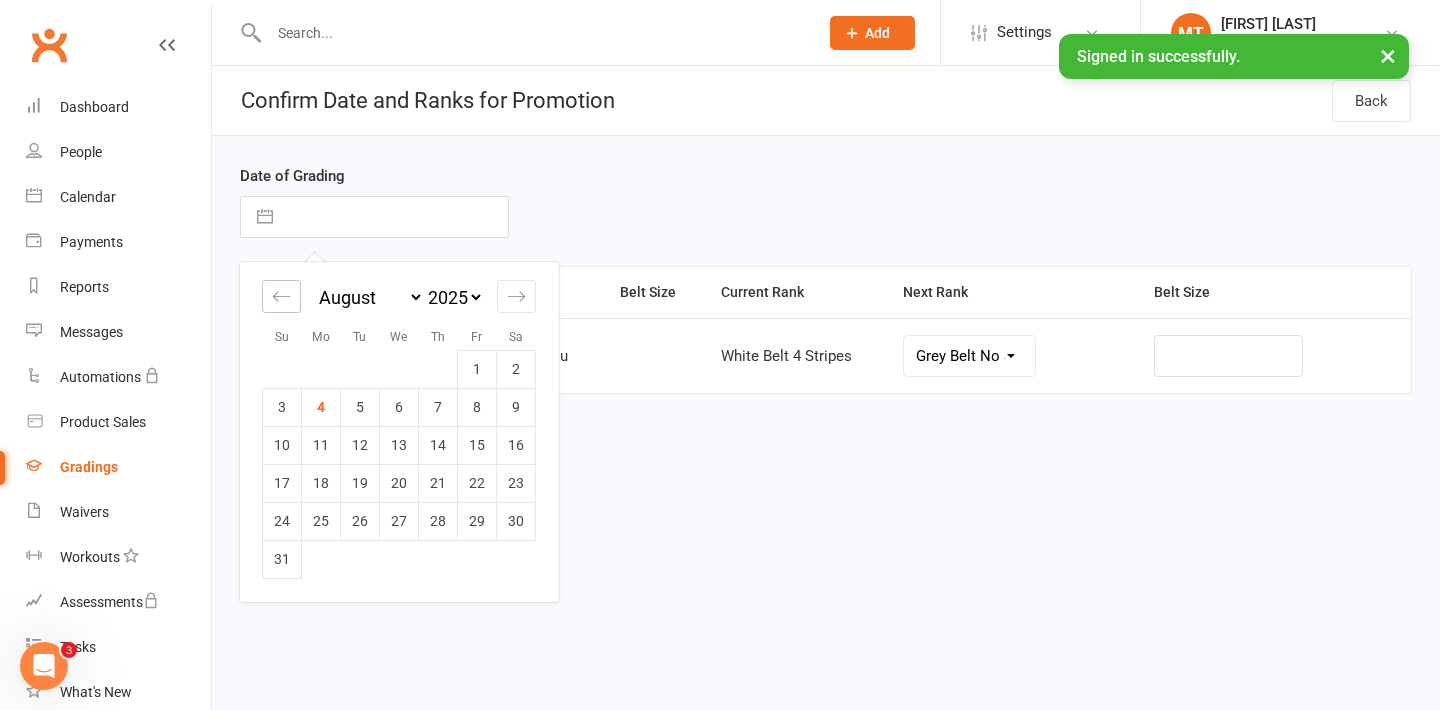 click at bounding box center [281, 296] 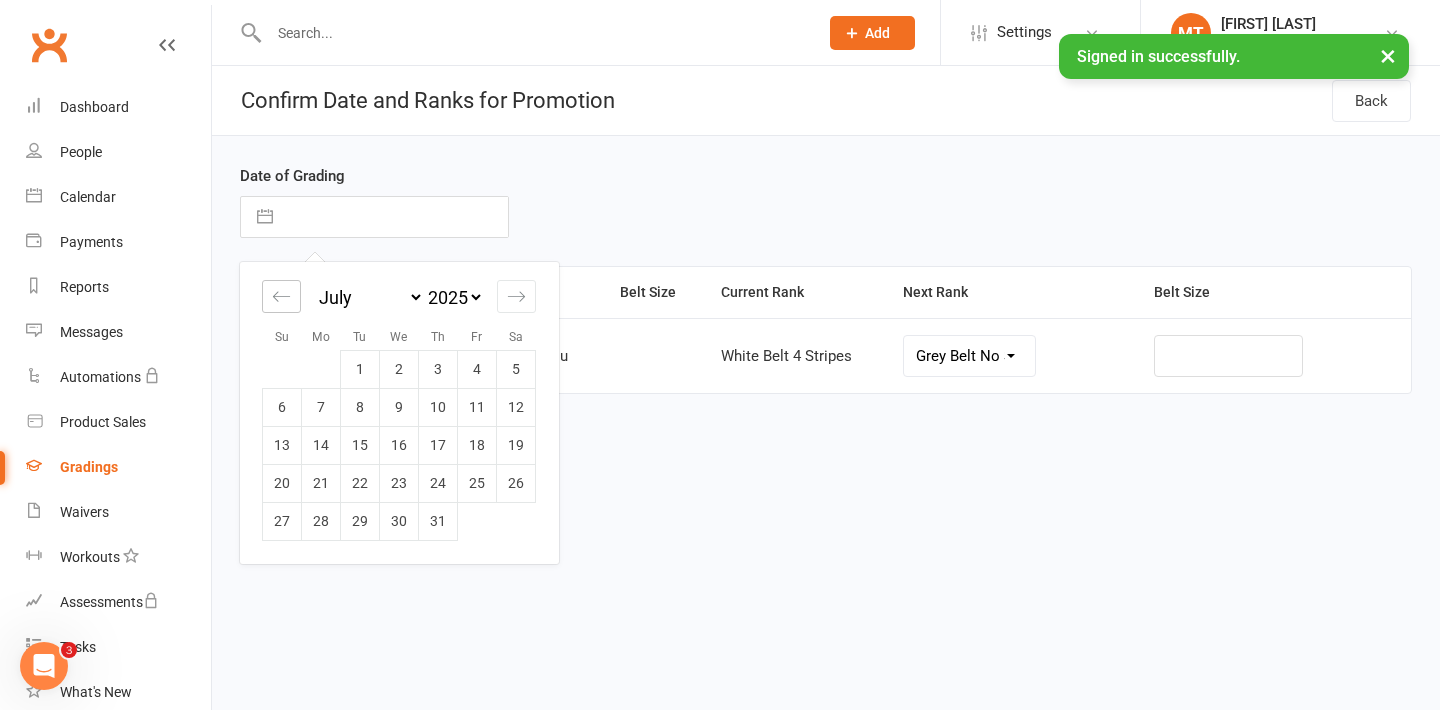 click at bounding box center [281, 296] 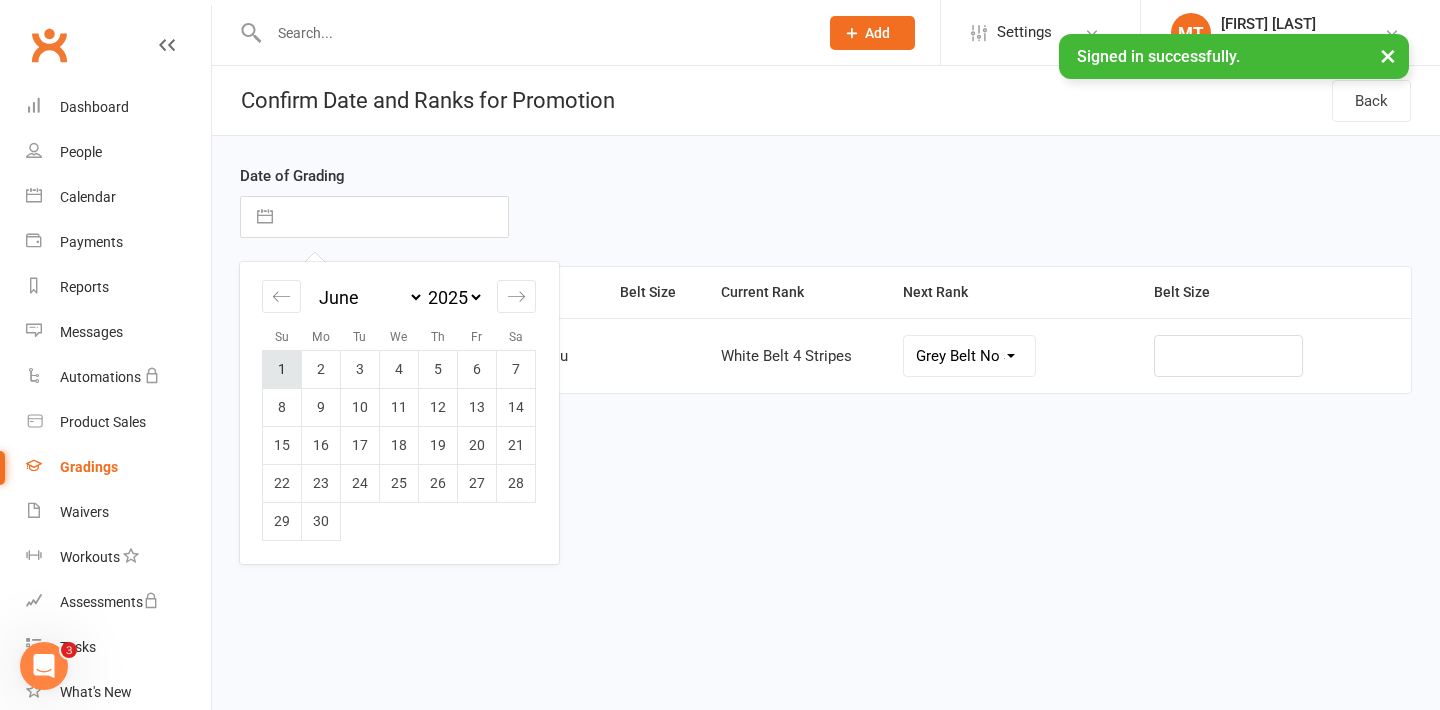 click on "1" at bounding box center [282, 369] 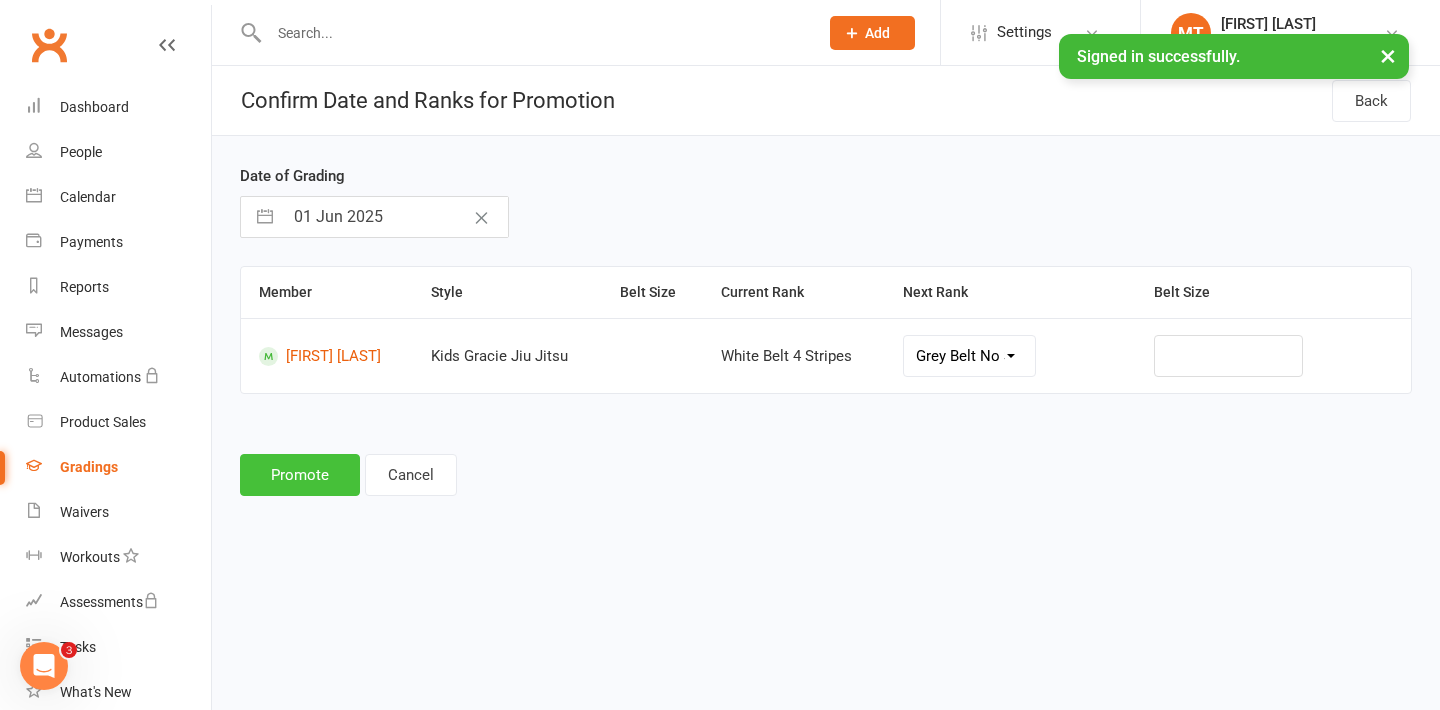 click on "Promote" at bounding box center [300, 475] 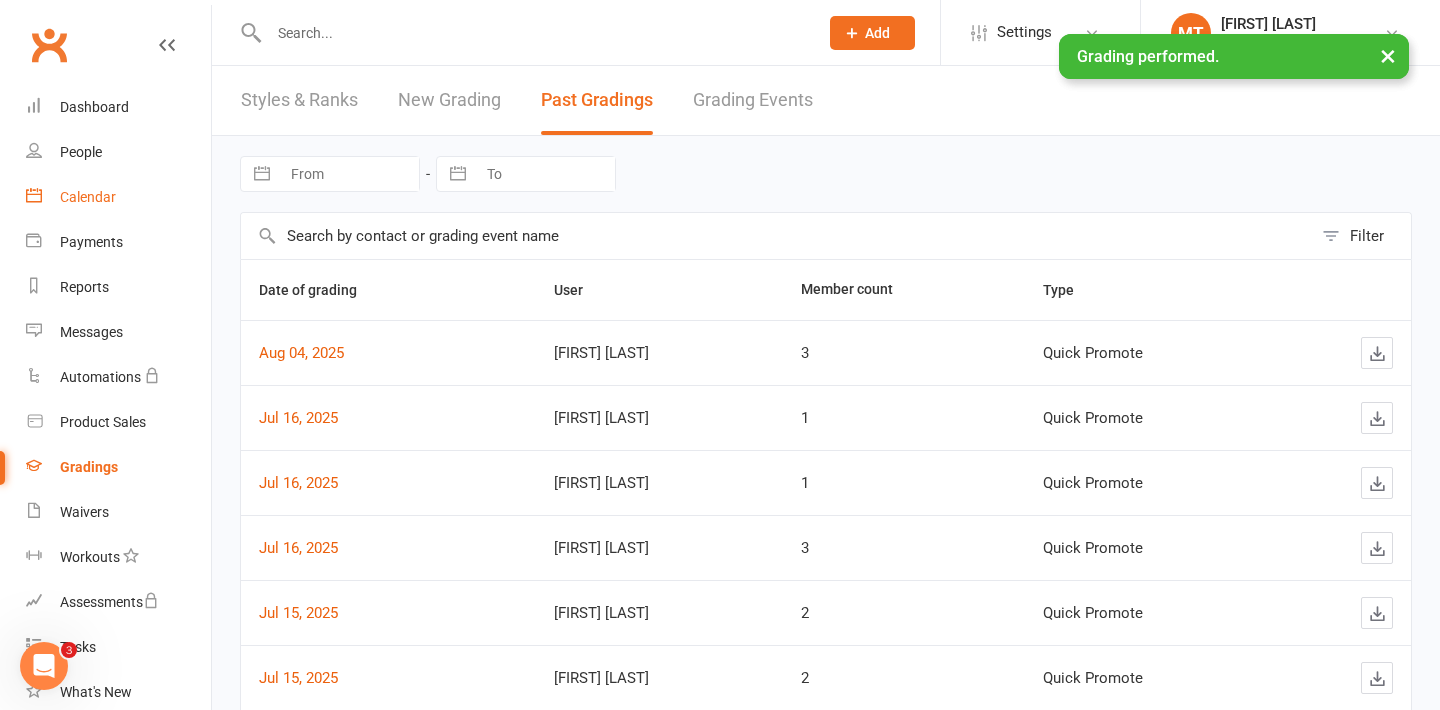click on "Calendar" at bounding box center [88, 197] 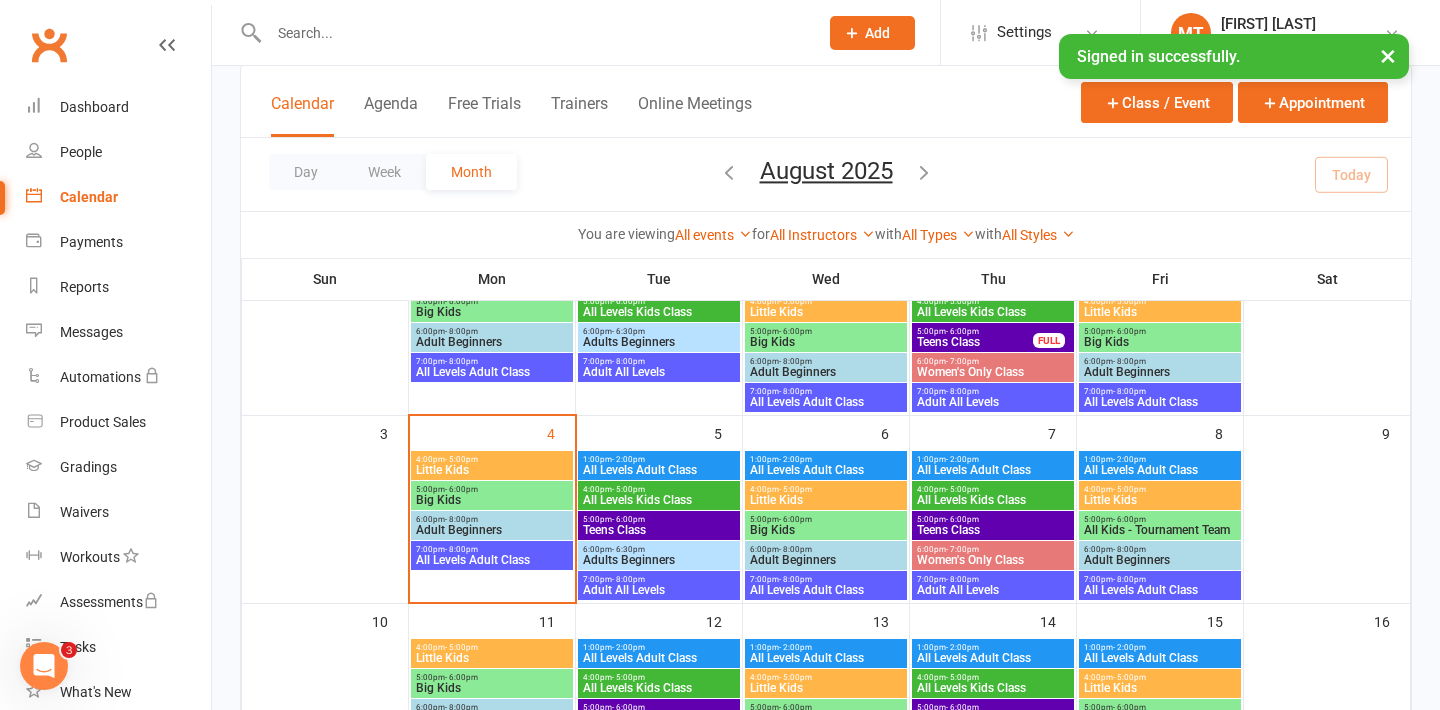scroll, scrollTop: 196, scrollLeft: 0, axis: vertical 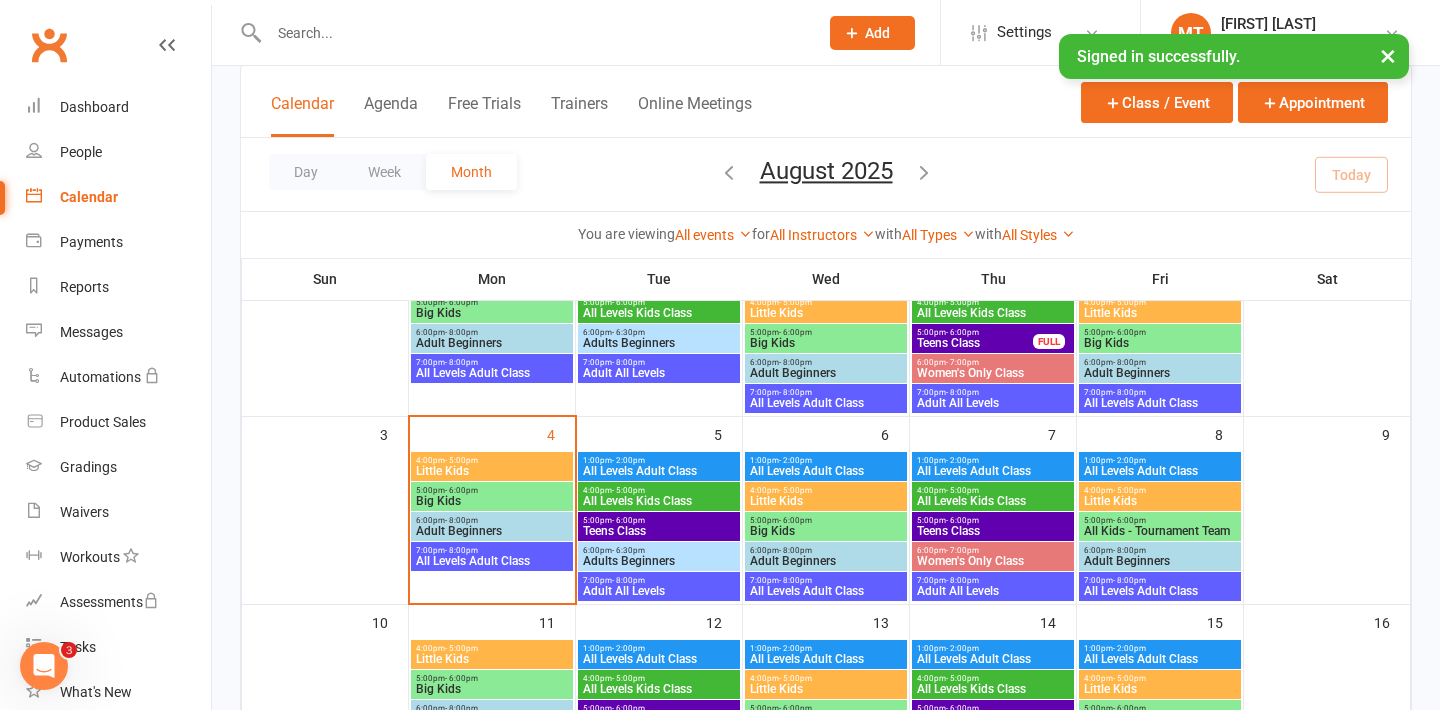 click on "Teens Class" at bounding box center (993, 531) 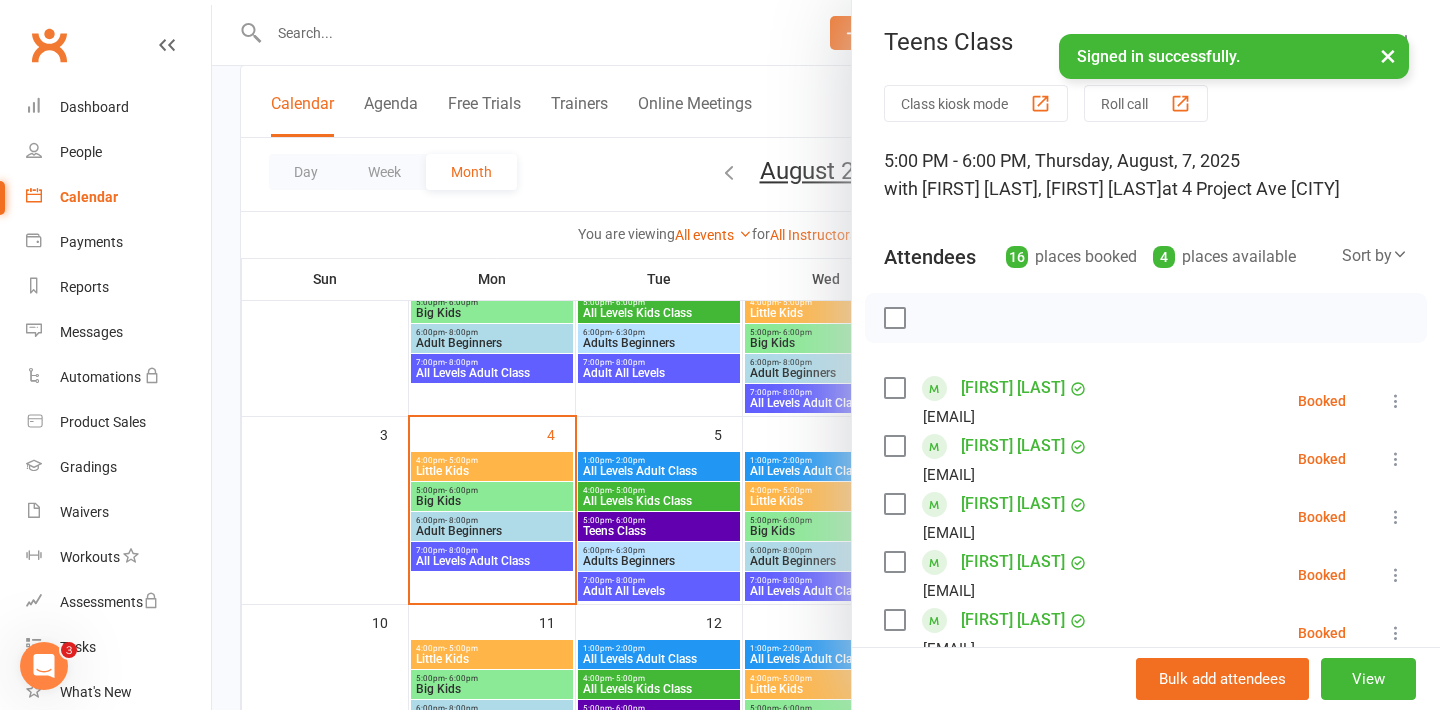 click at bounding box center [826, 355] 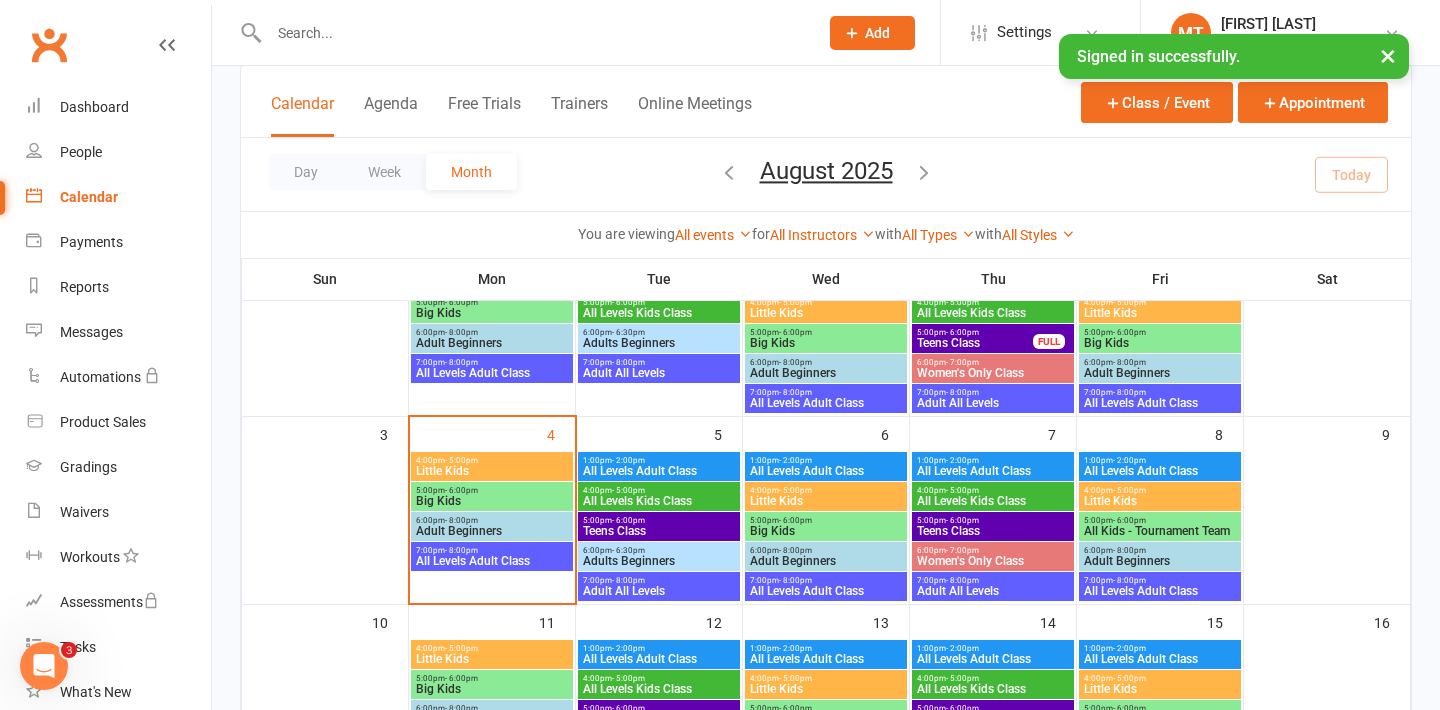 click on "Teens Class" at bounding box center (993, 531) 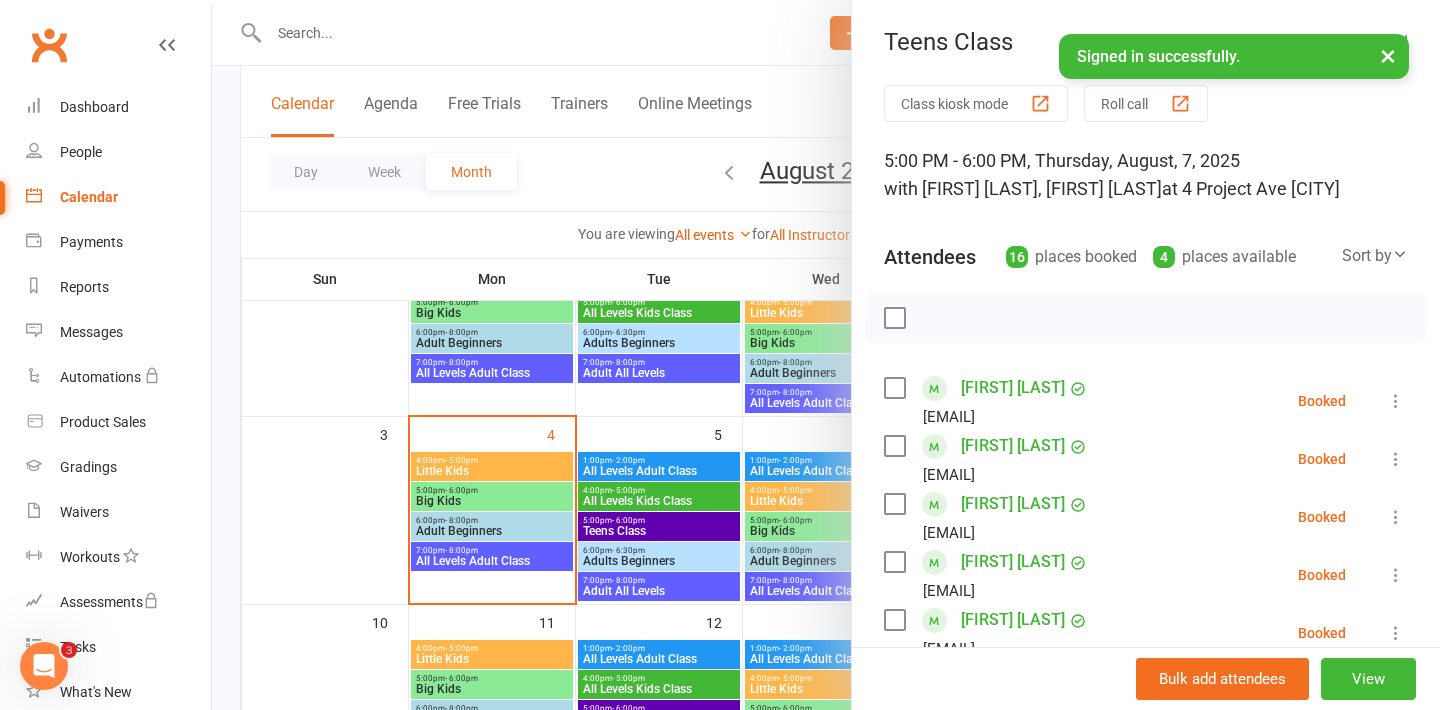 scroll, scrollTop: 41, scrollLeft: 0, axis: vertical 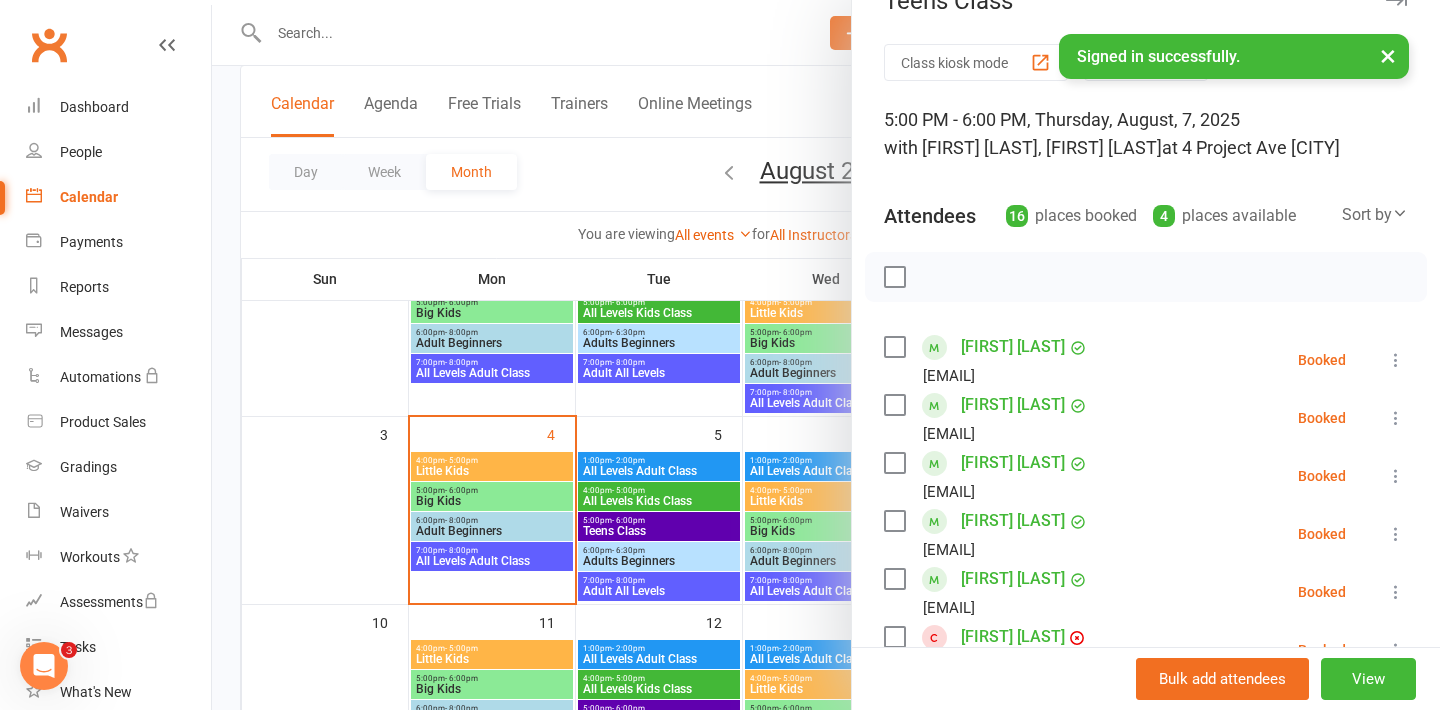 click at bounding box center [1396, 534] 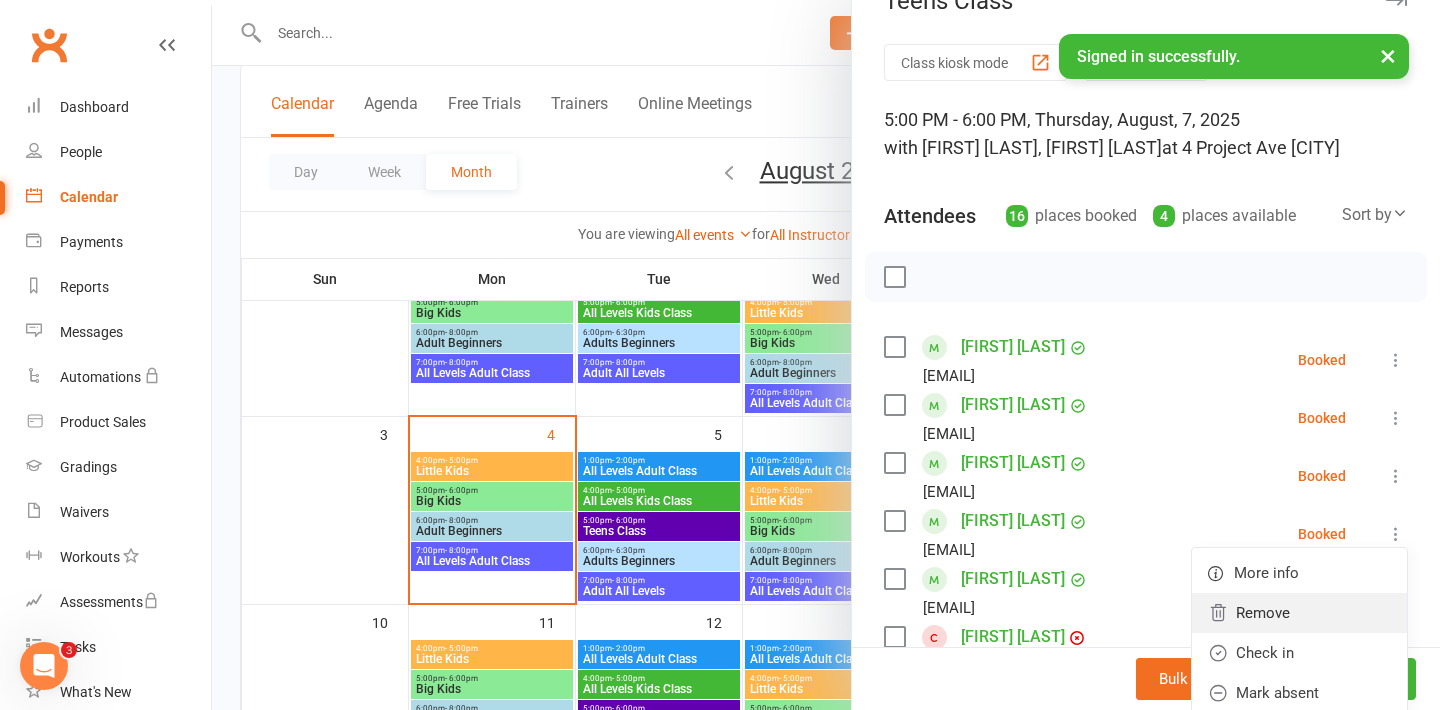click on "Remove" at bounding box center [1299, 613] 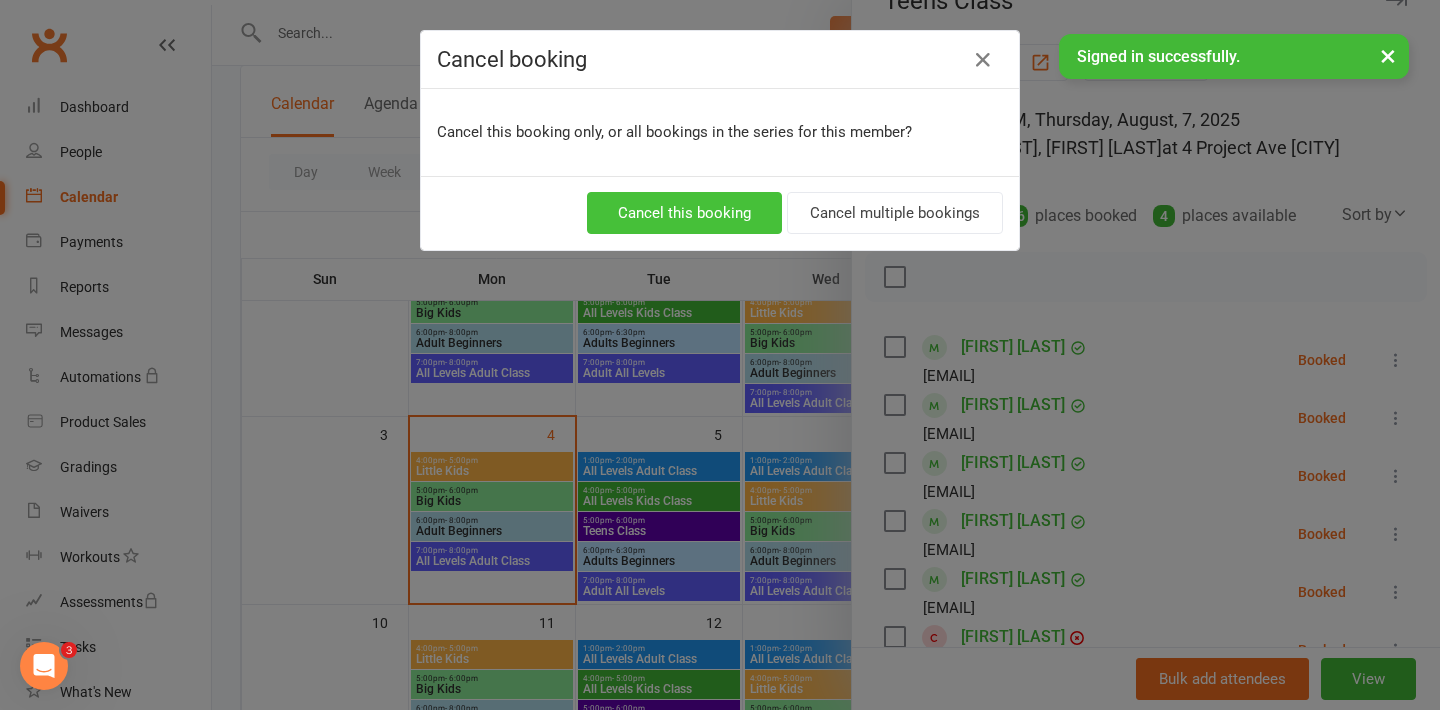 click on "Cancel this booking" at bounding box center (684, 213) 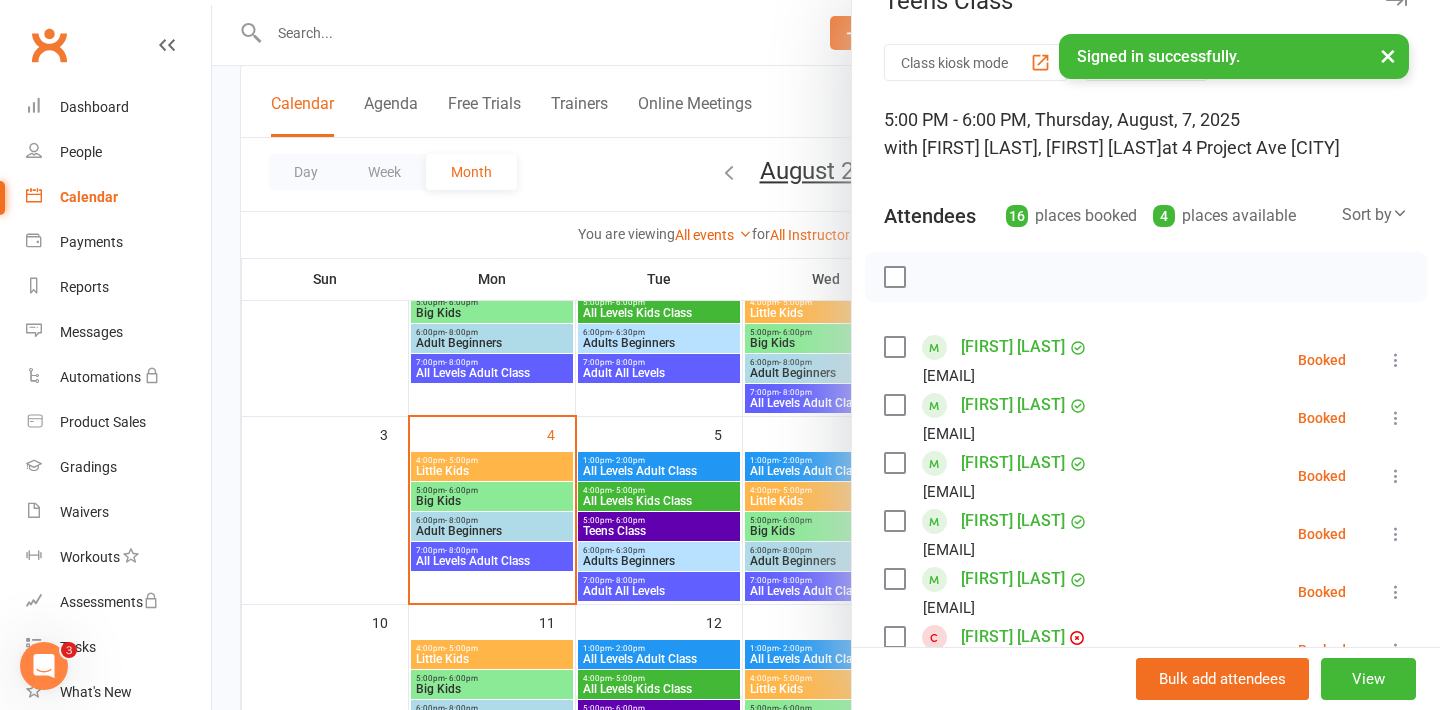 click at bounding box center [826, 355] 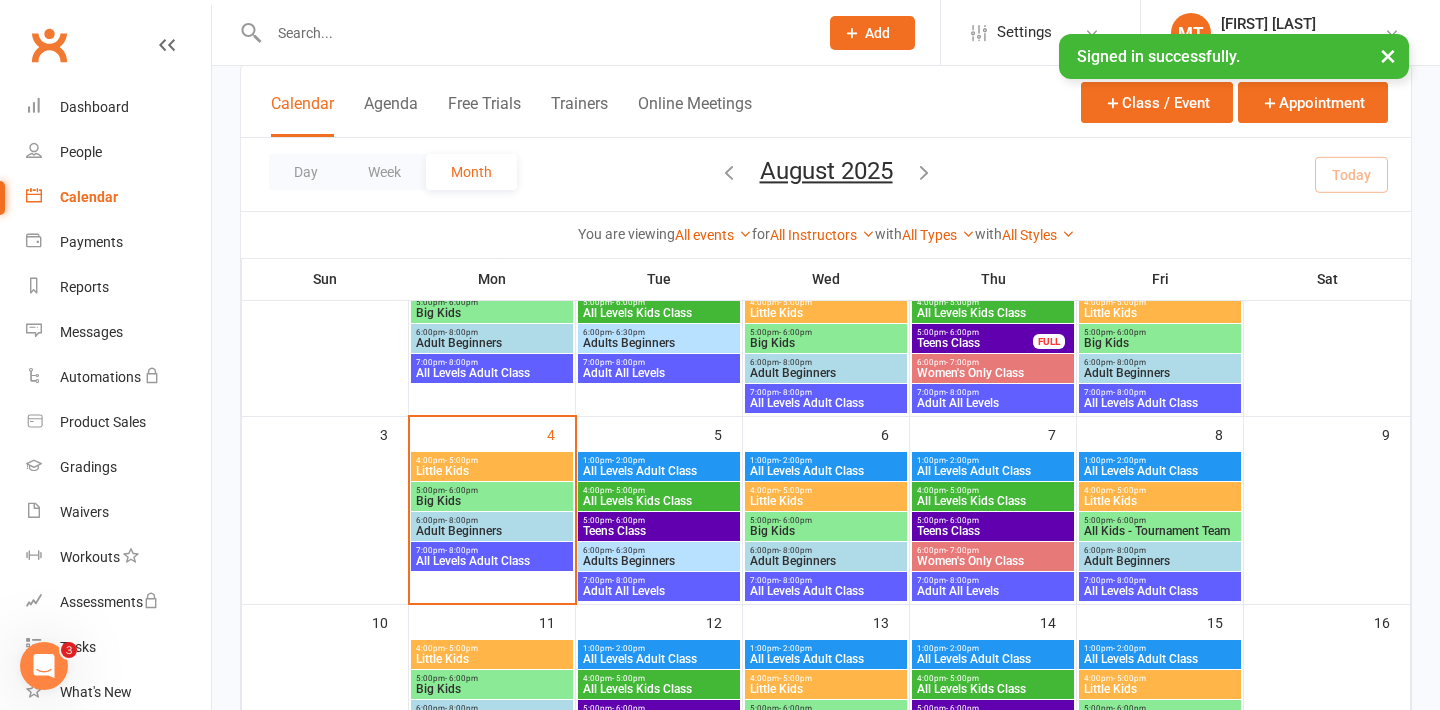 click at bounding box center (533, 33) 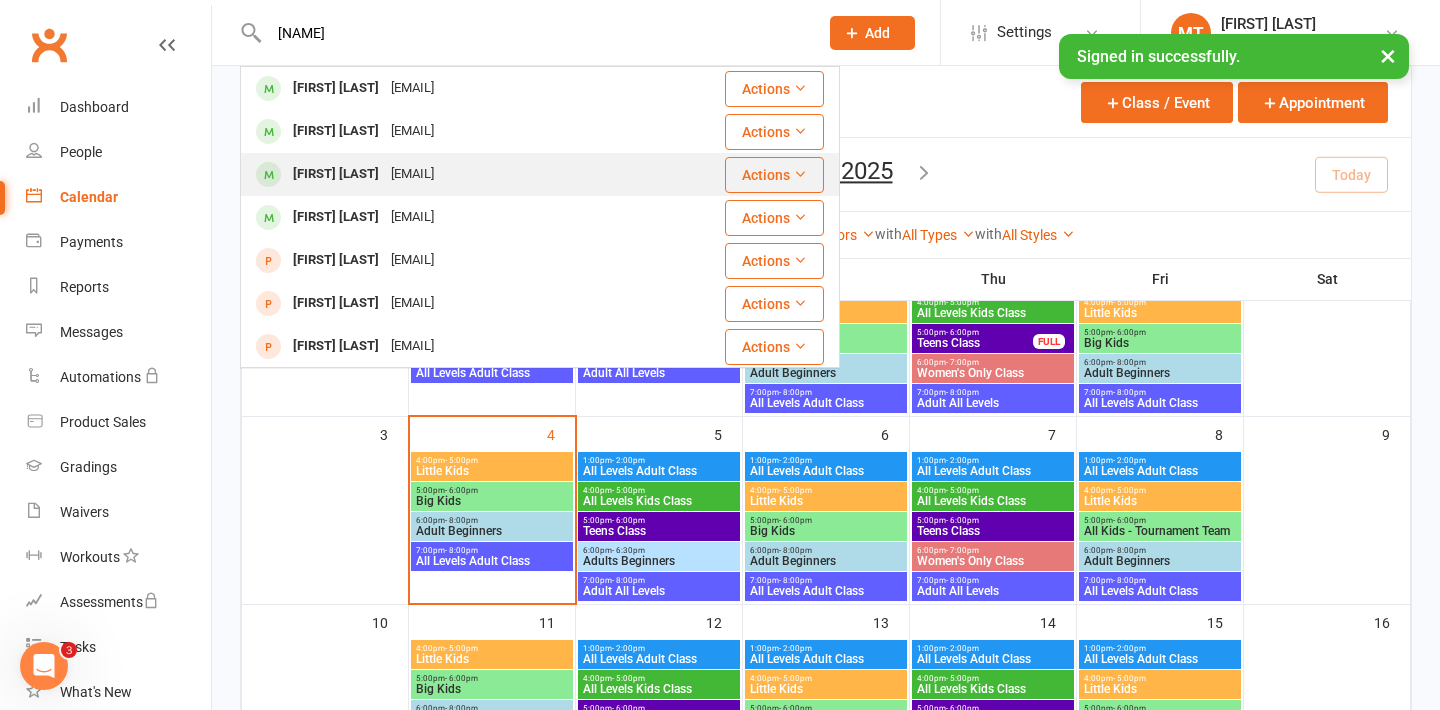 type on "[NAME]" 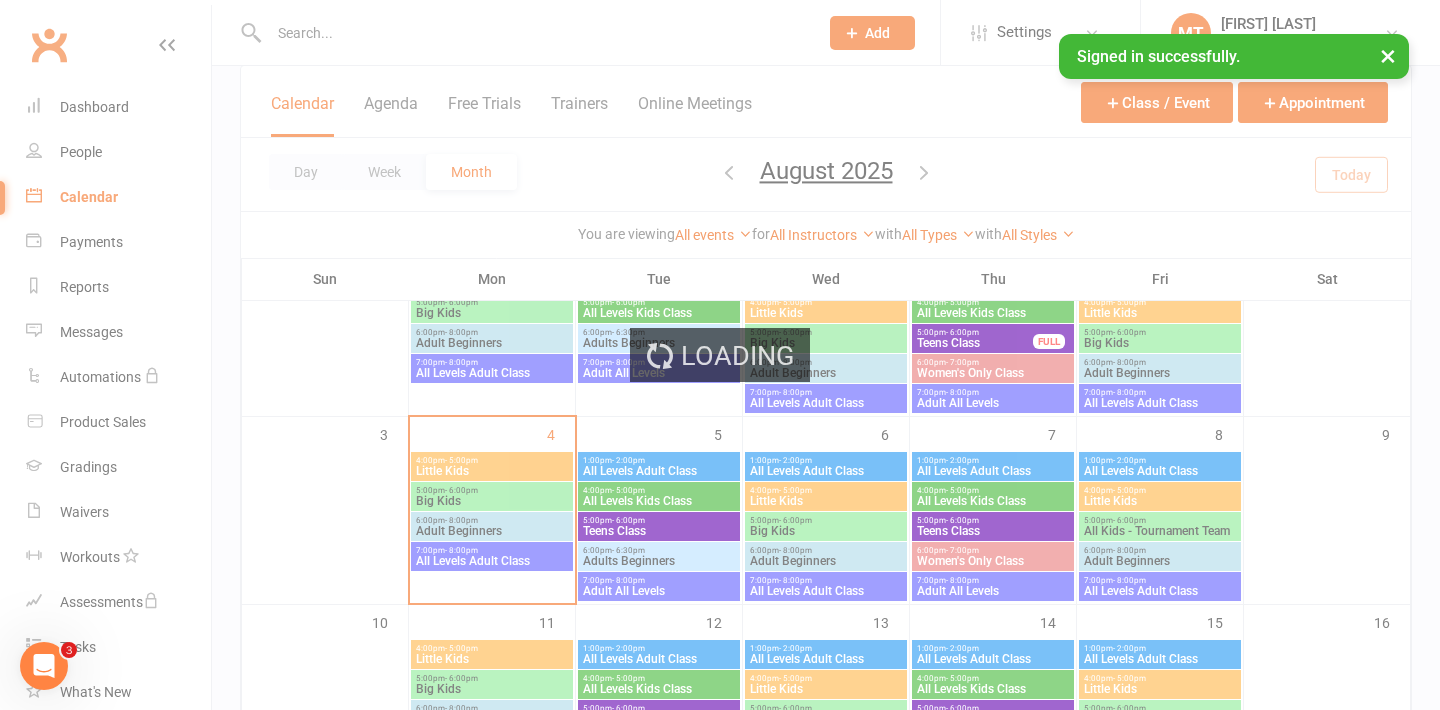 scroll, scrollTop: 0, scrollLeft: 0, axis: both 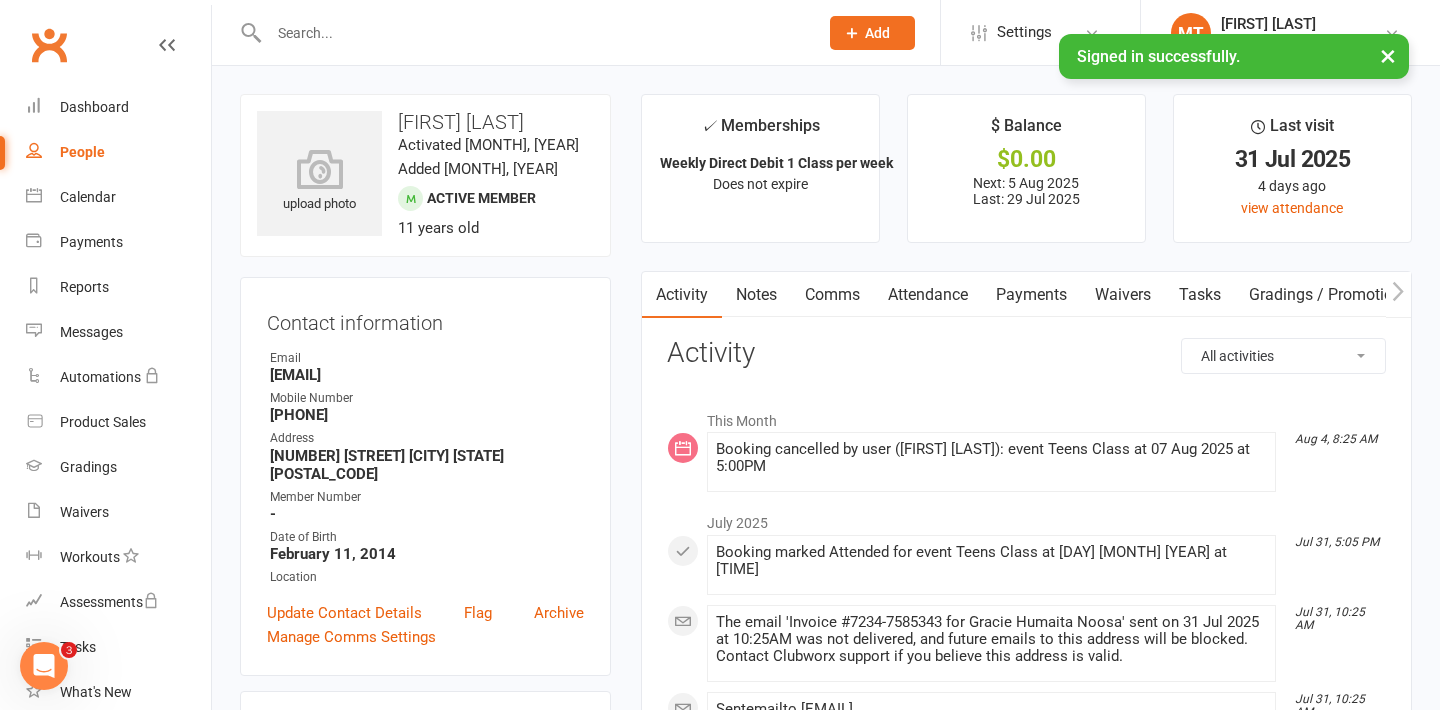 click on "Payments" at bounding box center [1031, 295] 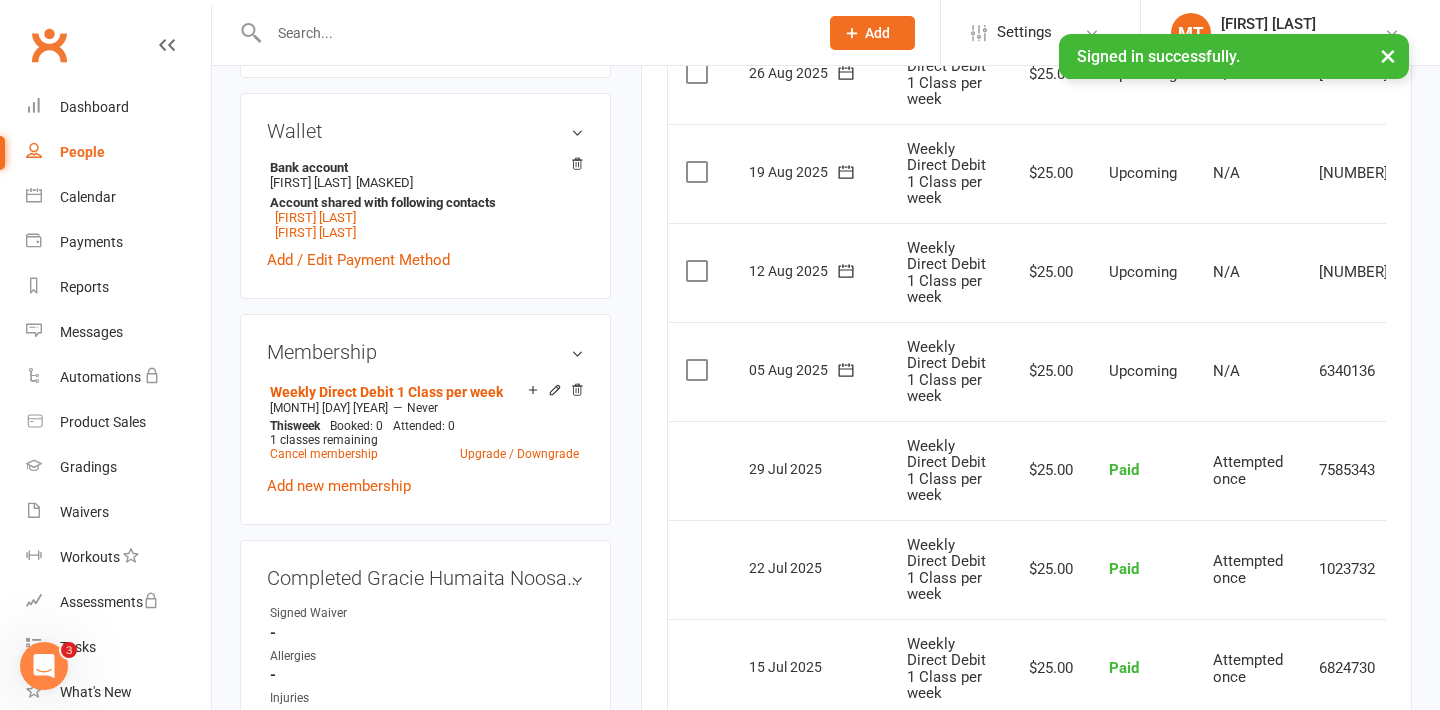 scroll, scrollTop: 618, scrollLeft: 0, axis: vertical 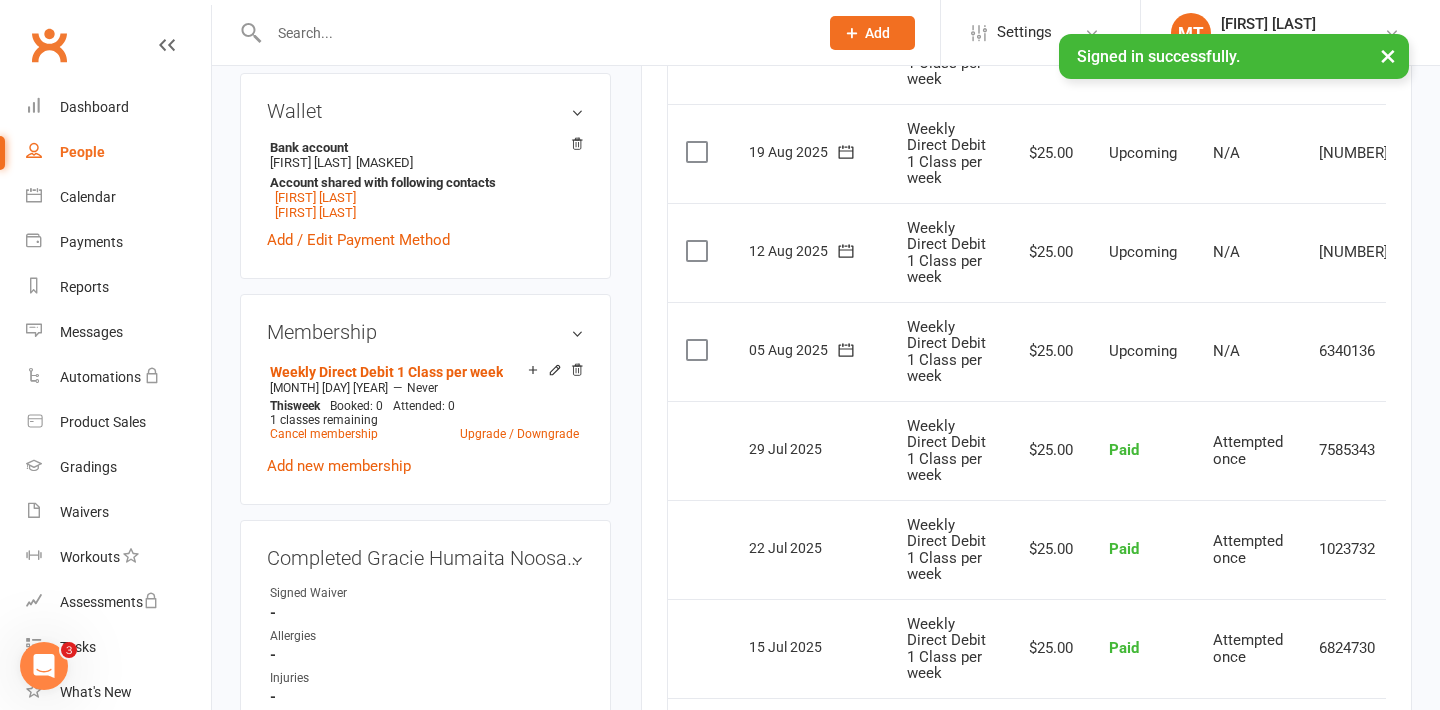 click at bounding box center [533, 33] 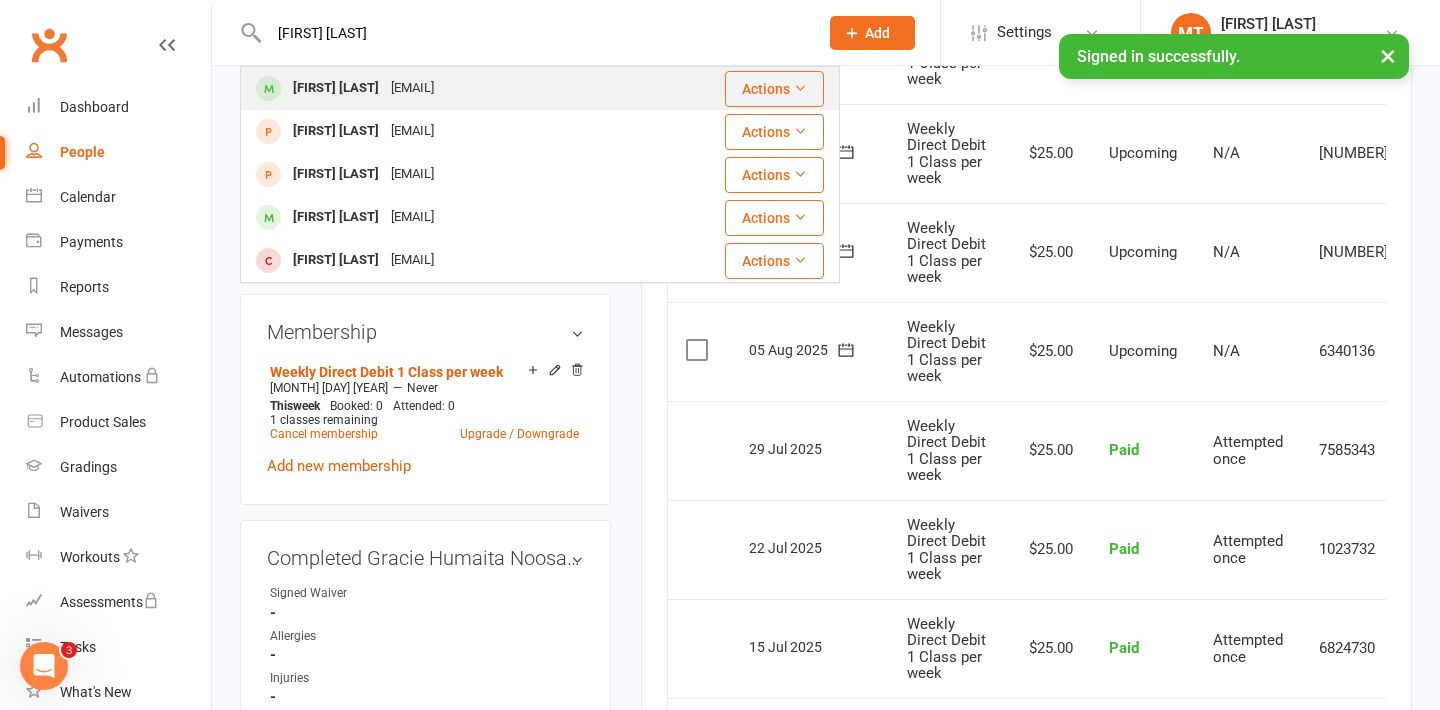 type on "[FIRST] [LAST]" 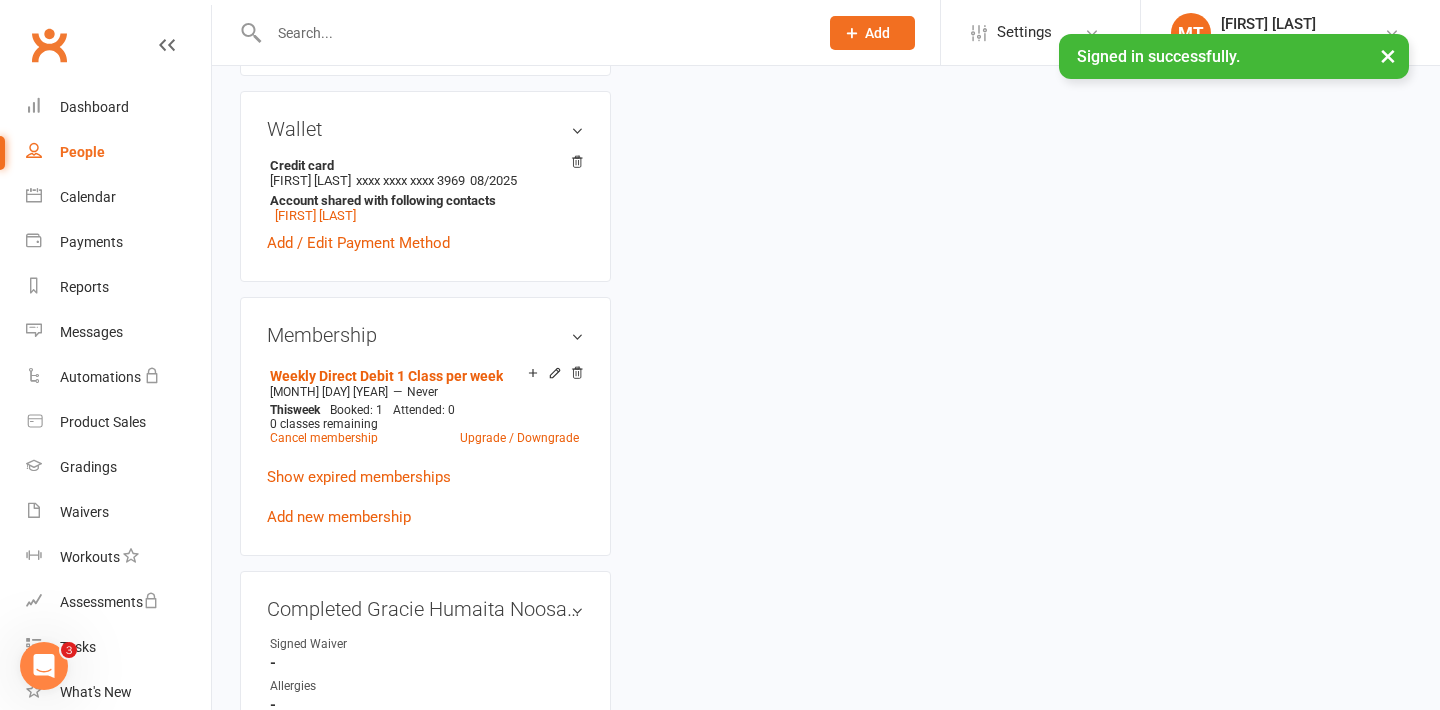 scroll, scrollTop: 0, scrollLeft: 0, axis: both 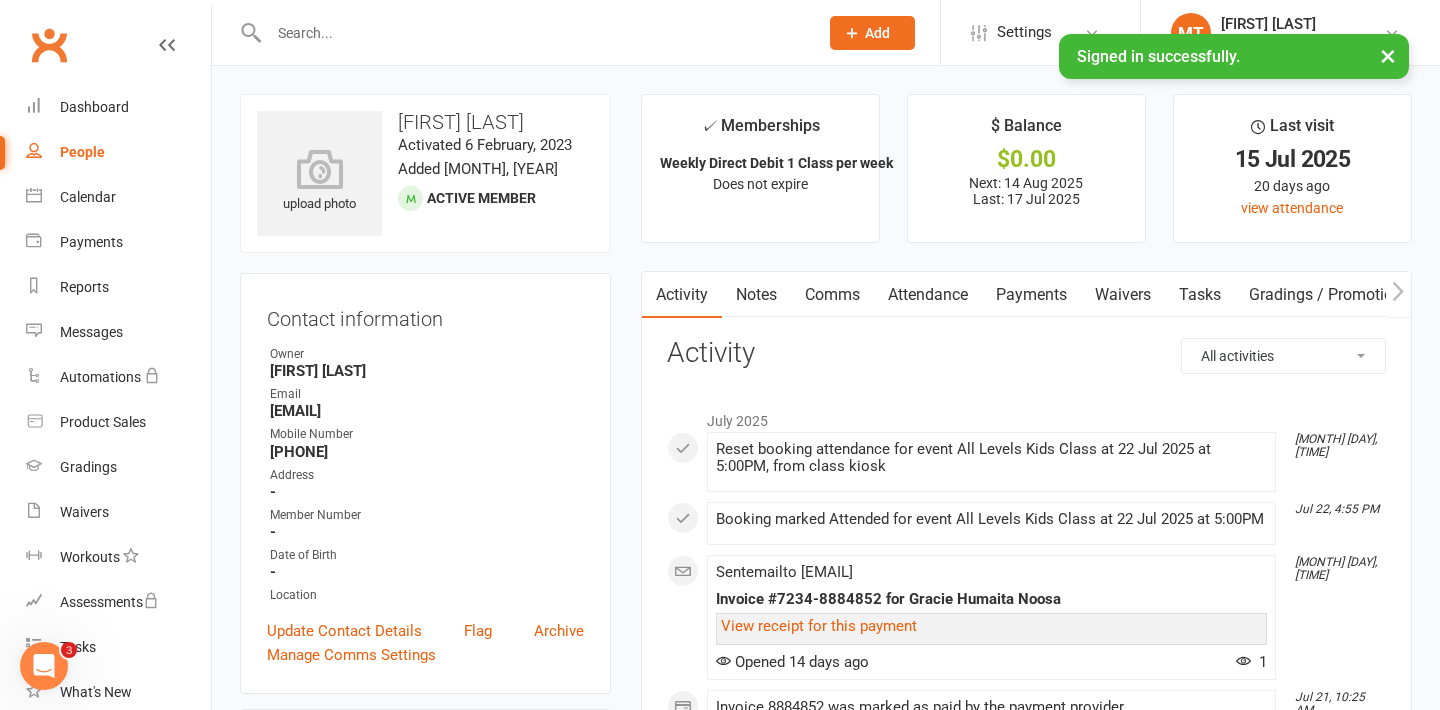 click on "Payments" at bounding box center [1031, 295] 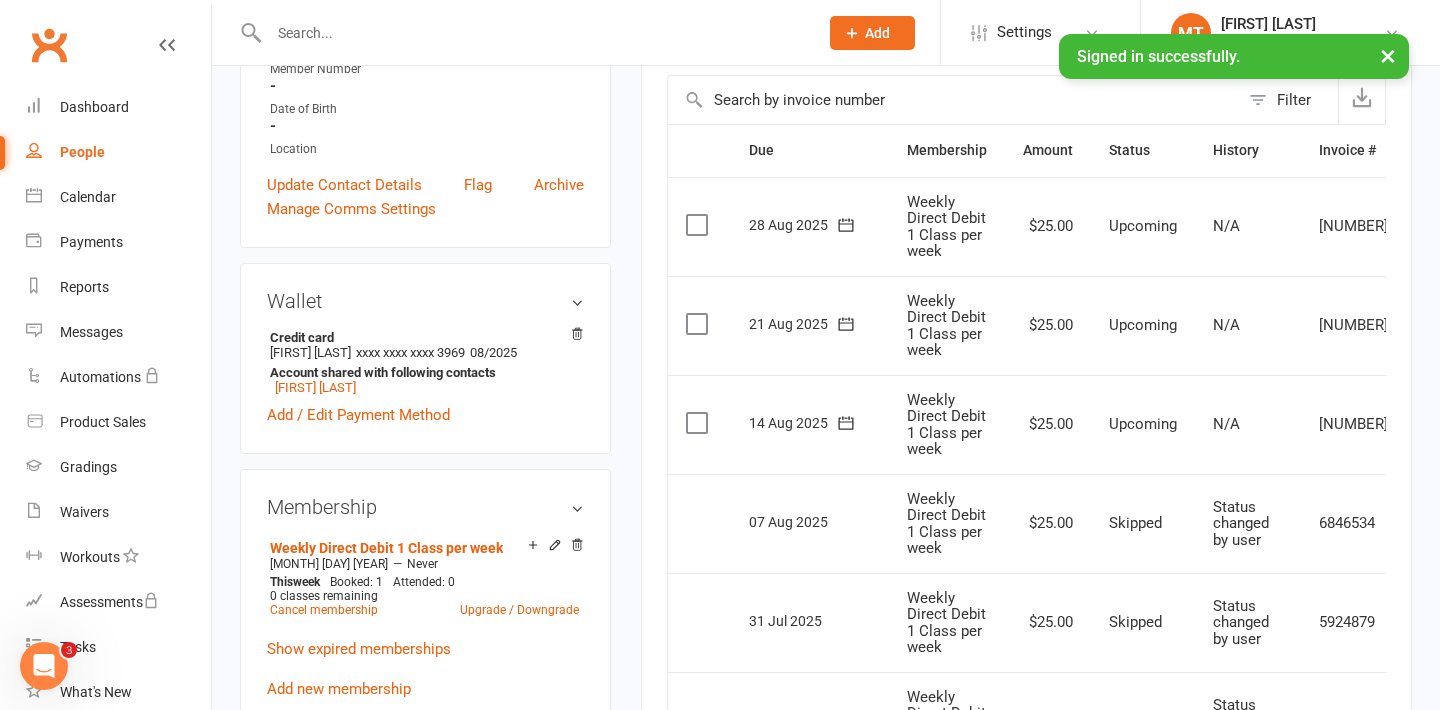 scroll, scrollTop: 0, scrollLeft: 0, axis: both 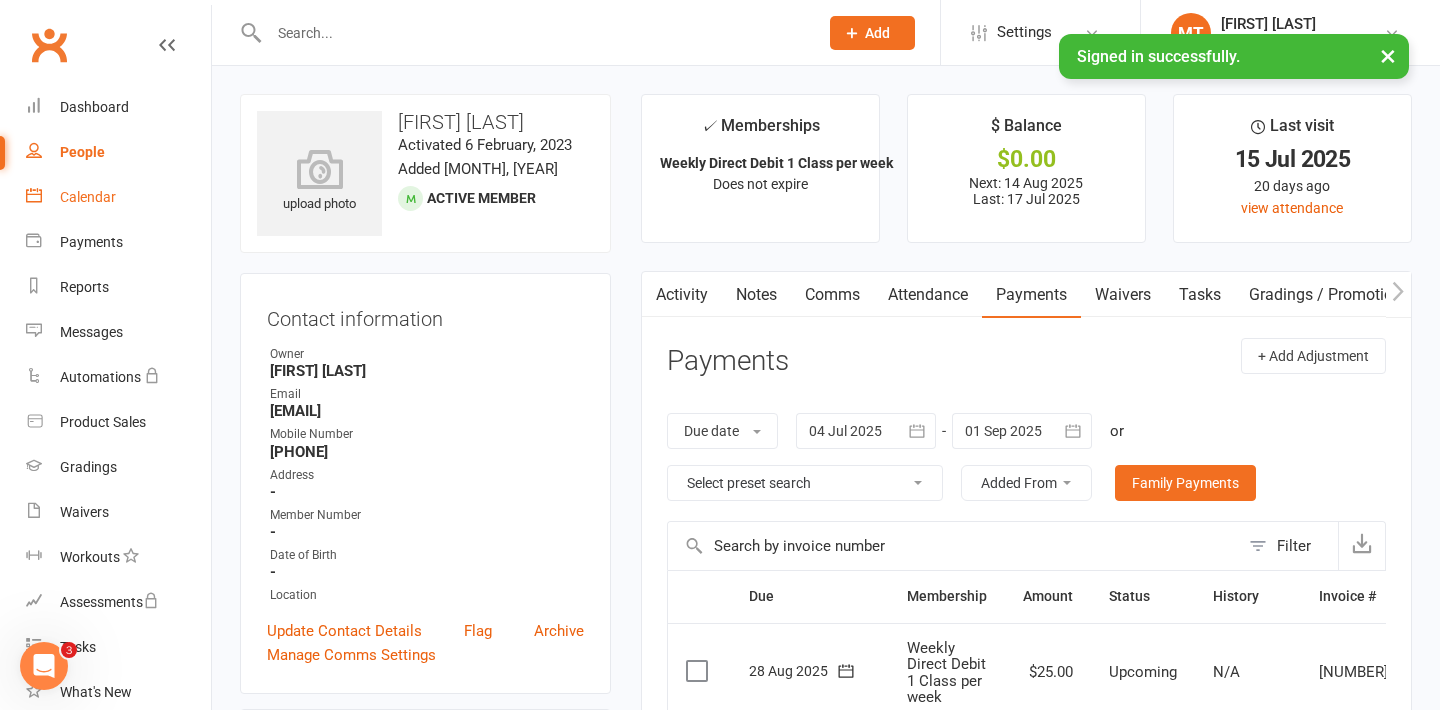 click on "Calendar" at bounding box center [88, 197] 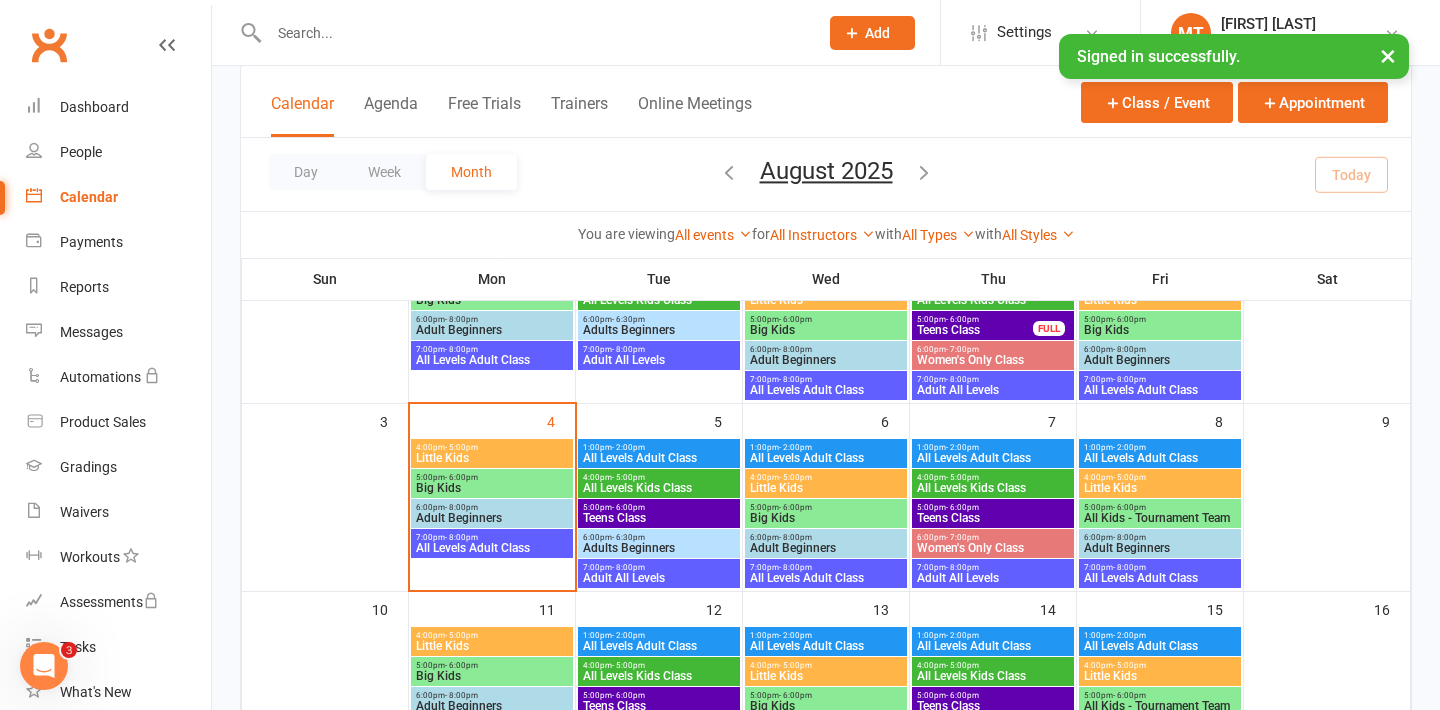 scroll, scrollTop: 212, scrollLeft: 0, axis: vertical 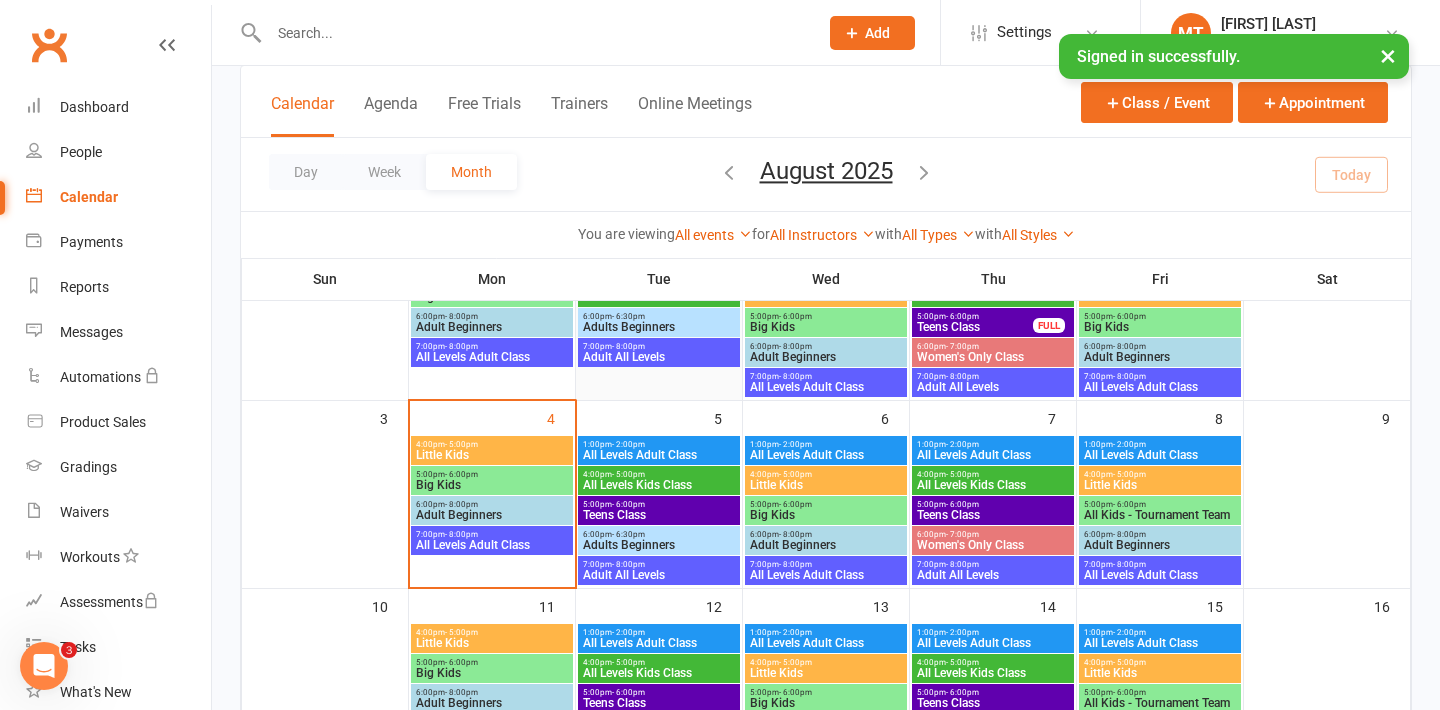 click at bounding box center [659, 323] 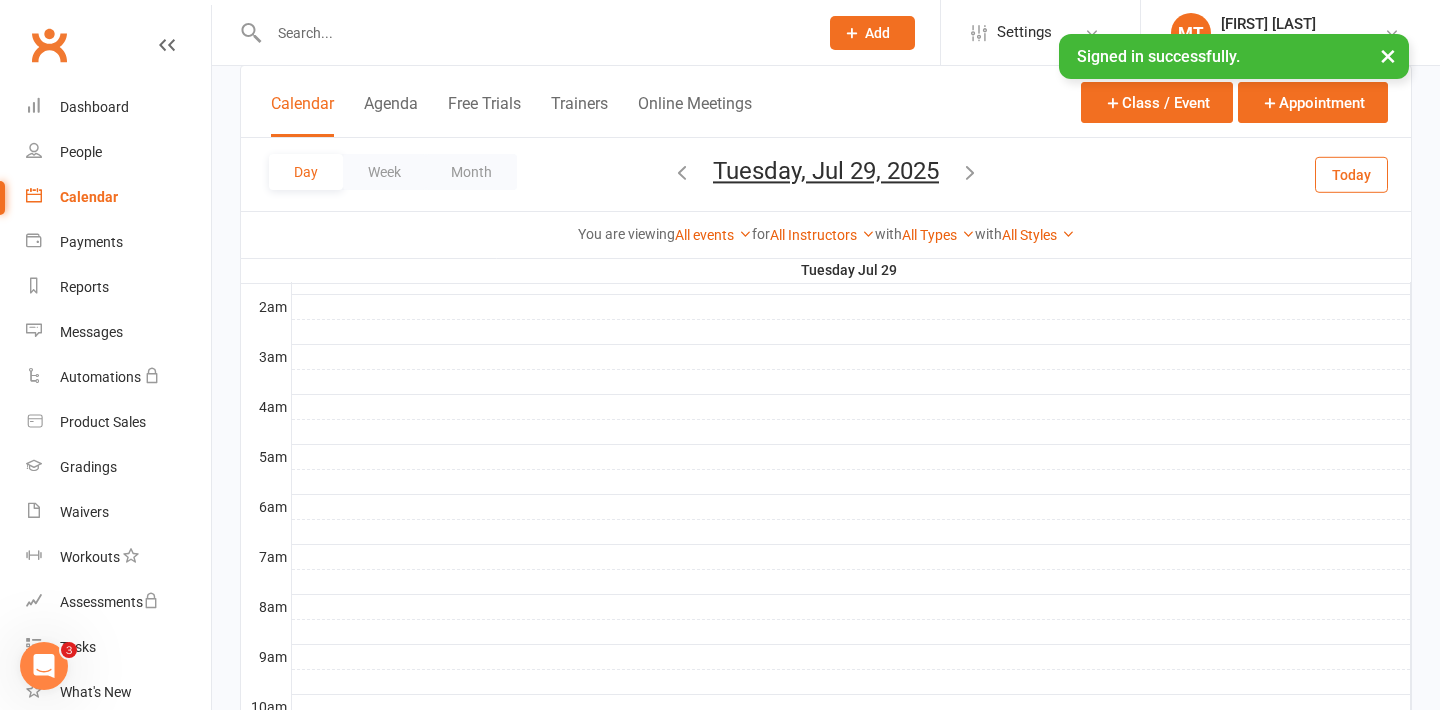 scroll, scrollTop: 0, scrollLeft: 0, axis: both 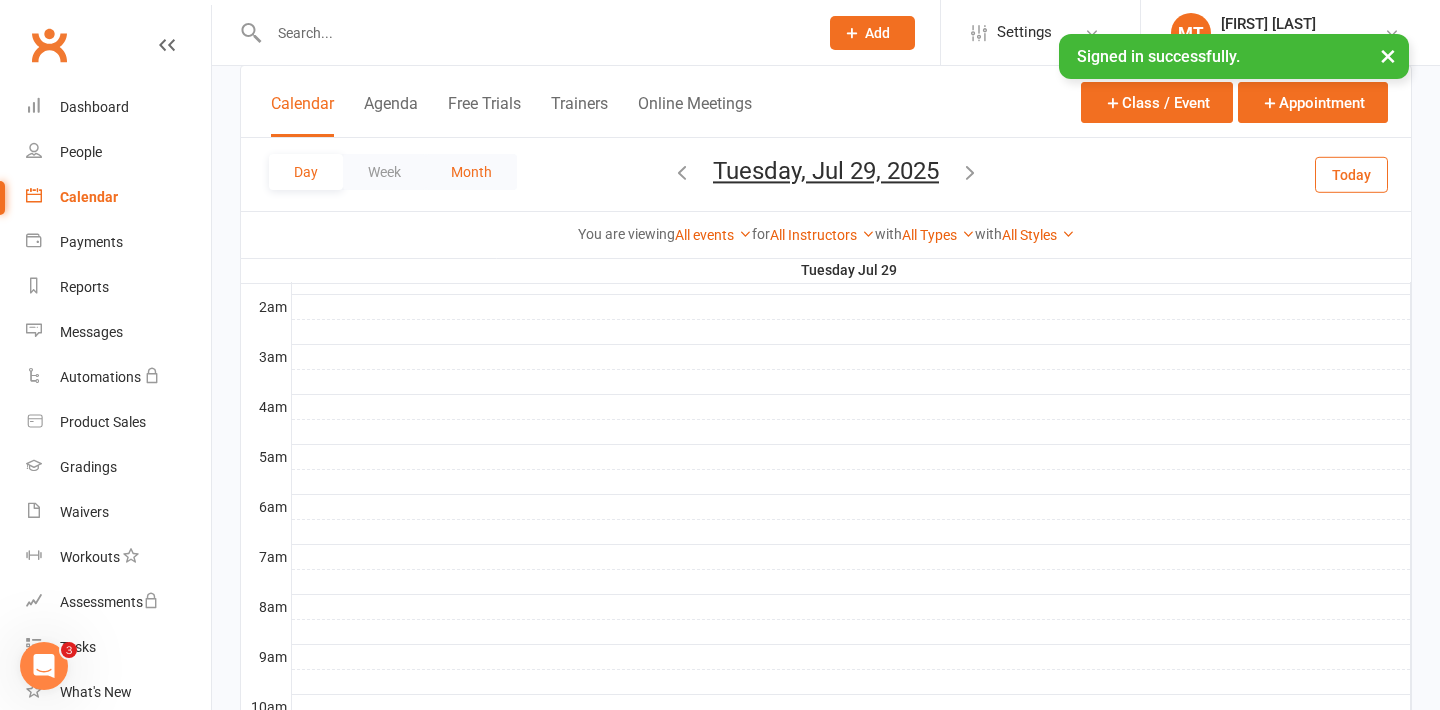 click on "Month" at bounding box center [471, 172] 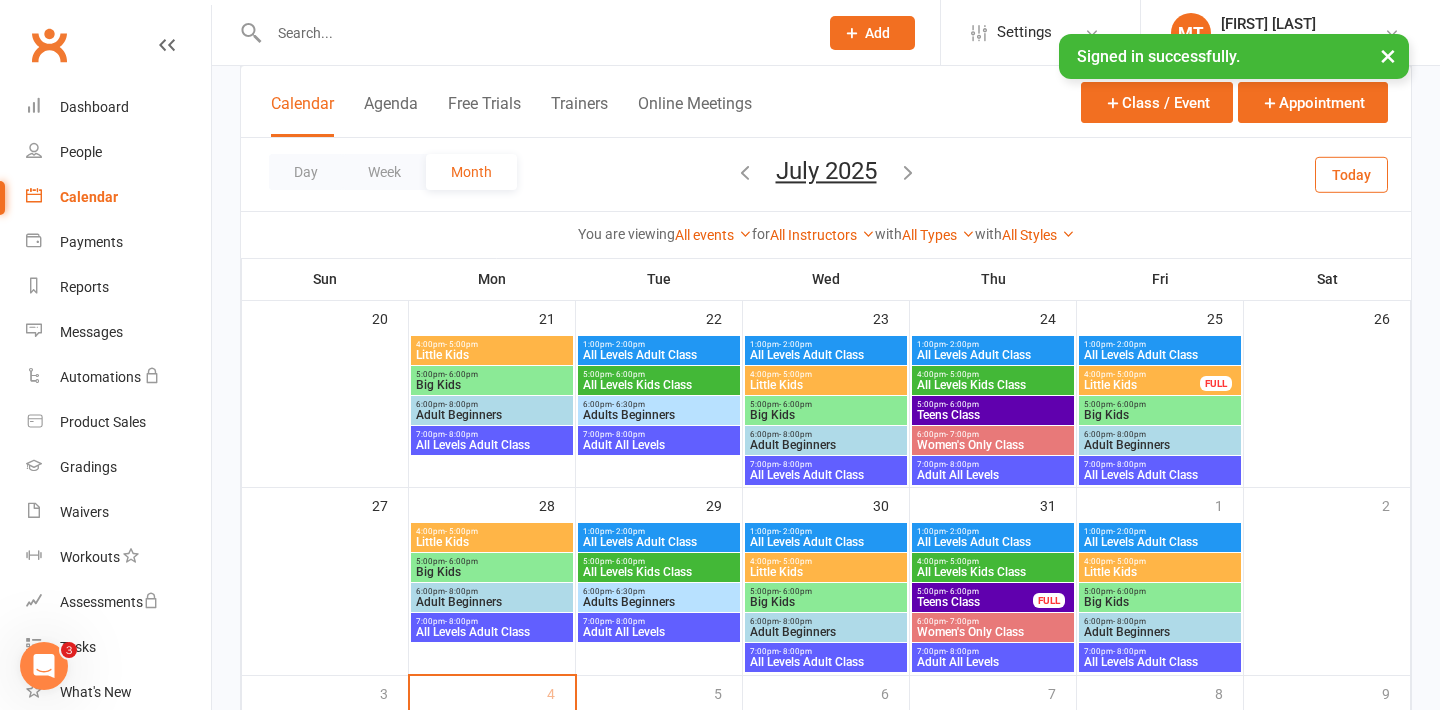 scroll, scrollTop: 662, scrollLeft: 0, axis: vertical 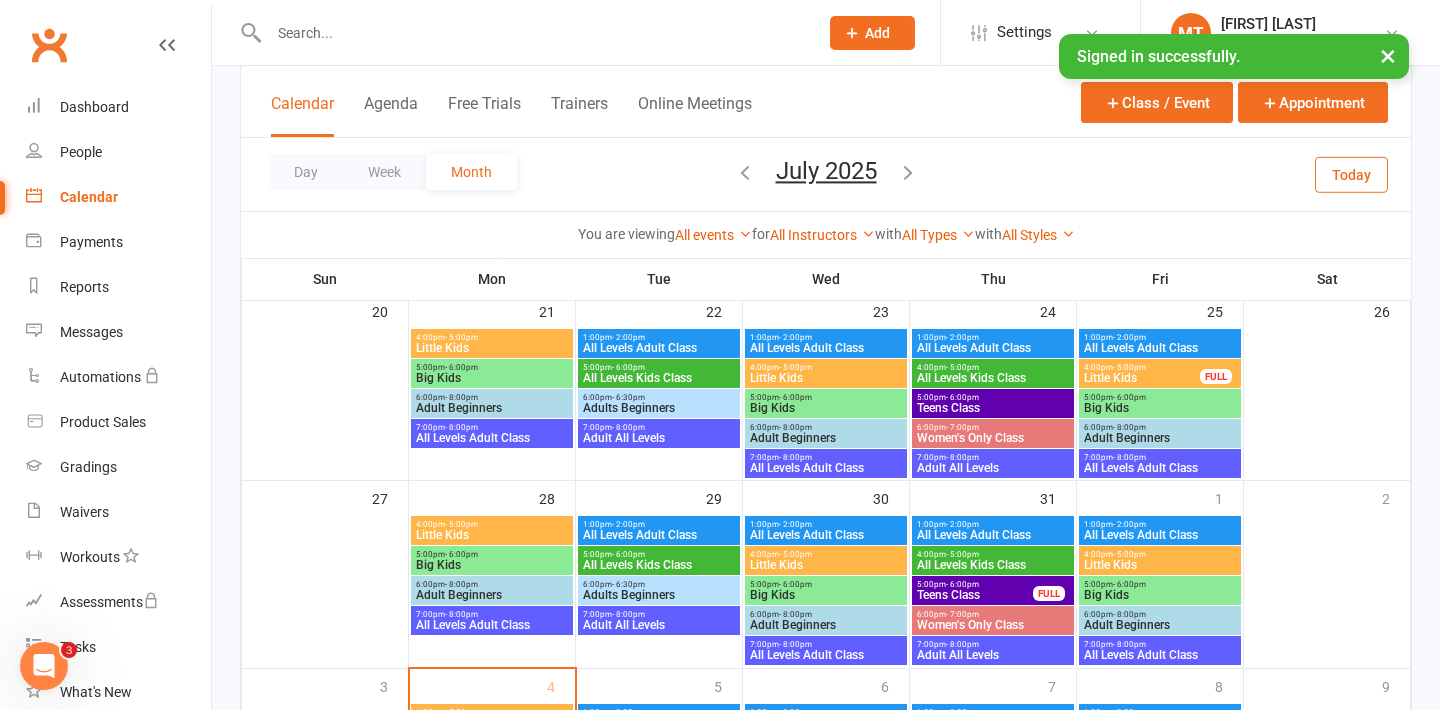 click on "Teens Class" at bounding box center (993, 408) 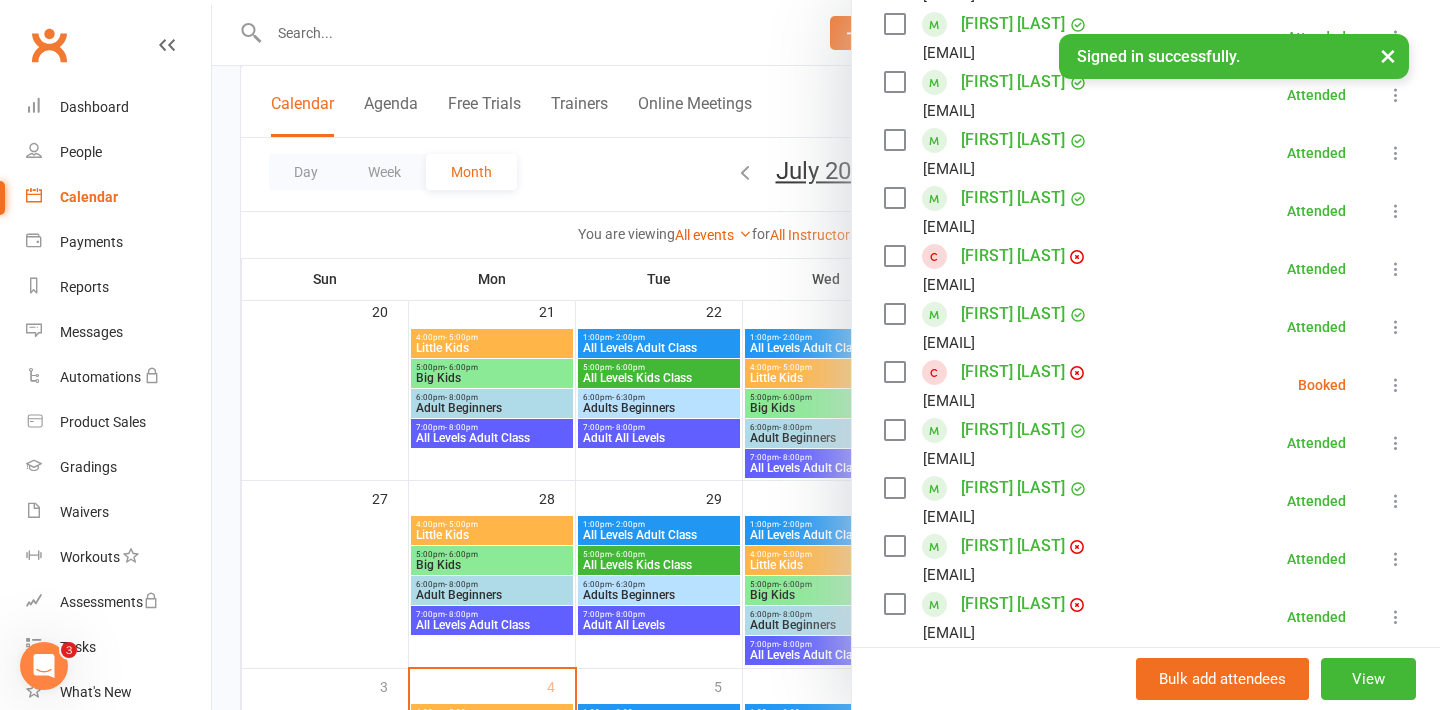 scroll, scrollTop: 429, scrollLeft: 0, axis: vertical 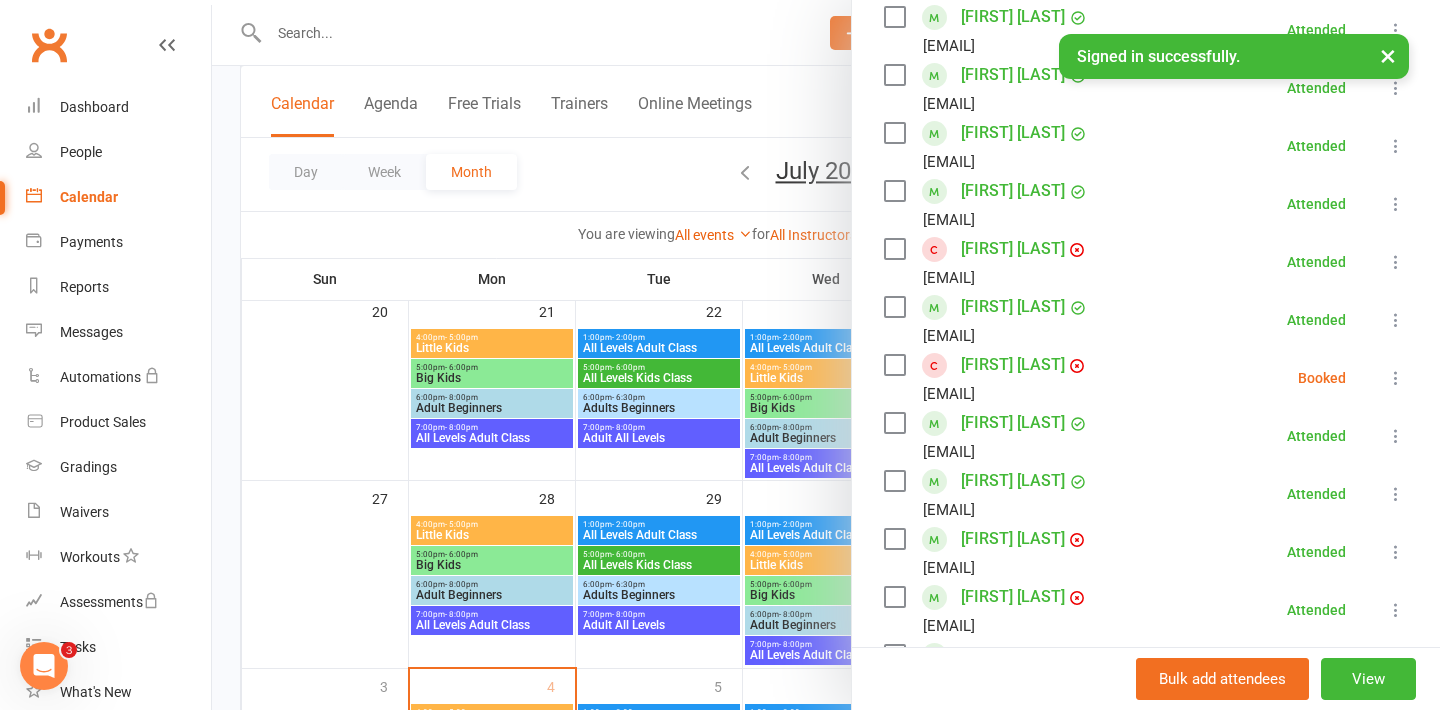 click at bounding box center [1396, 378] 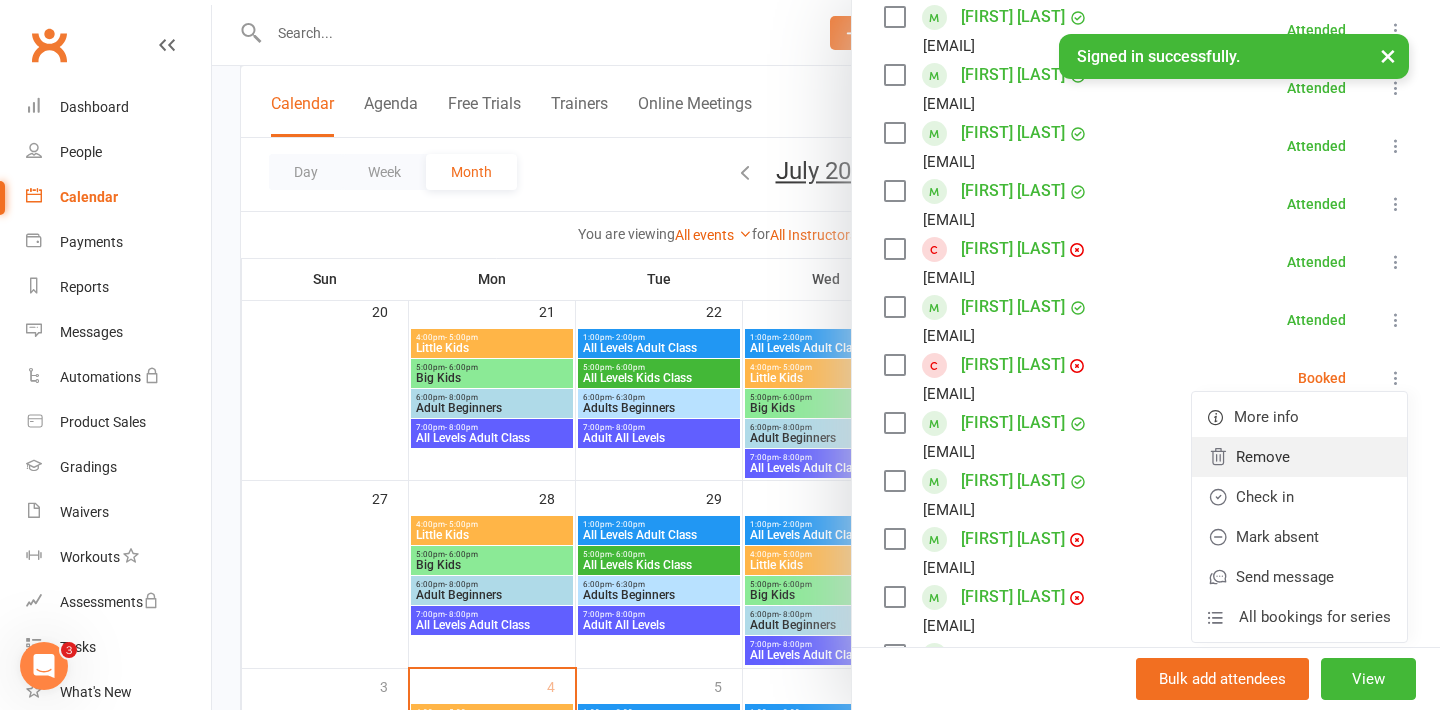 click on "Remove" at bounding box center (1299, 457) 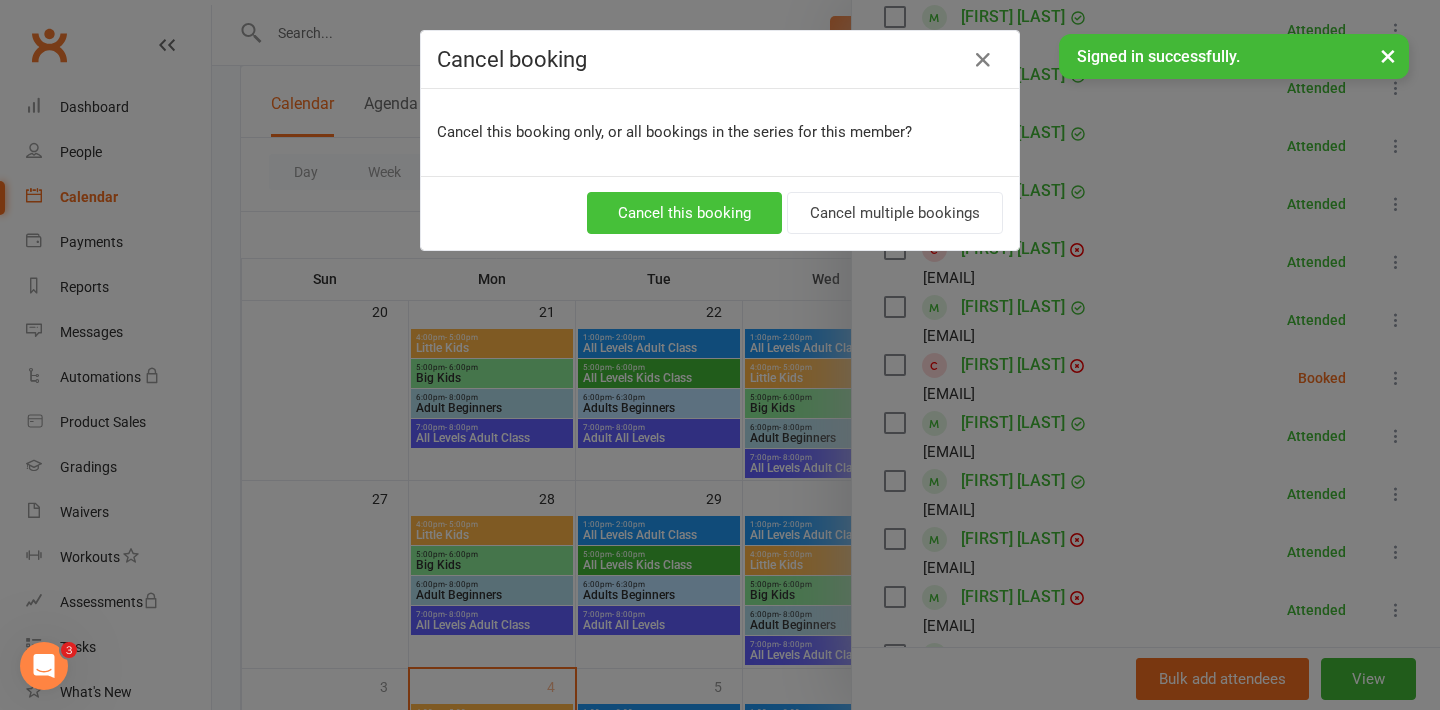 click on "Cancel this booking" at bounding box center (684, 213) 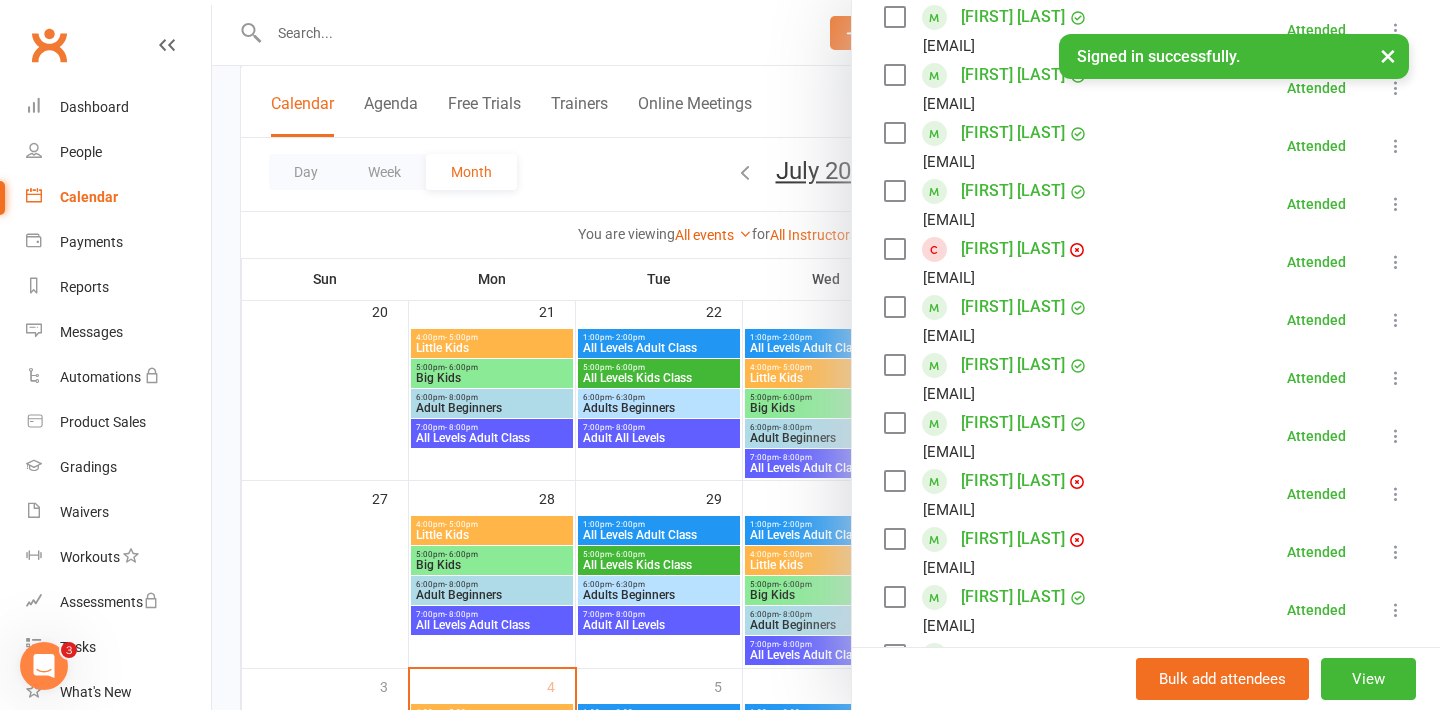 click at bounding box center [826, 355] 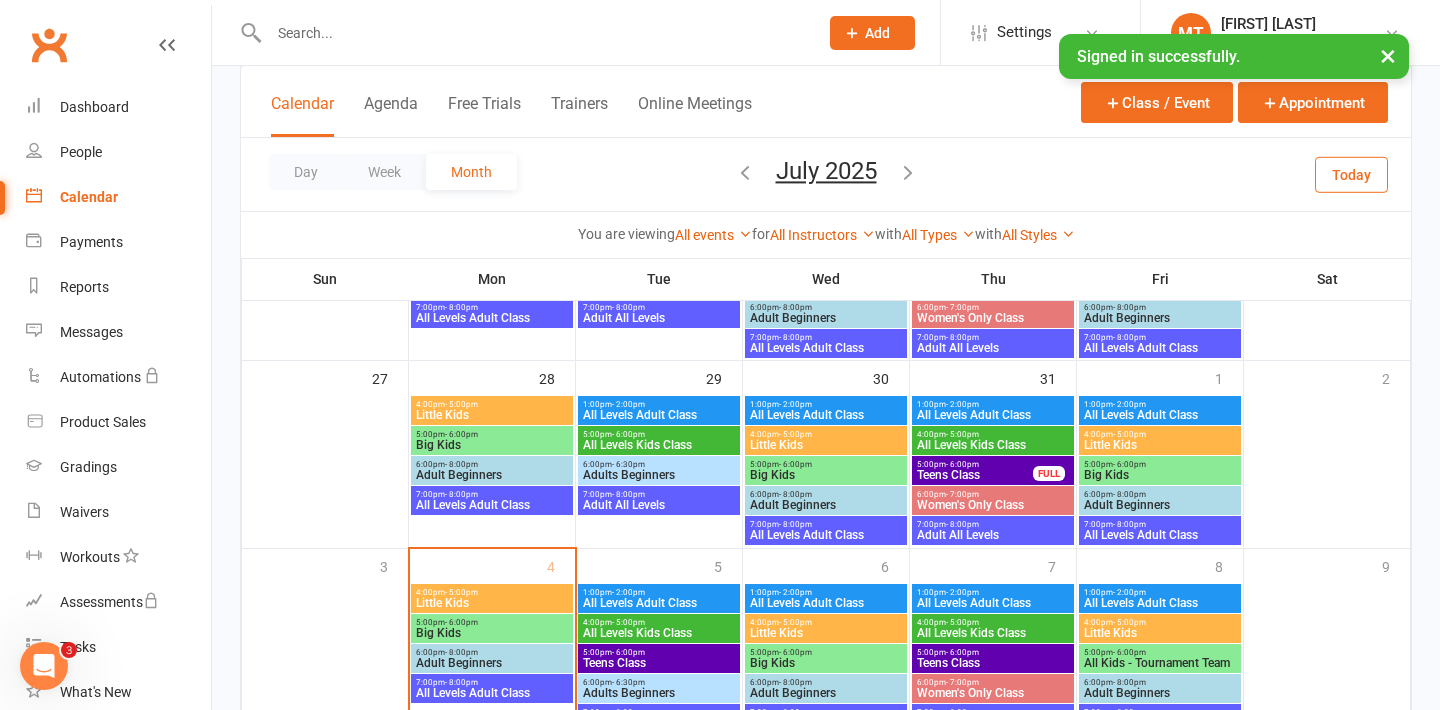 scroll, scrollTop: 801, scrollLeft: 0, axis: vertical 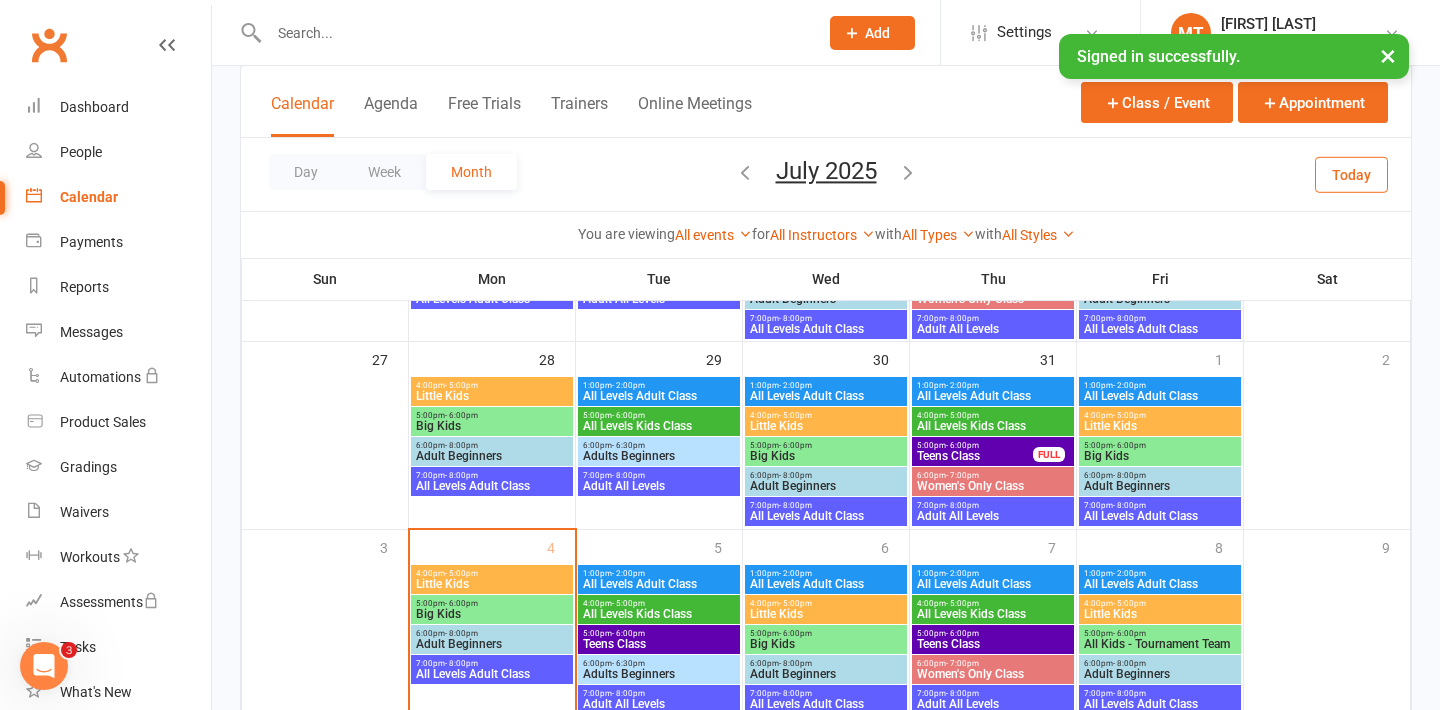 click on "- 6:00pm" at bounding box center [628, 633] 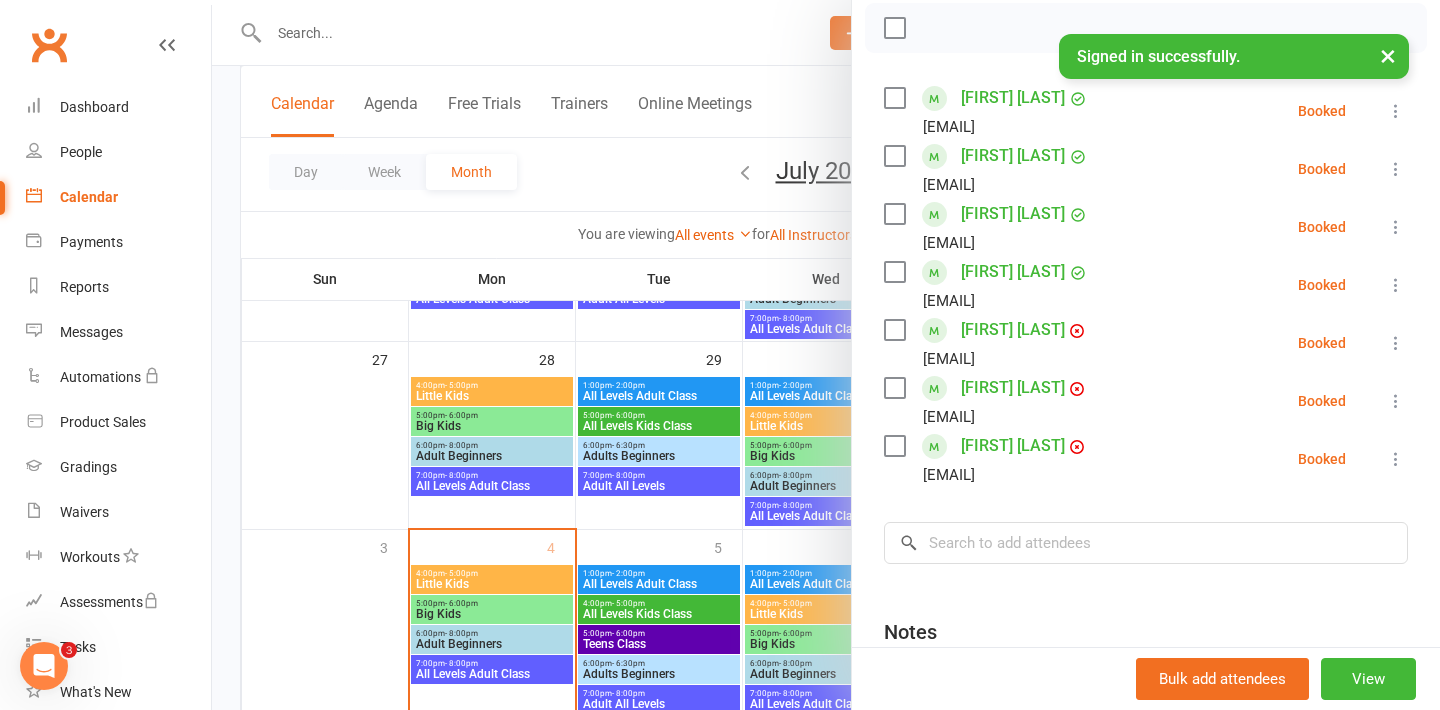 scroll, scrollTop: 299, scrollLeft: 0, axis: vertical 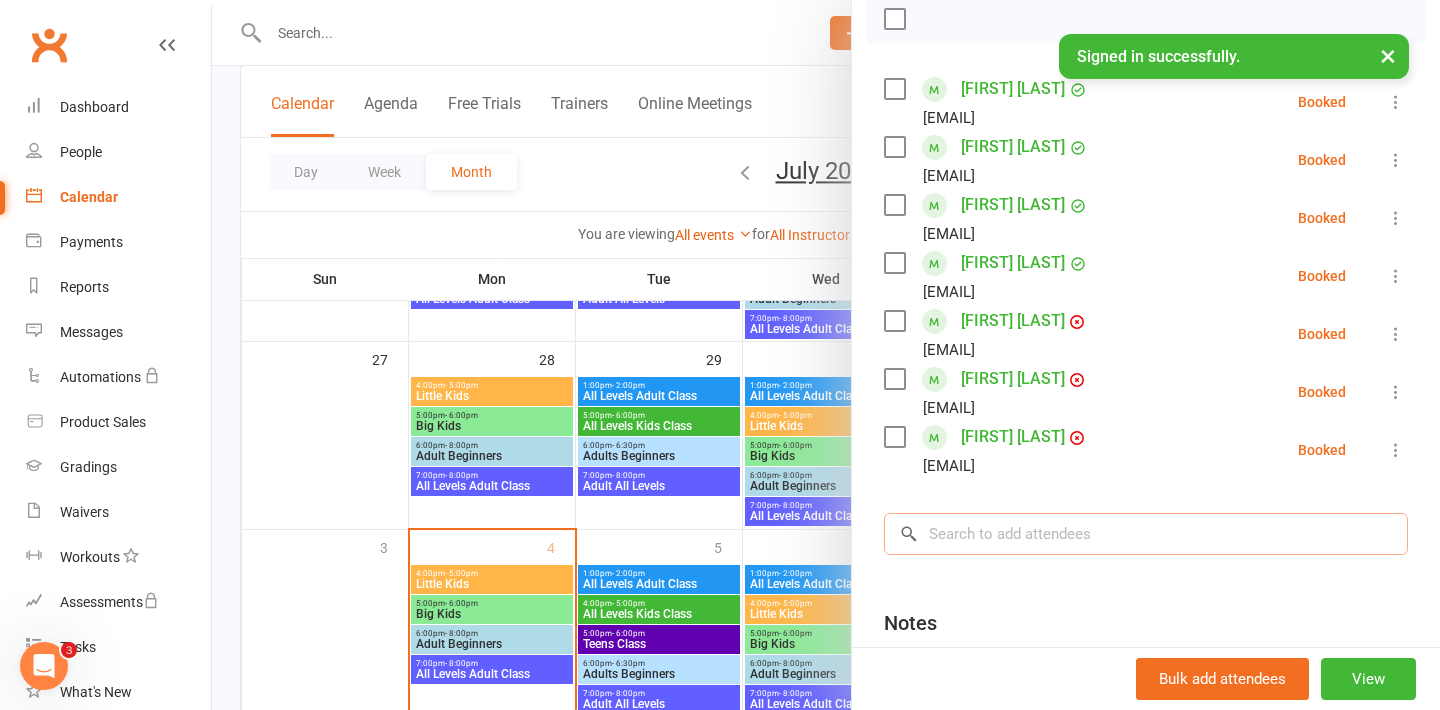 click at bounding box center (1146, 534) 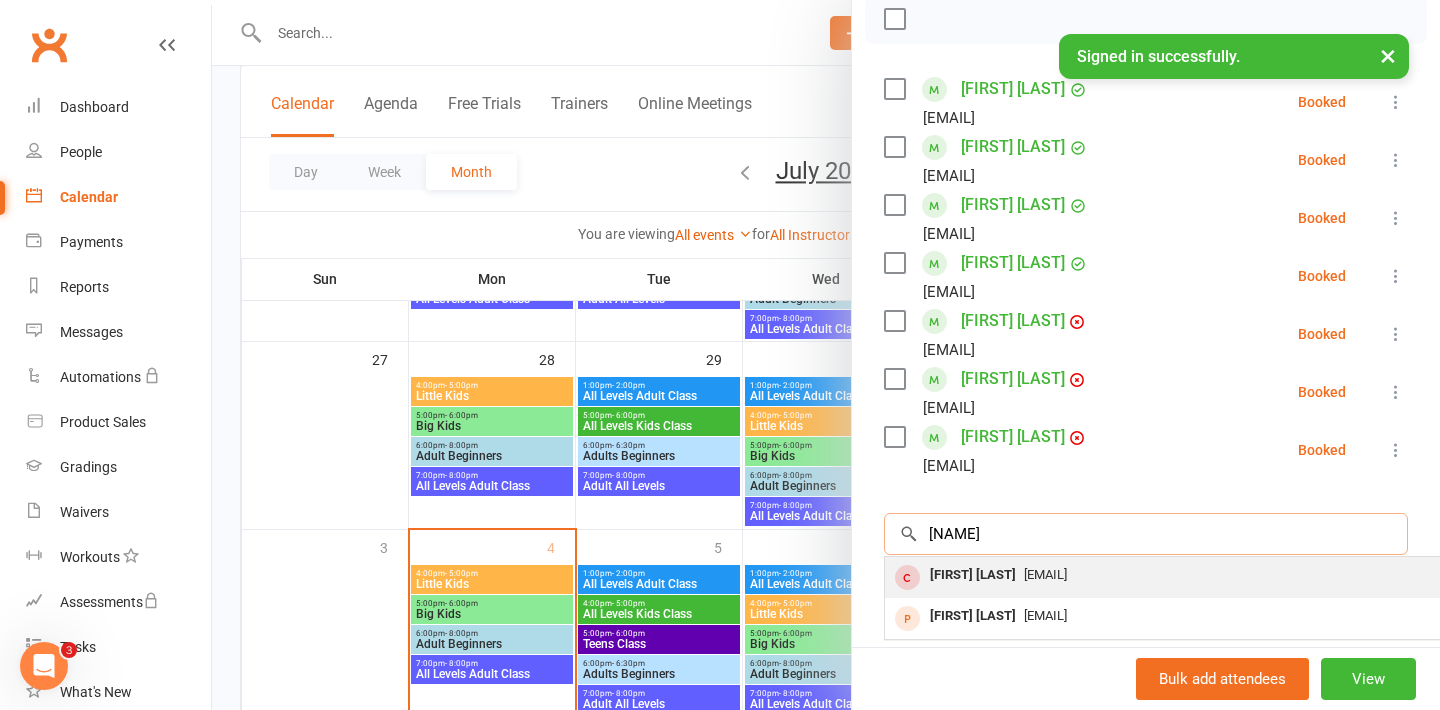 type on "[NAME]" 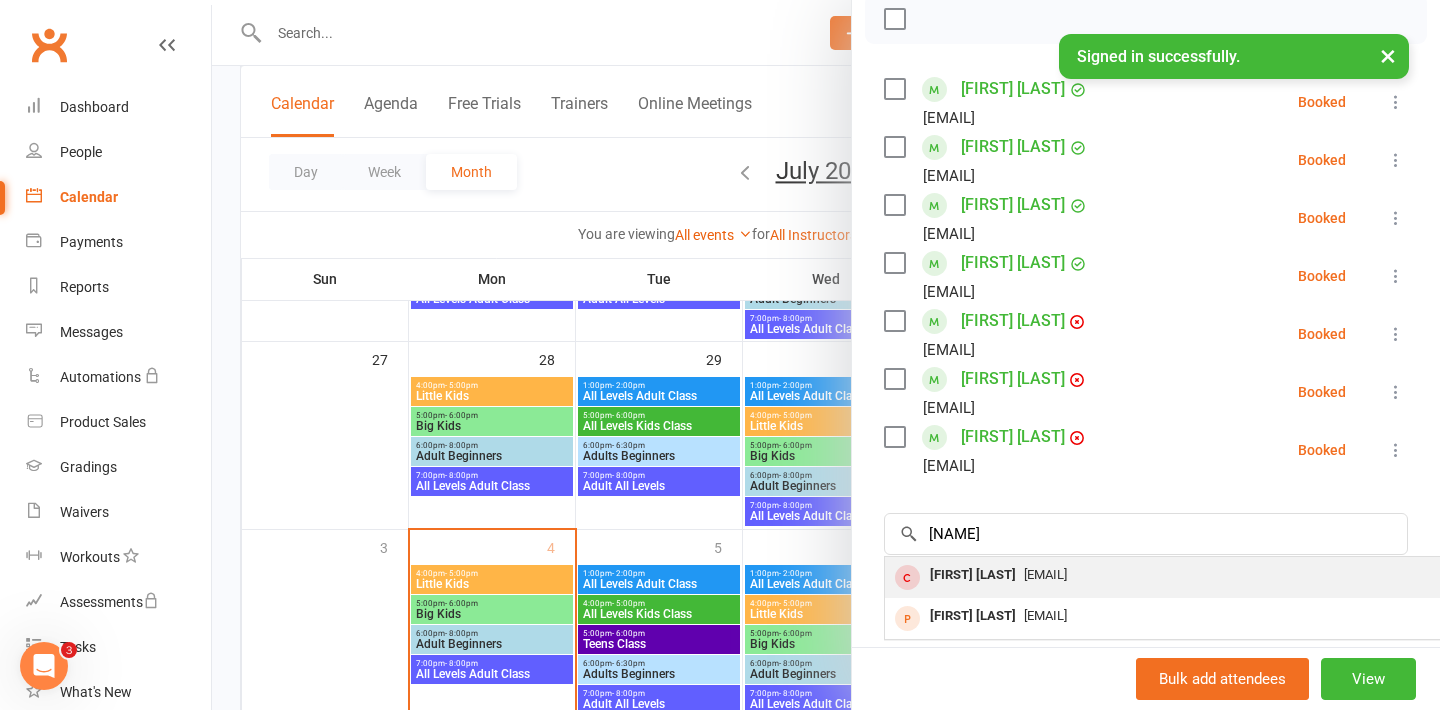 click on "[EMAIL]" at bounding box center [1045, 574] 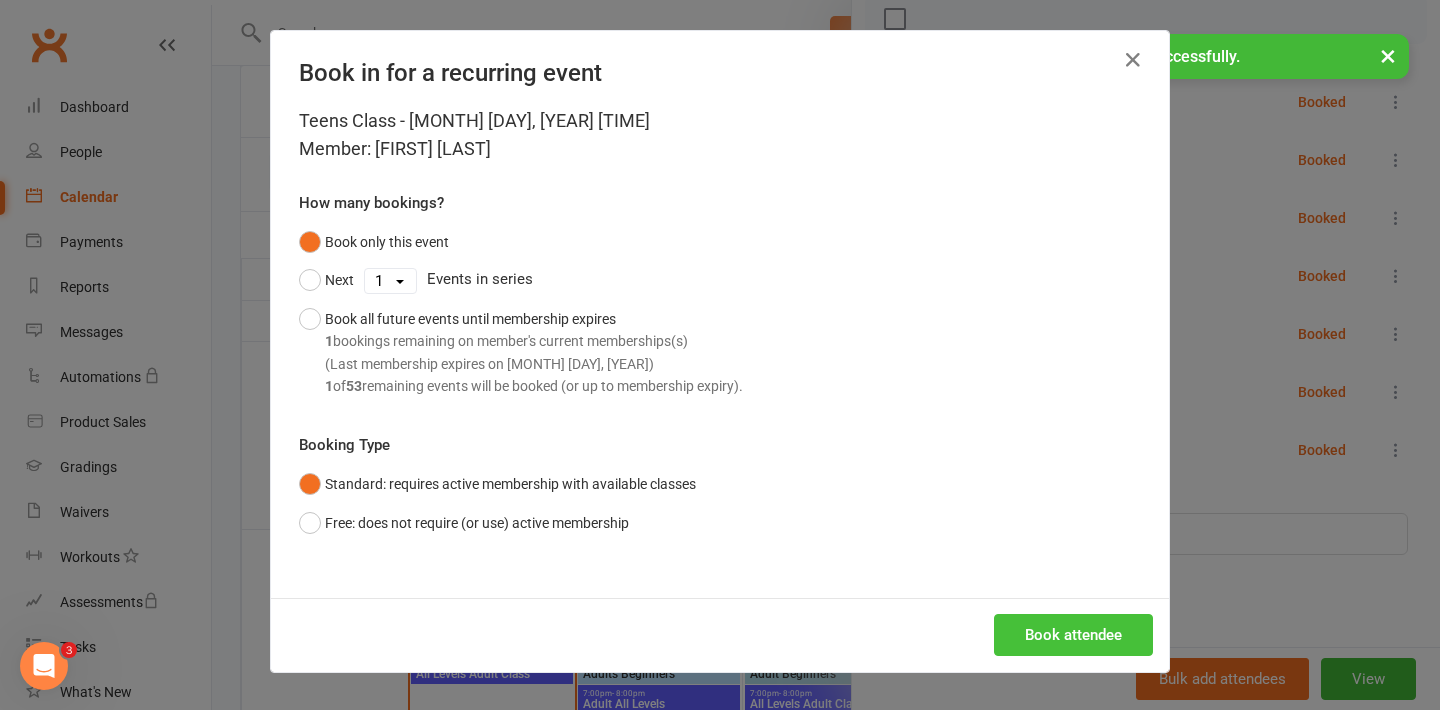 click on "Book attendee" at bounding box center (1073, 635) 